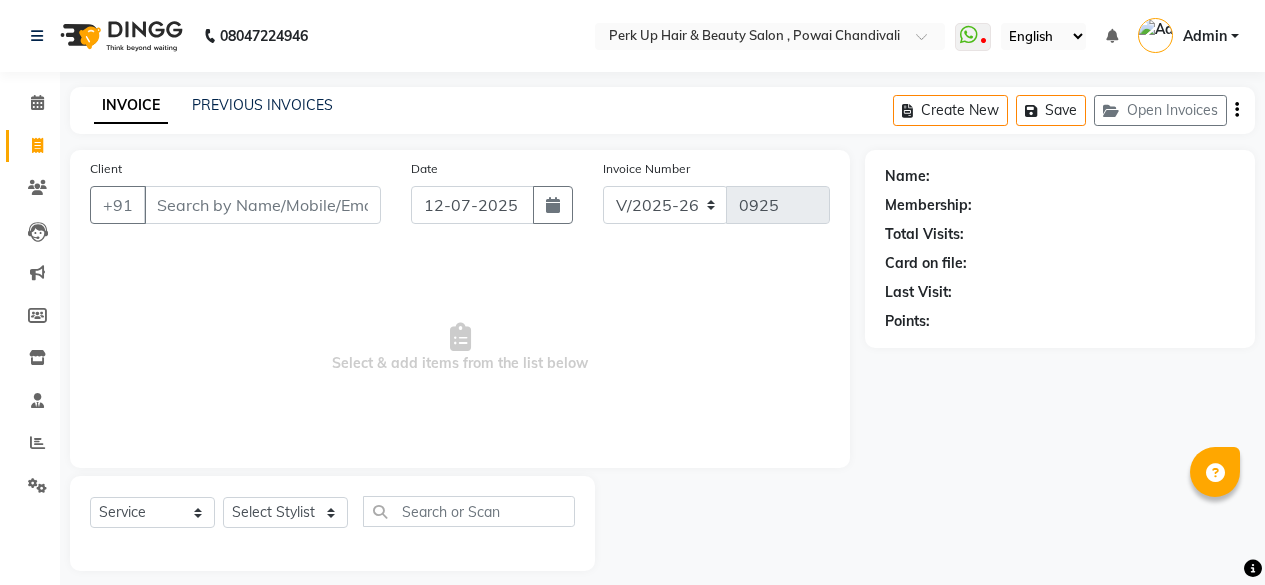 select on "5131" 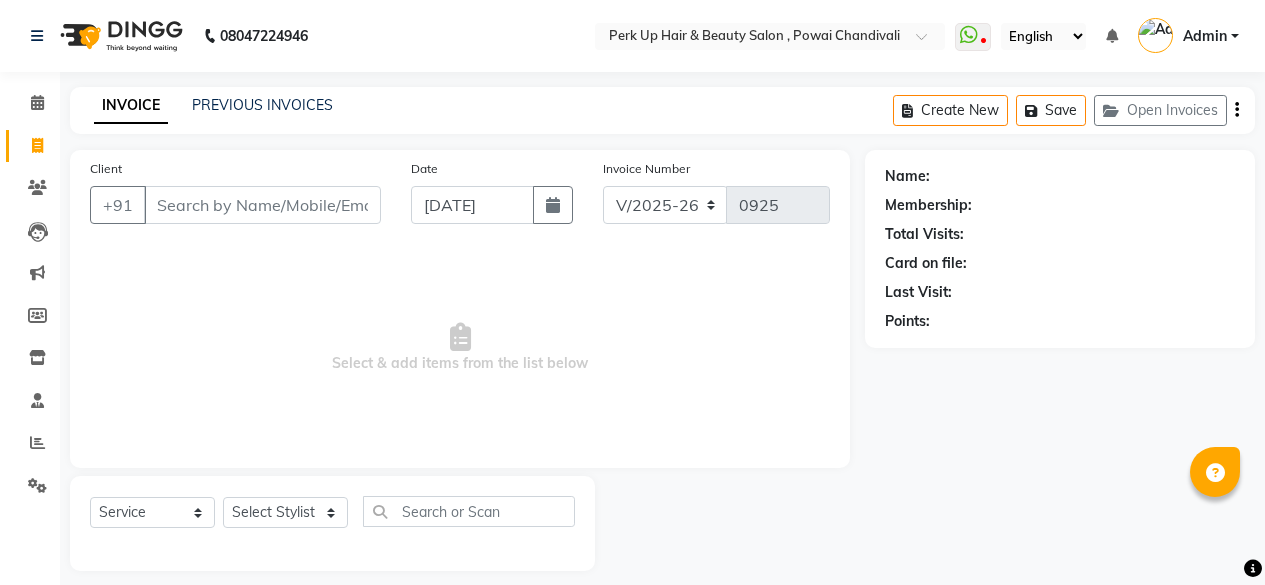scroll, scrollTop: 15, scrollLeft: 0, axis: vertical 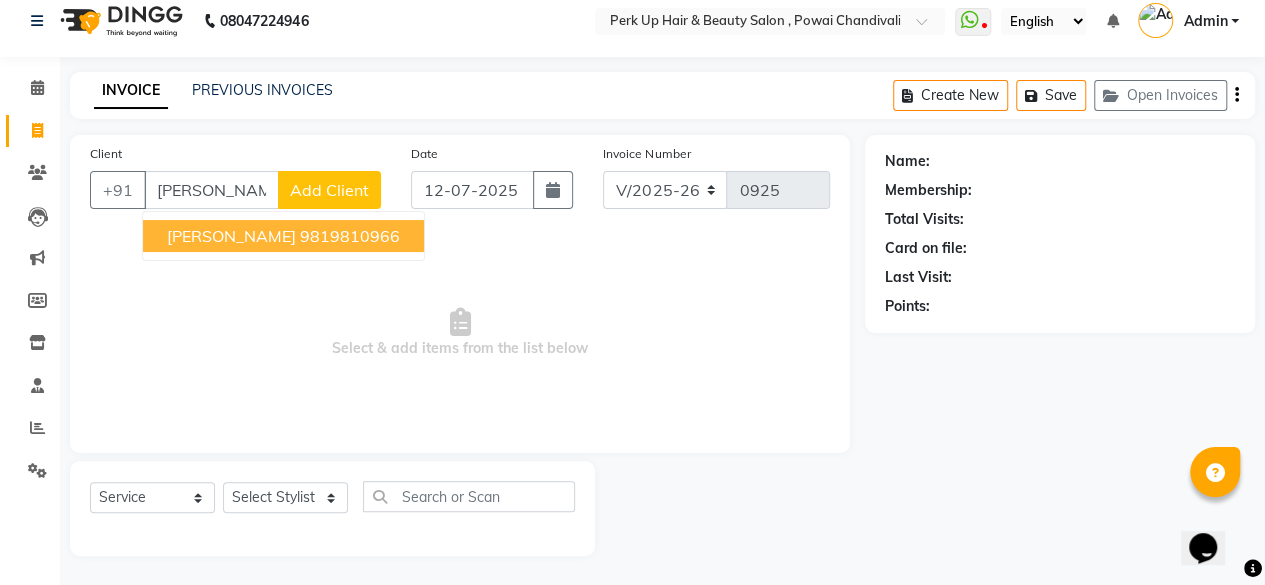 click on "9819810966" at bounding box center [350, 236] 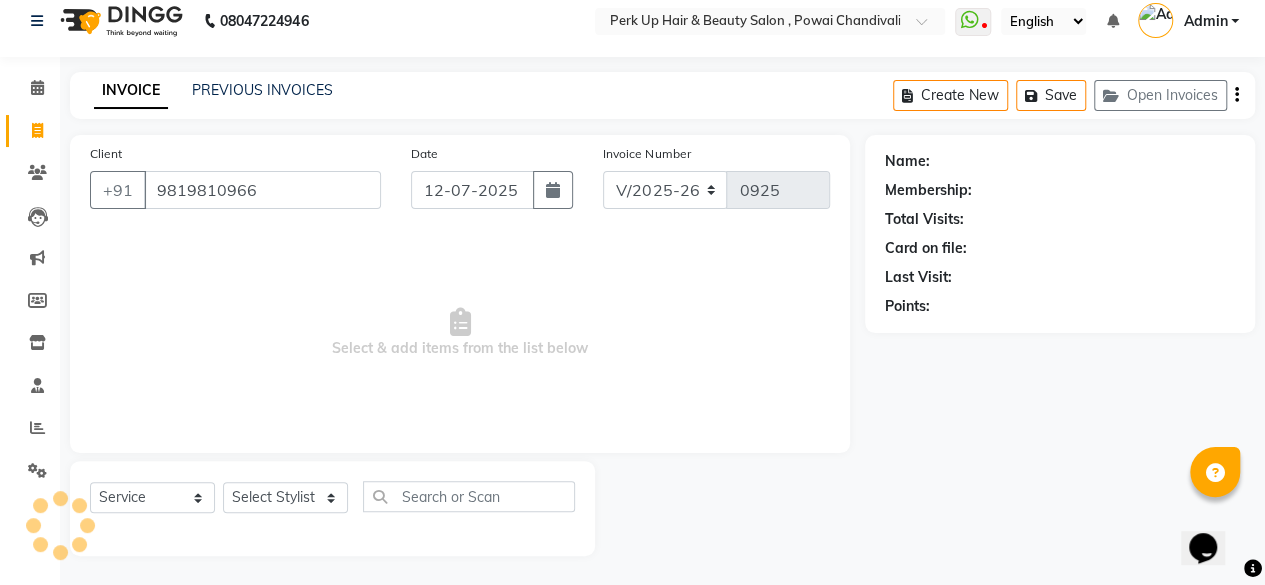 type on "9819810966" 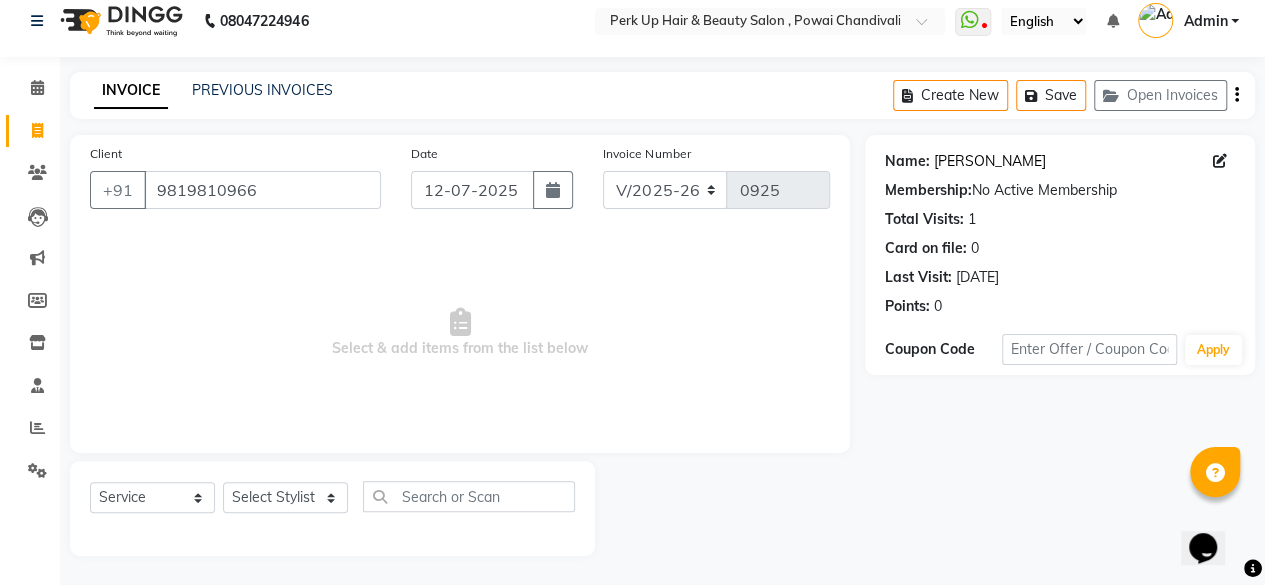 click on "[PERSON_NAME]" 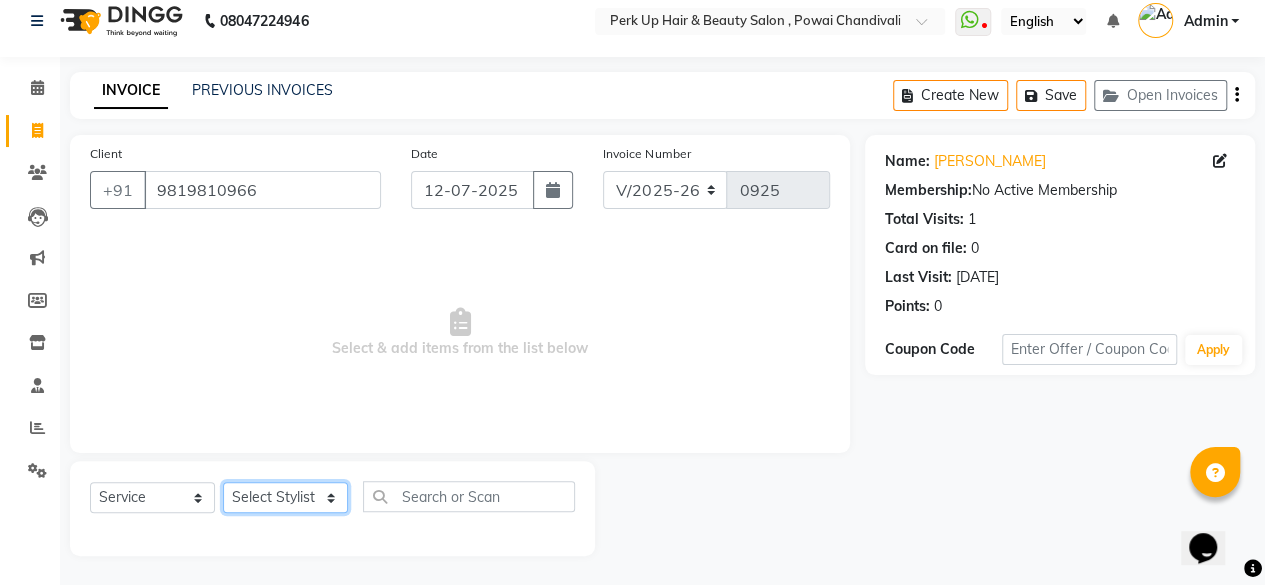 click on "Select Stylist [PERSON_NAME] danish [PERSON_NAME] [PERSON_NAME]		 [PERSON_NAME] [PERSON_NAME]			 Raju [PERSON_NAME]			 [PERSON_NAME]			 [PERSON_NAME] [PERSON_NAME] [PERSON_NAME] Seja [PERSON_NAME] Shaves [PERSON_NAME]" 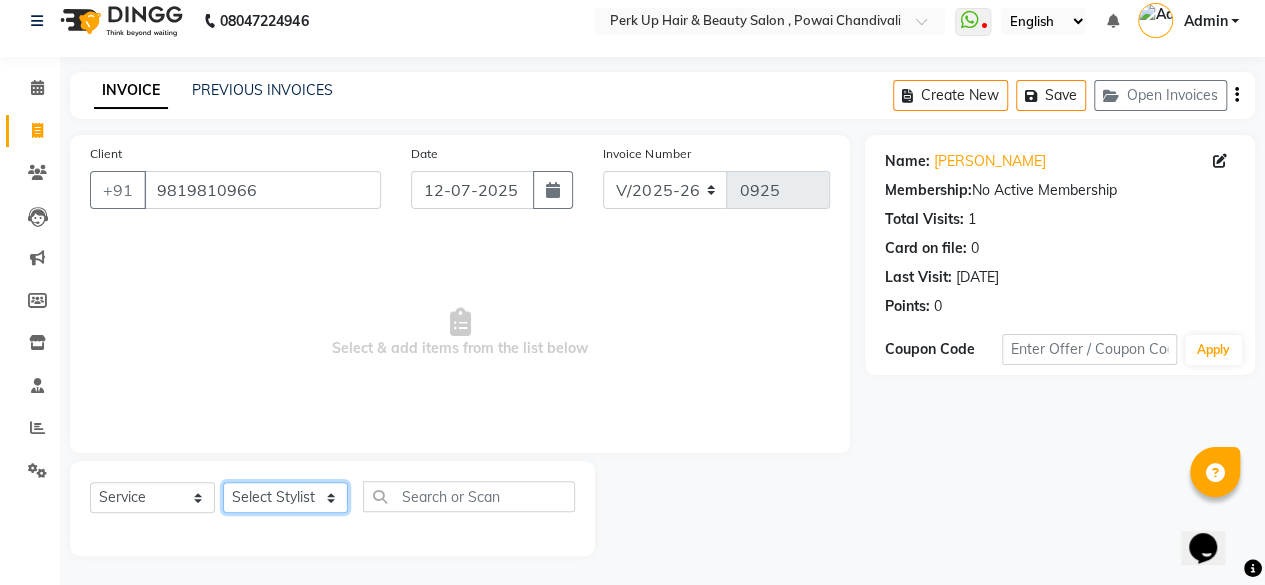 select on "48932" 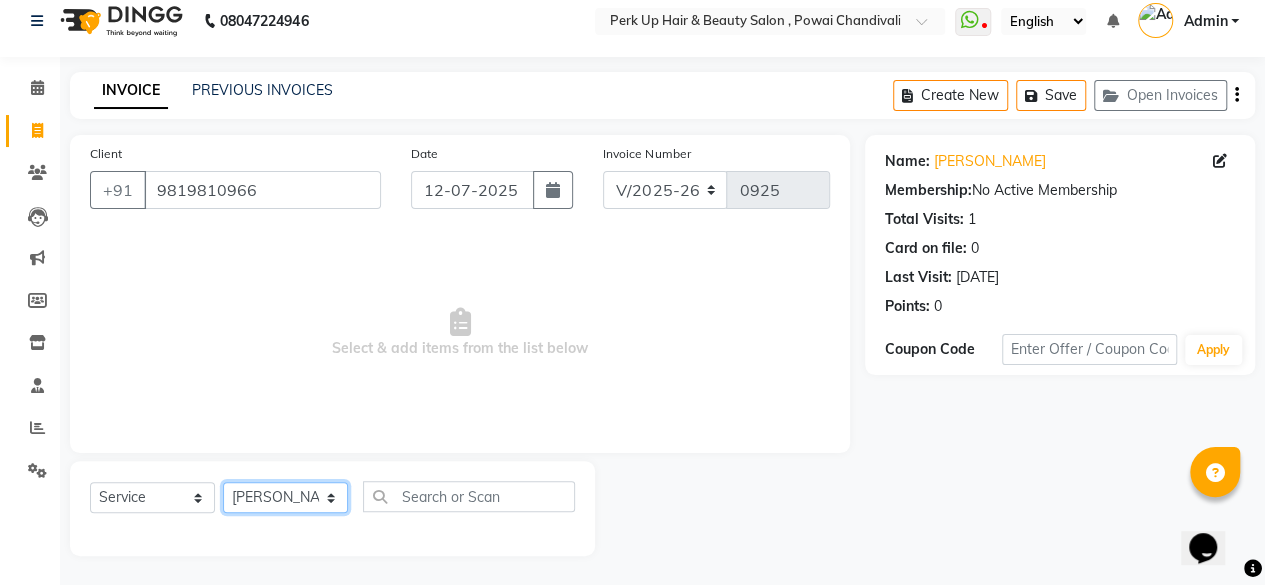 click on "Select Stylist [PERSON_NAME] danish [PERSON_NAME] [PERSON_NAME]		 [PERSON_NAME] [PERSON_NAME]			 Raju [PERSON_NAME]			 [PERSON_NAME]			 [PERSON_NAME] [PERSON_NAME] [PERSON_NAME] Seja [PERSON_NAME] Shaves [PERSON_NAME]" 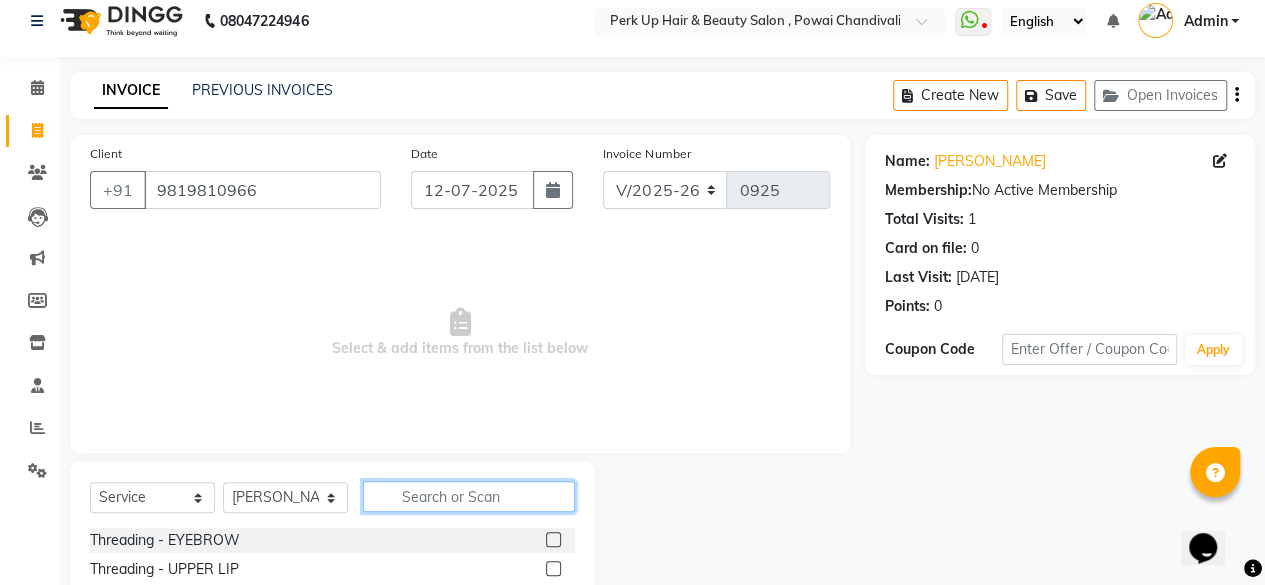 click 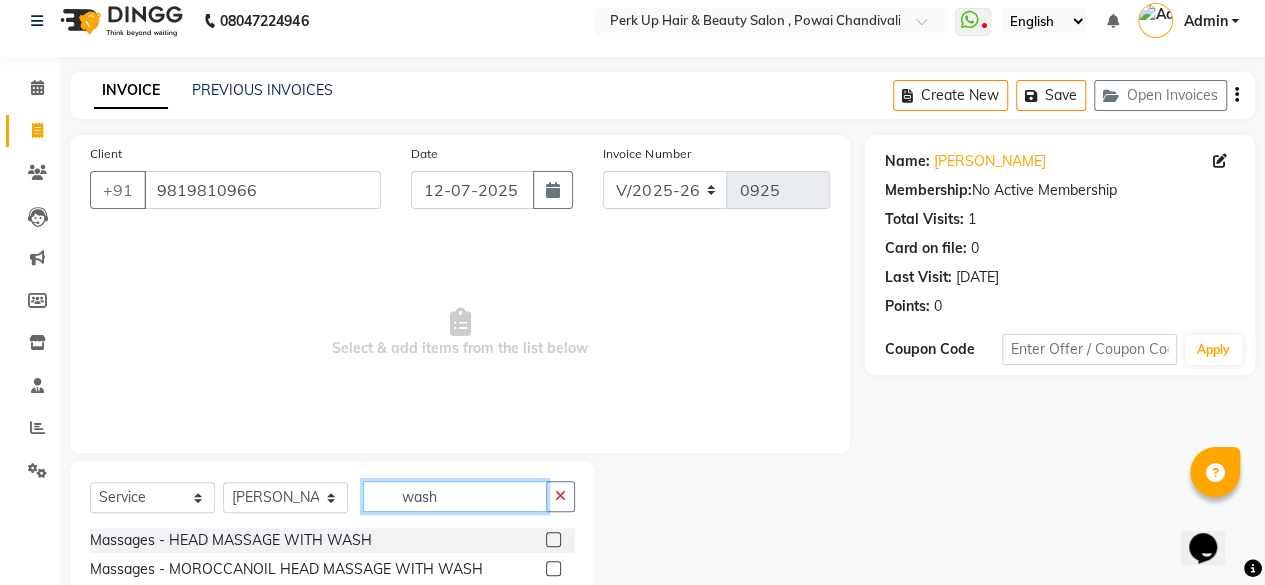 scroll, scrollTop: 215, scrollLeft: 0, axis: vertical 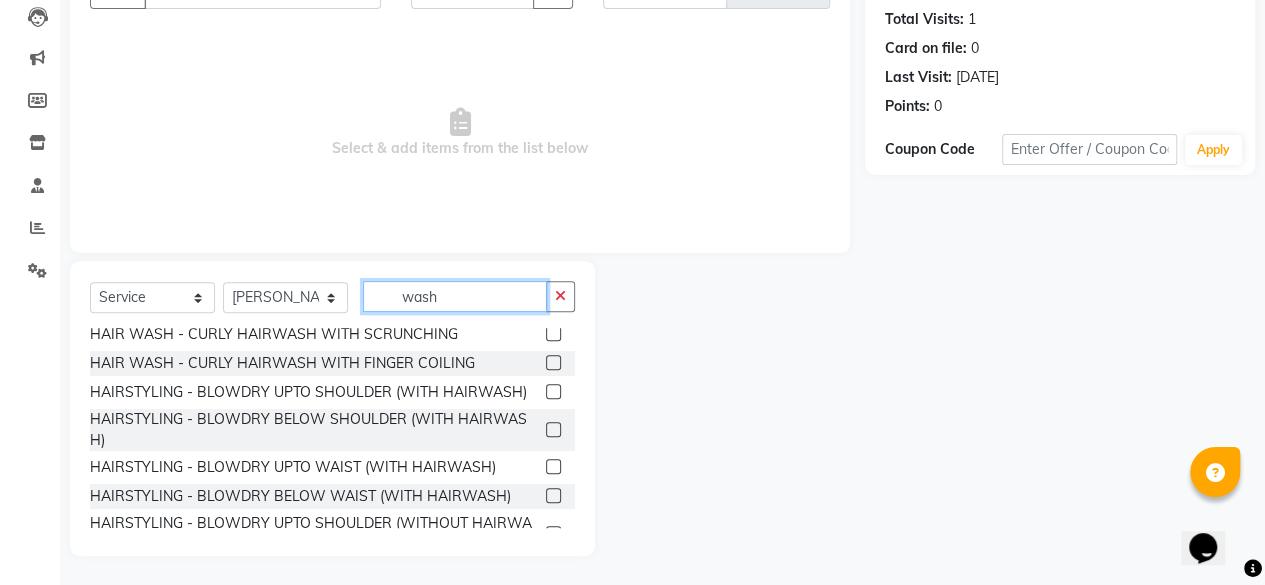 type on "wash" 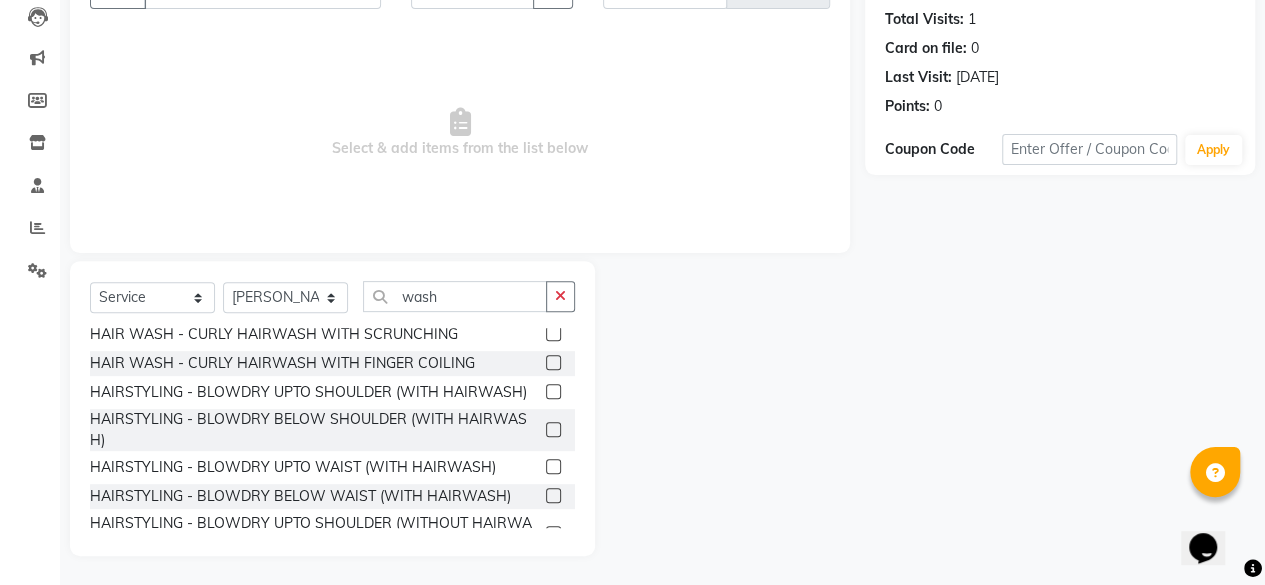 click 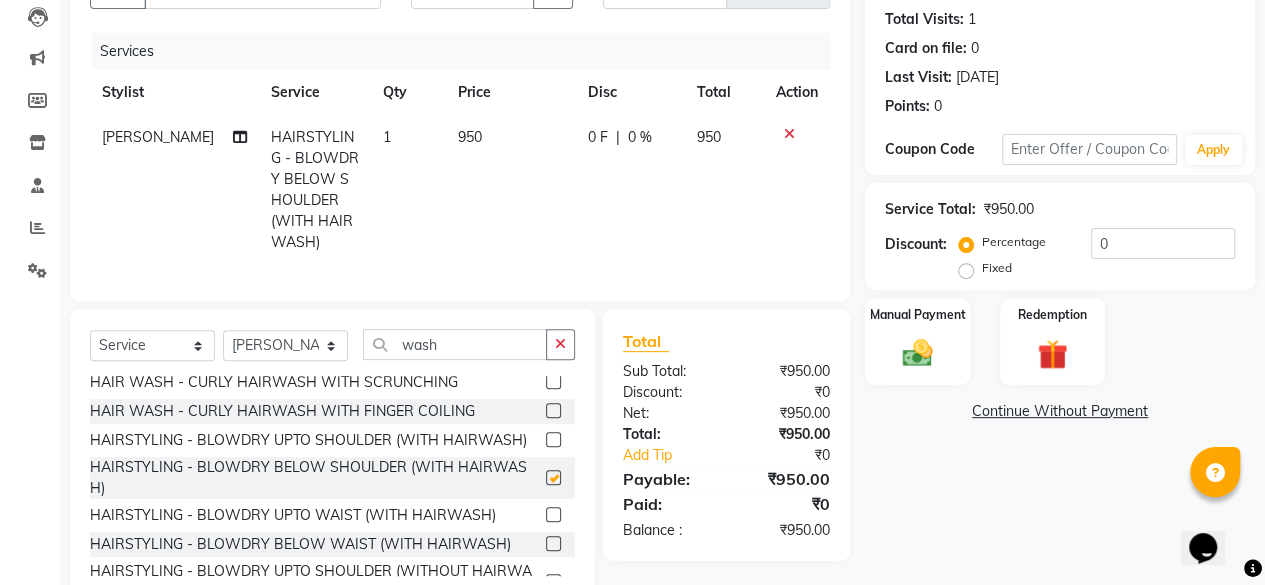 checkbox on "false" 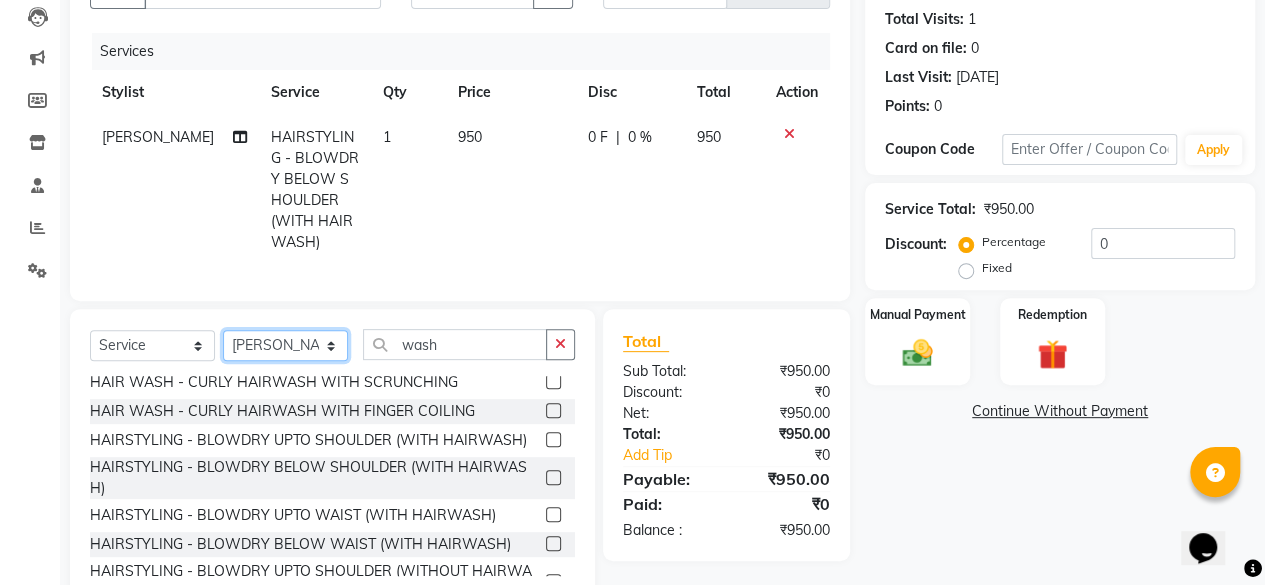 click on "Select Stylist [PERSON_NAME] danish [PERSON_NAME] [PERSON_NAME]		 [PERSON_NAME] [PERSON_NAME]			 Raju [PERSON_NAME]			 [PERSON_NAME]			 [PERSON_NAME] [PERSON_NAME] [PERSON_NAME] Seja [PERSON_NAME] Shaves [PERSON_NAME]" 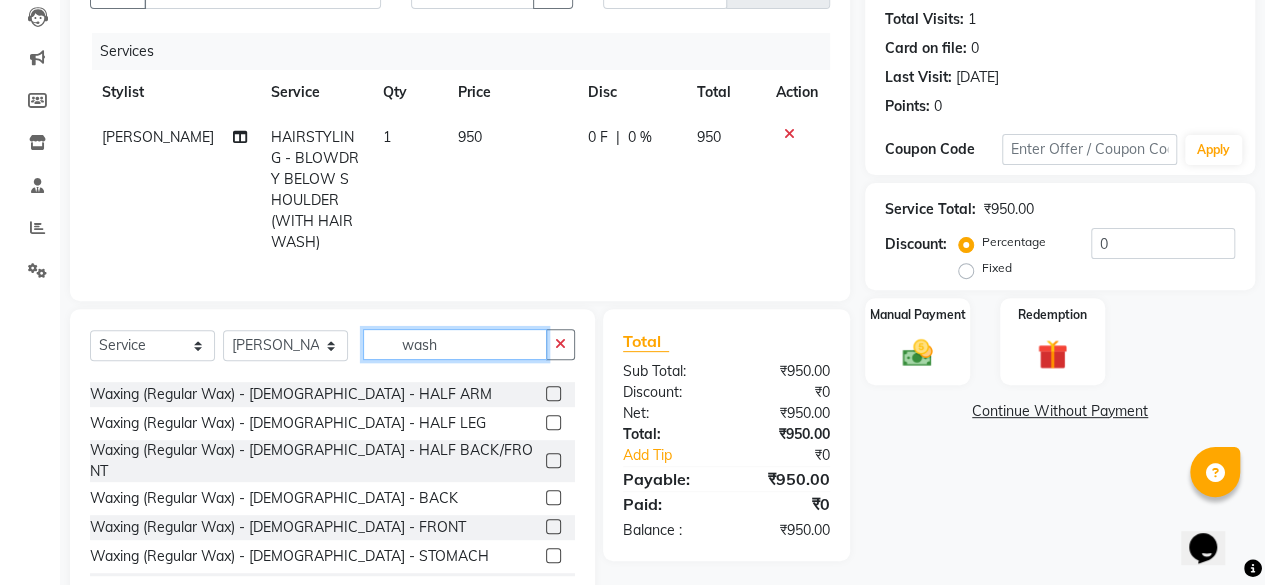click on "wash" 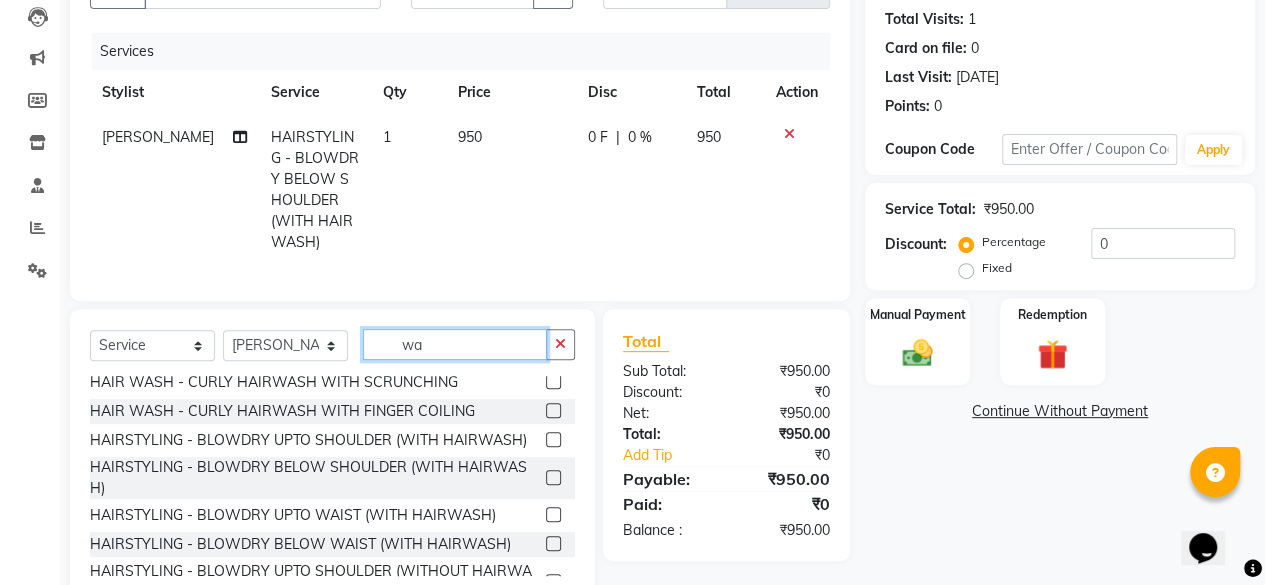 type on "w" 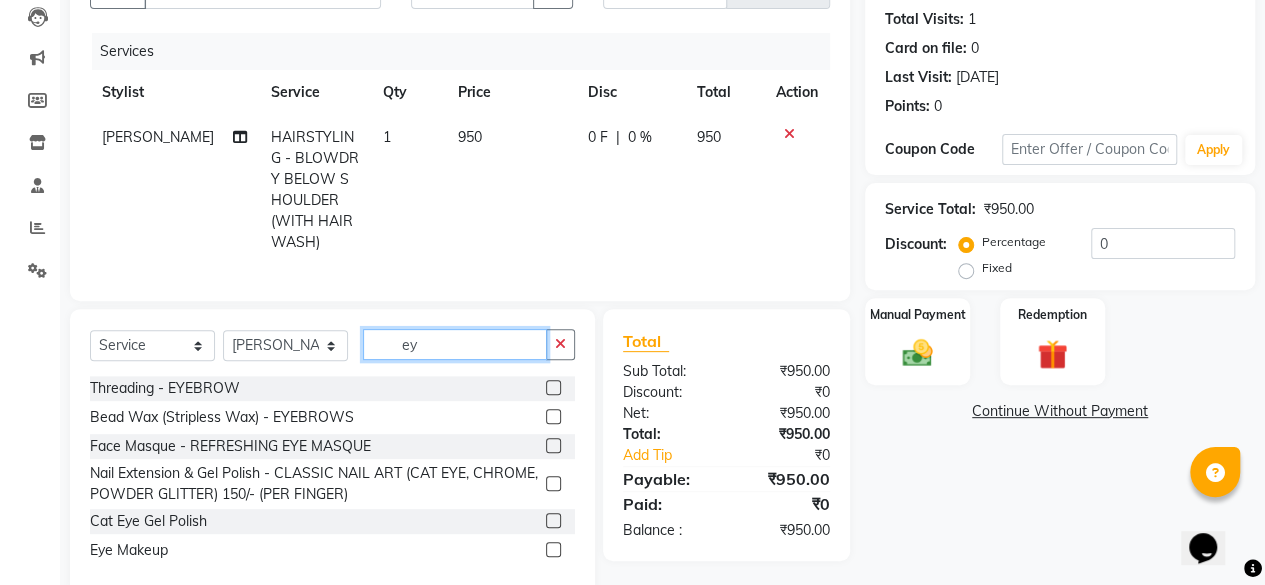 scroll, scrollTop: 0, scrollLeft: 0, axis: both 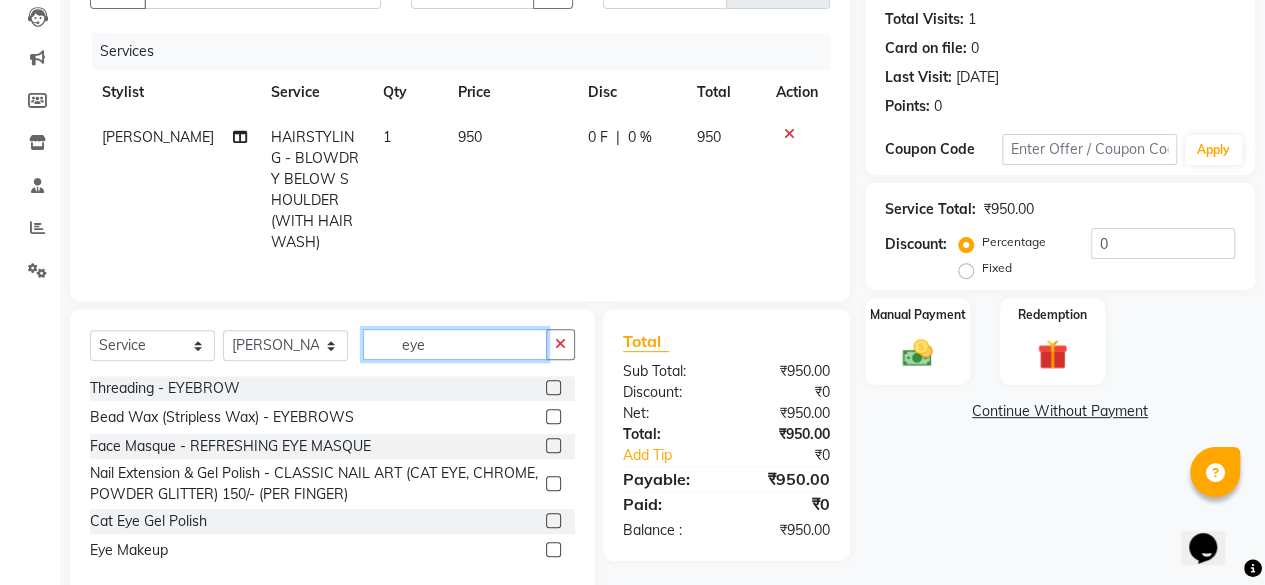 type on "eye" 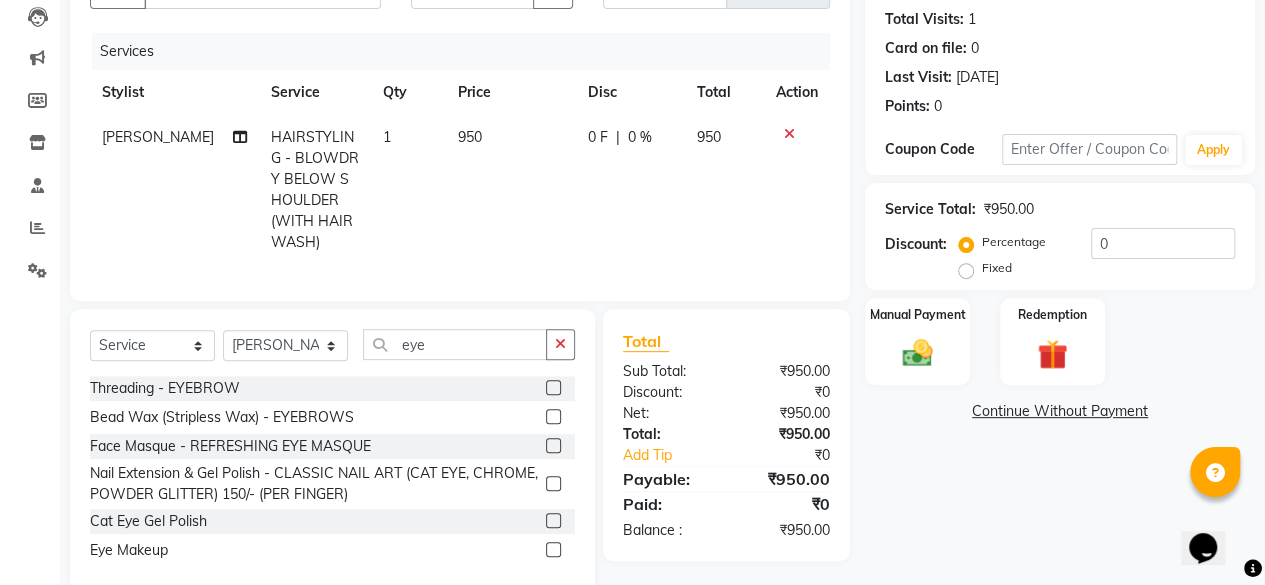 click 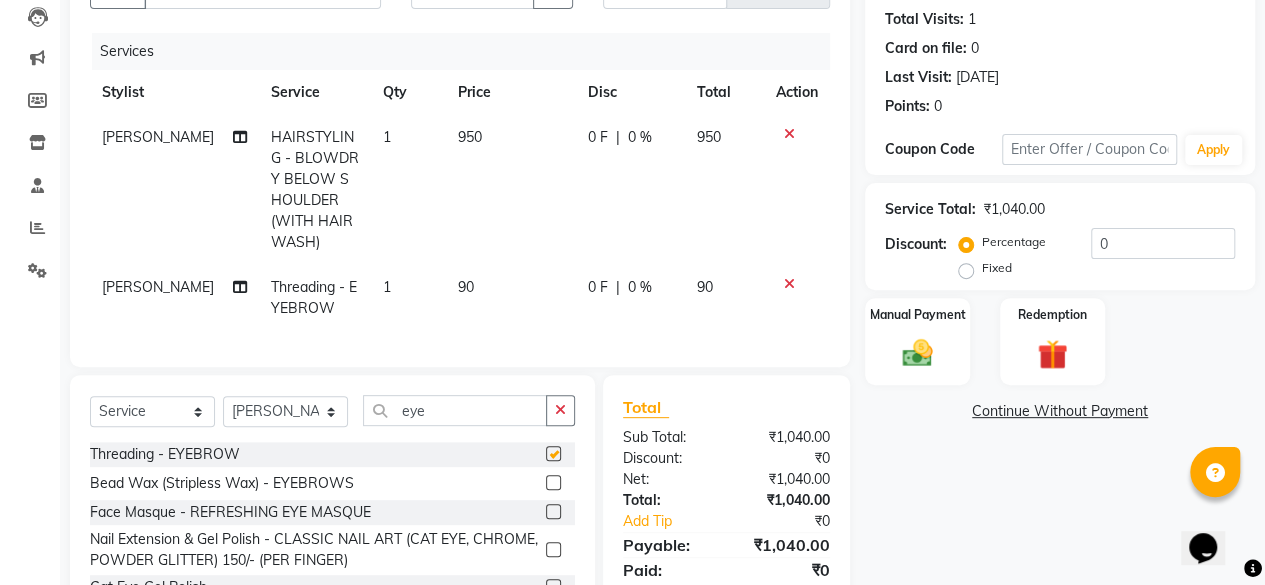 checkbox on "false" 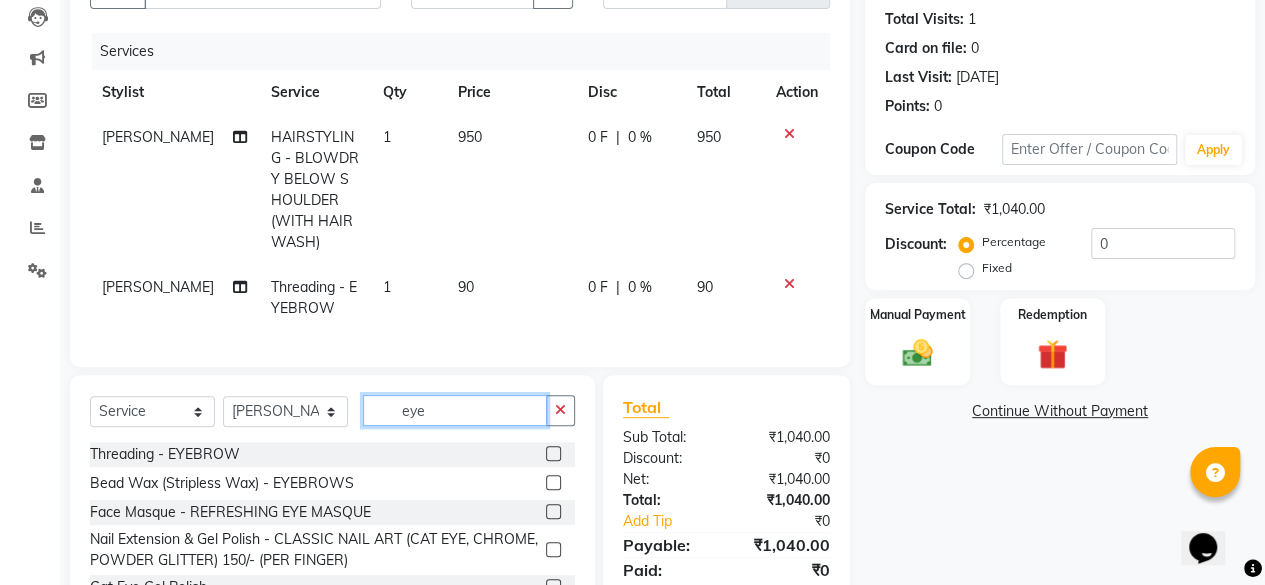 click on "eye" 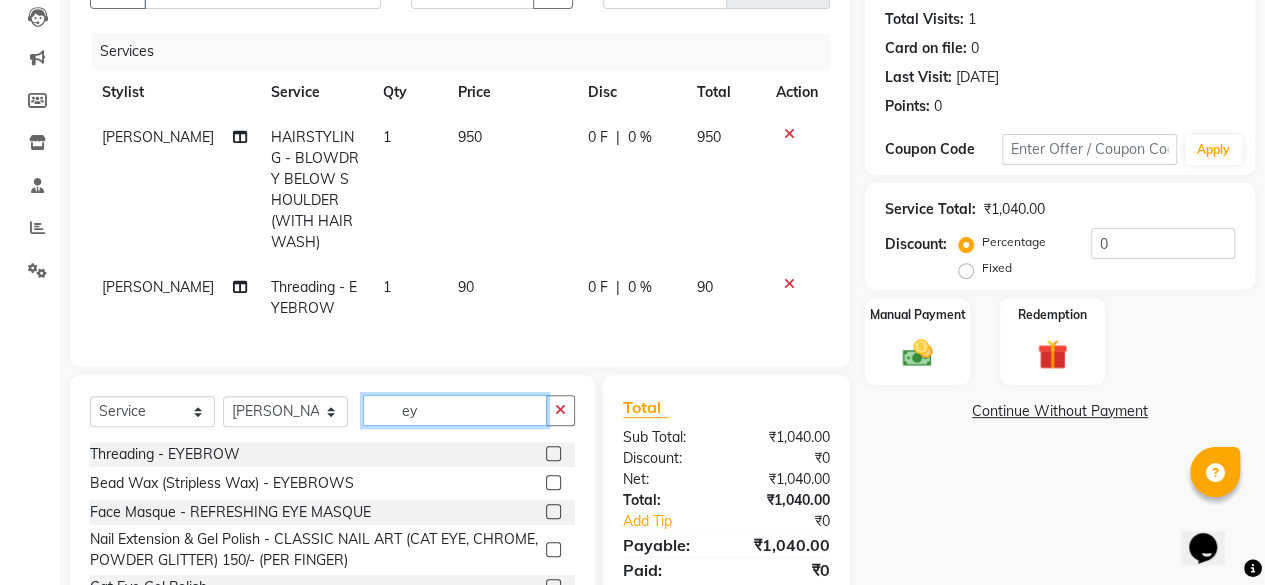 type on "e" 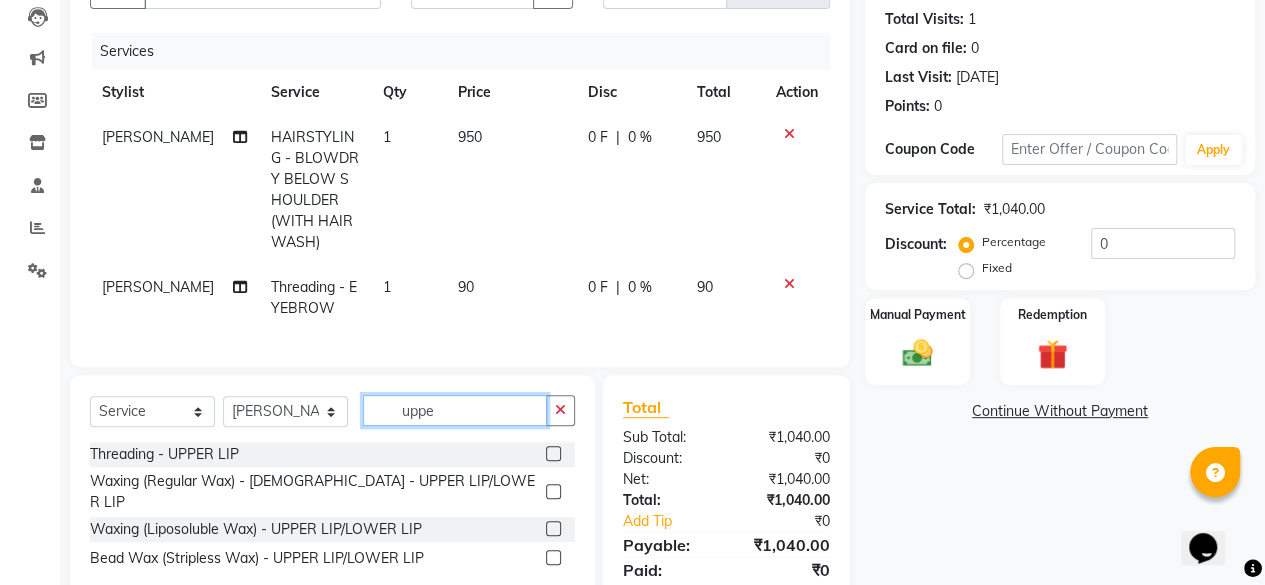 type on "uppe" 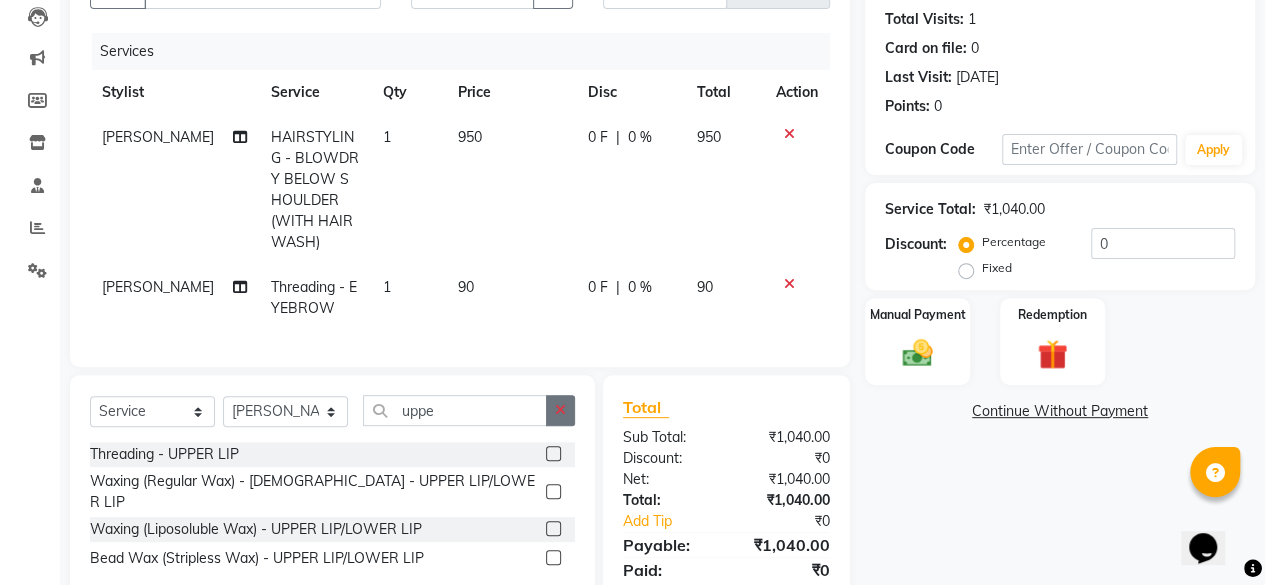 drag, startPoint x: 560, startPoint y: 471, endPoint x: 548, endPoint y: 476, distance: 13 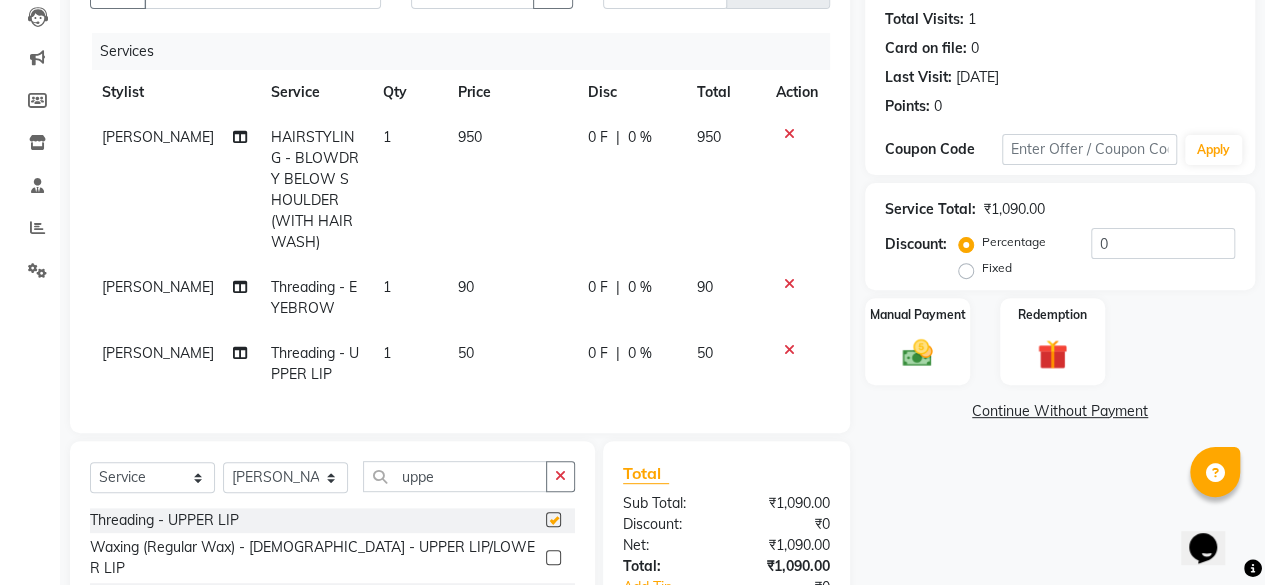 checkbox on "false" 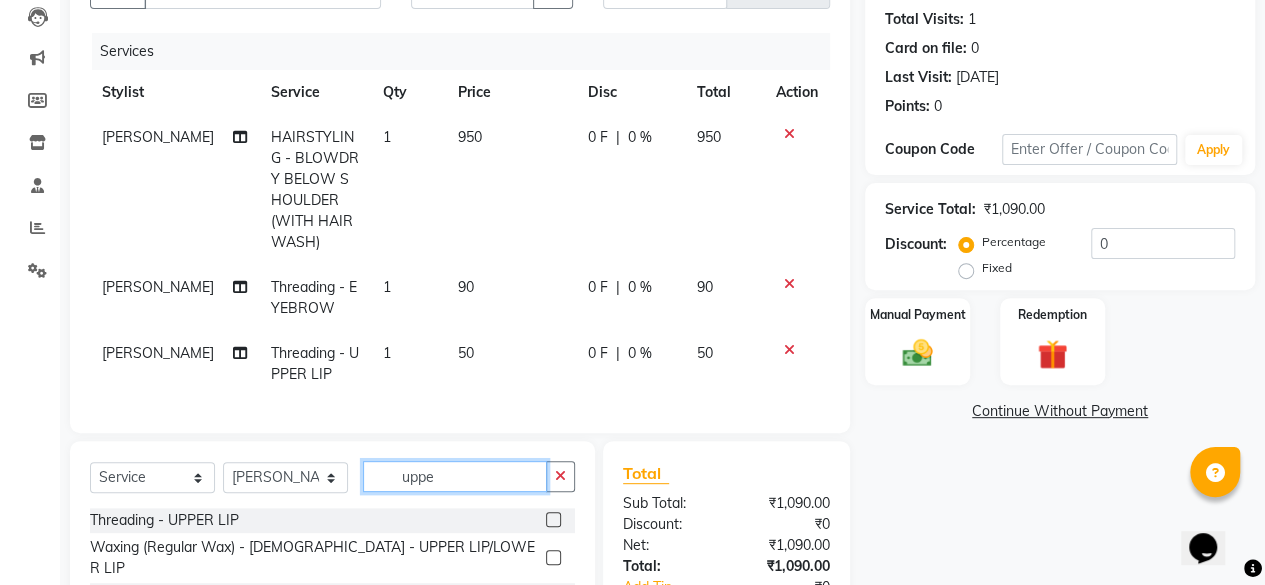 click on "uppe" 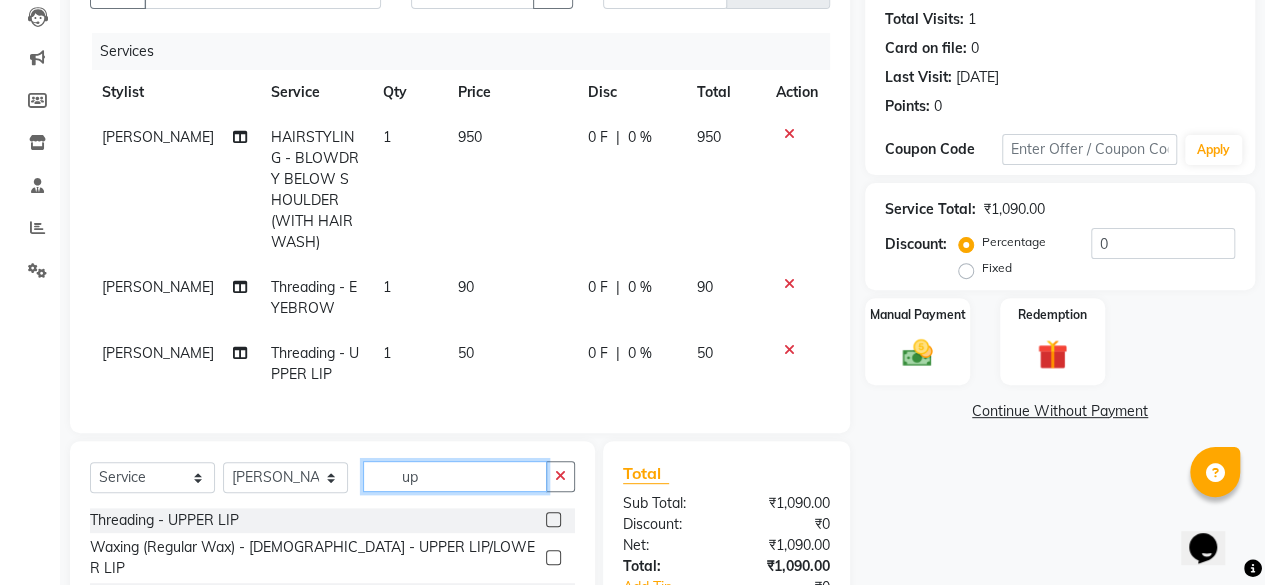 type on "u" 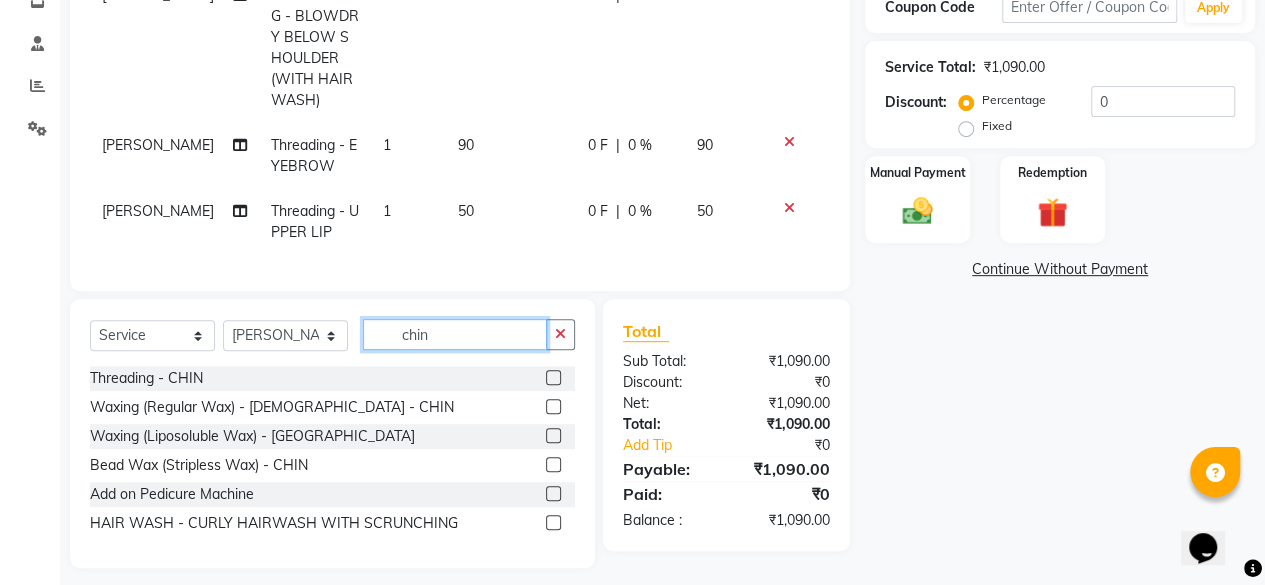 scroll, scrollTop: 384, scrollLeft: 0, axis: vertical 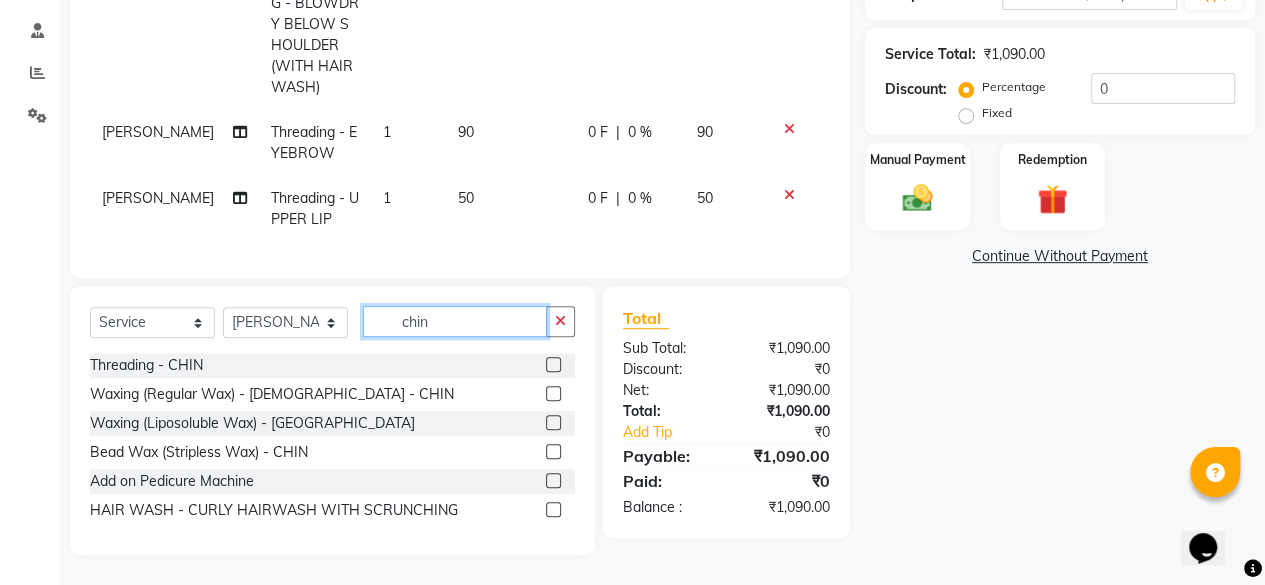 type on "chin" 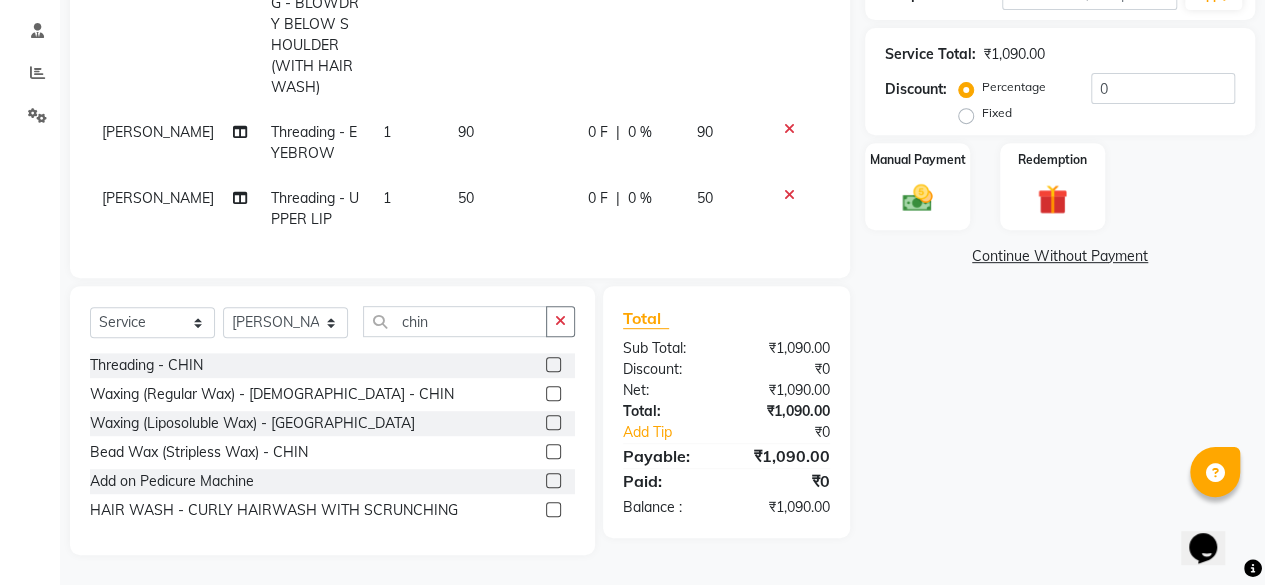 click 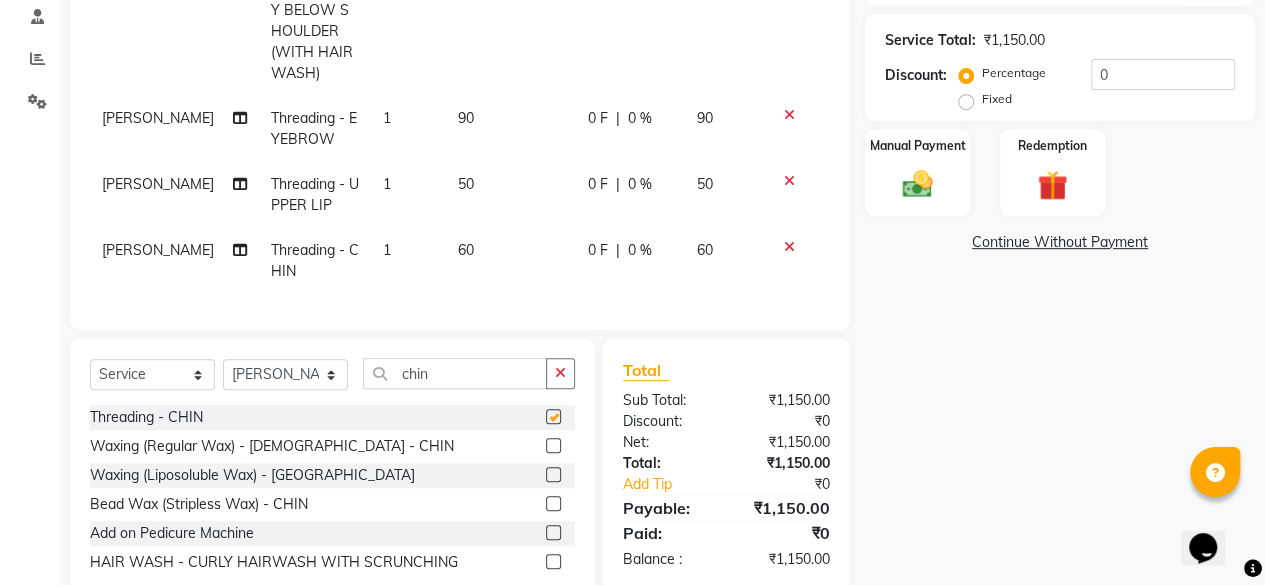 checkbox on "false" 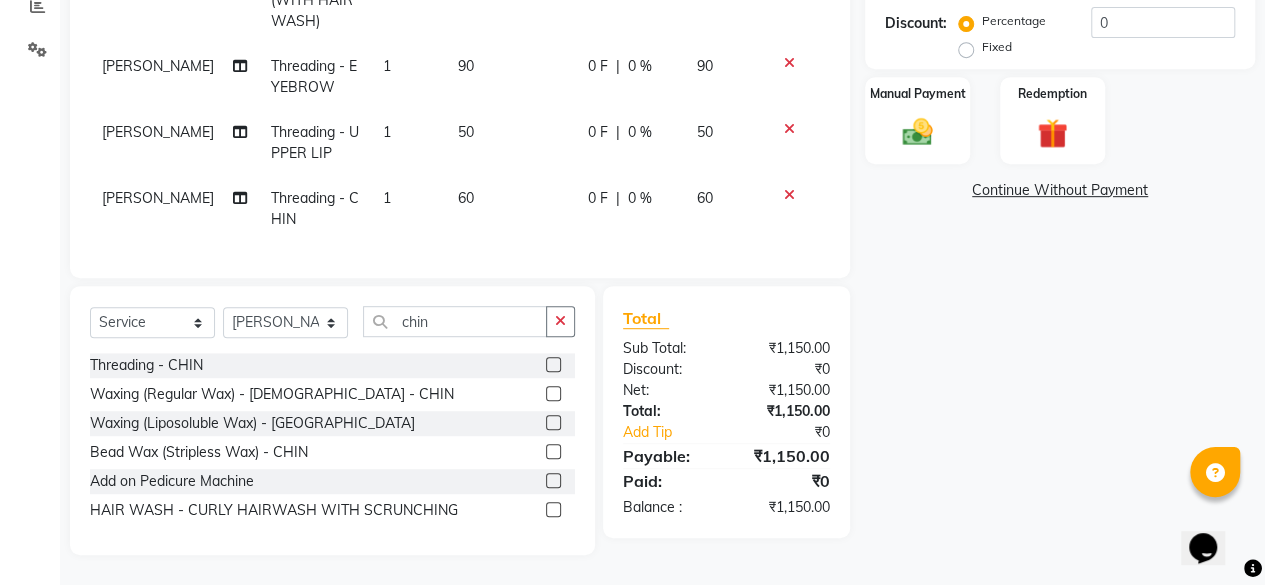 scroll, scrollTop: 0, scrollLeft: 0, axis: both 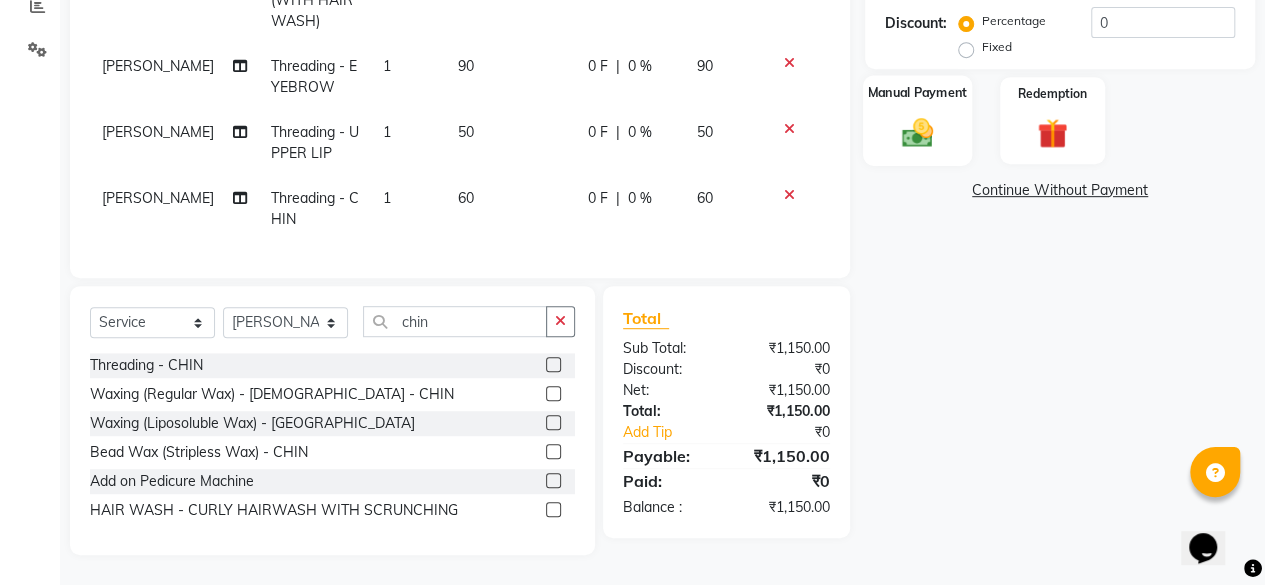 click 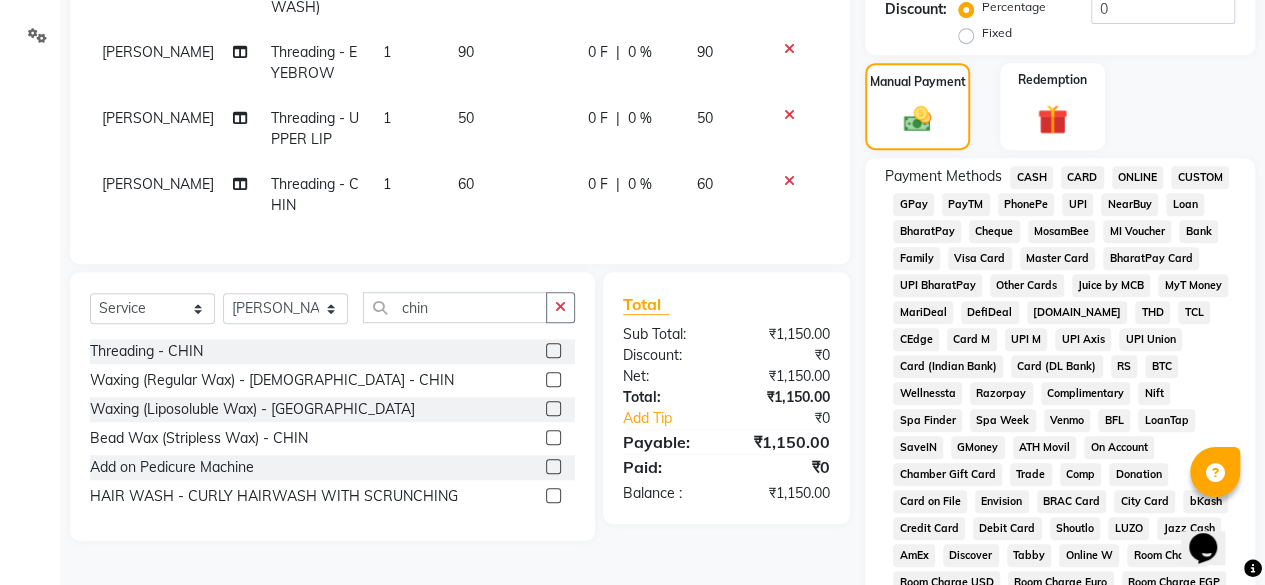 click on "CARD" 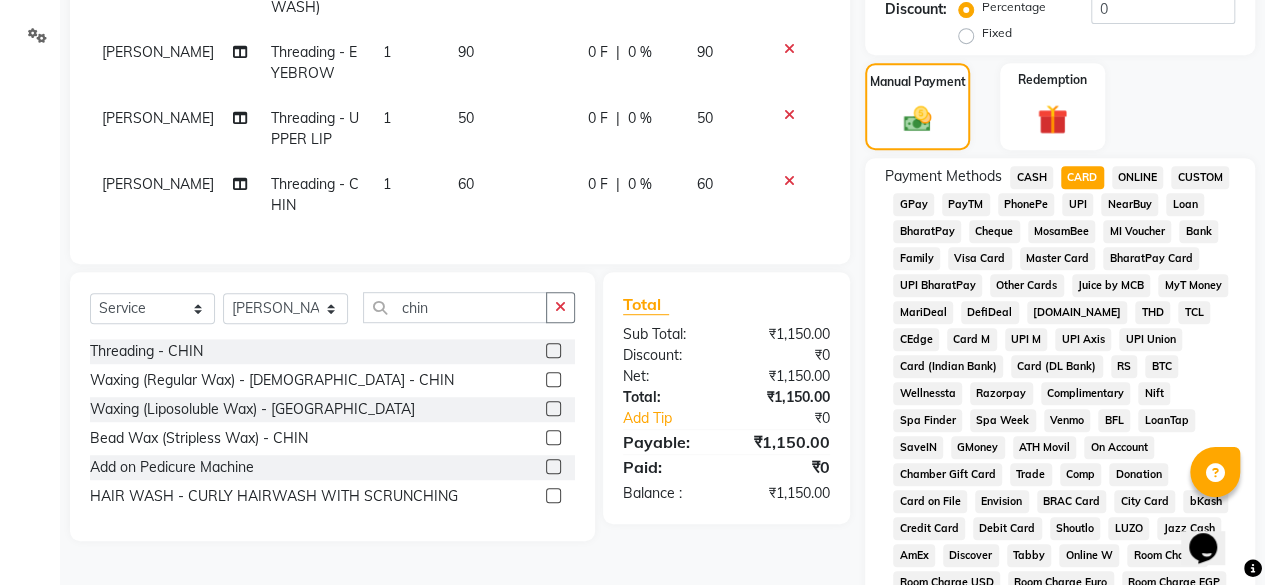 scroll, scrollTop: 962, scrollLeft: 0, axis: vertical 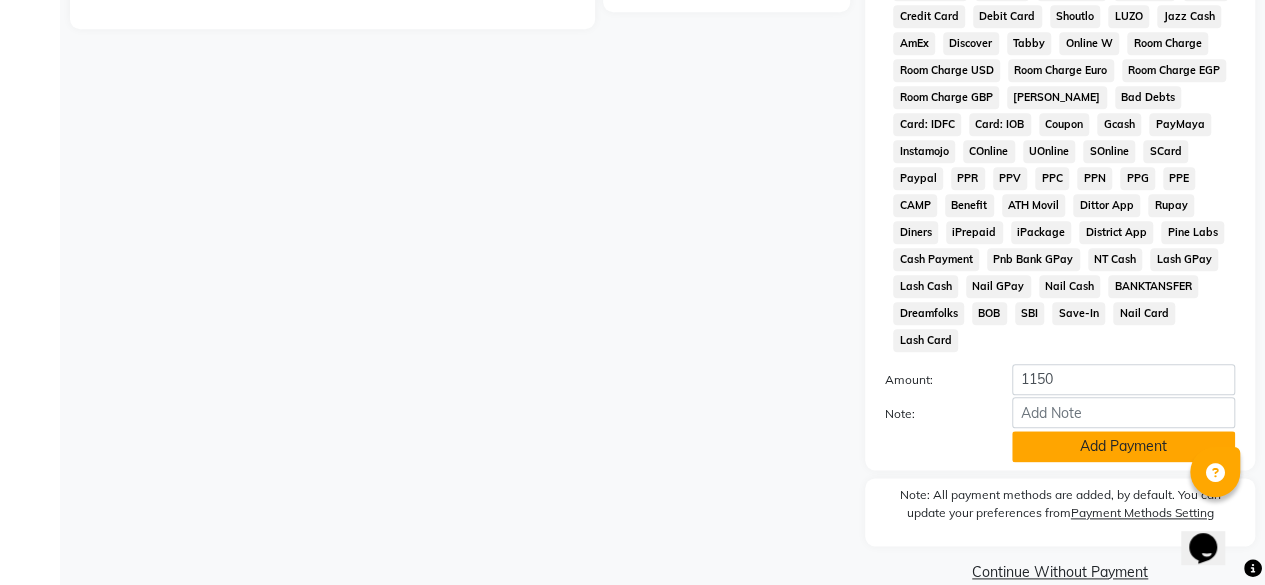 click on "Add Payment" 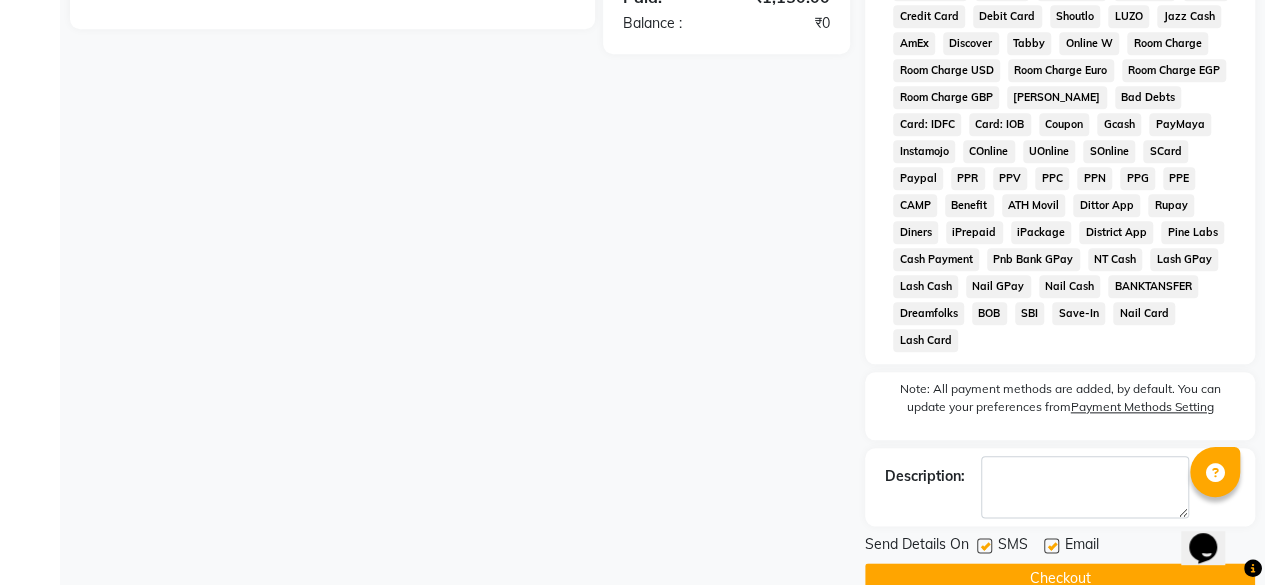 click on "Email" 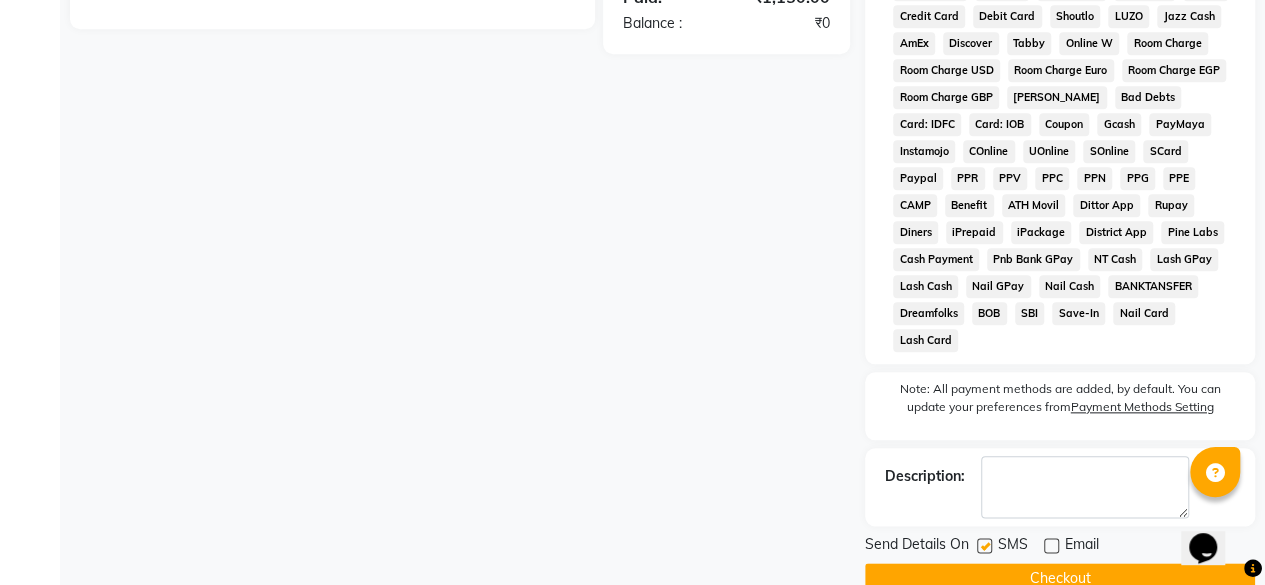 click 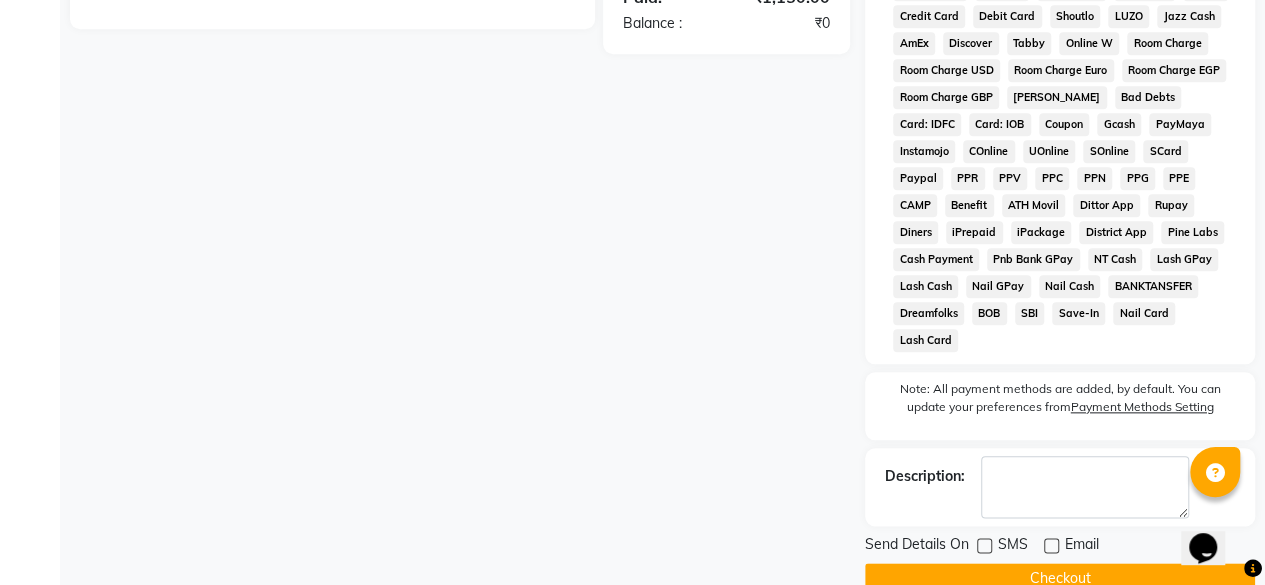 click on "Checkout" 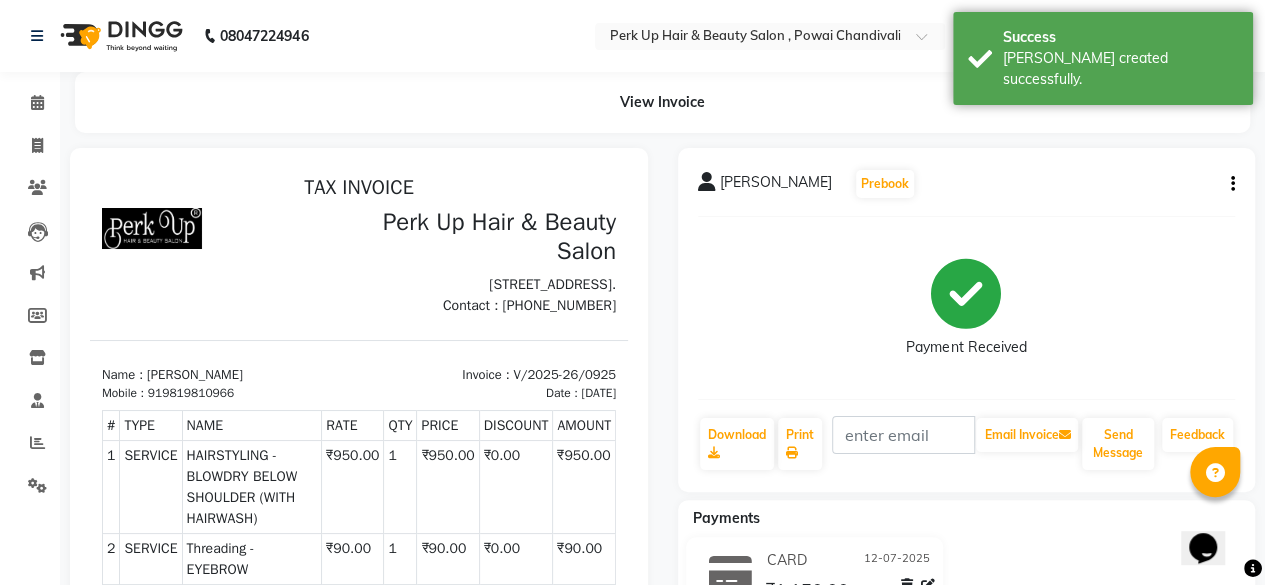 scroll, scrollTop: 0, scrollLeft: 0, axis: both 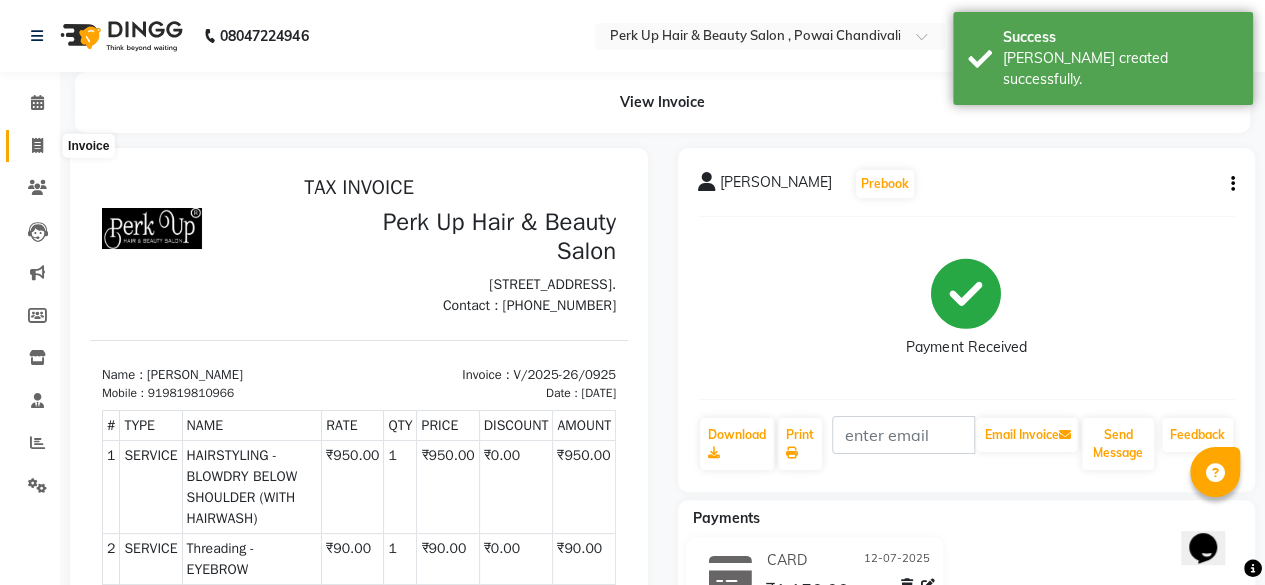 click 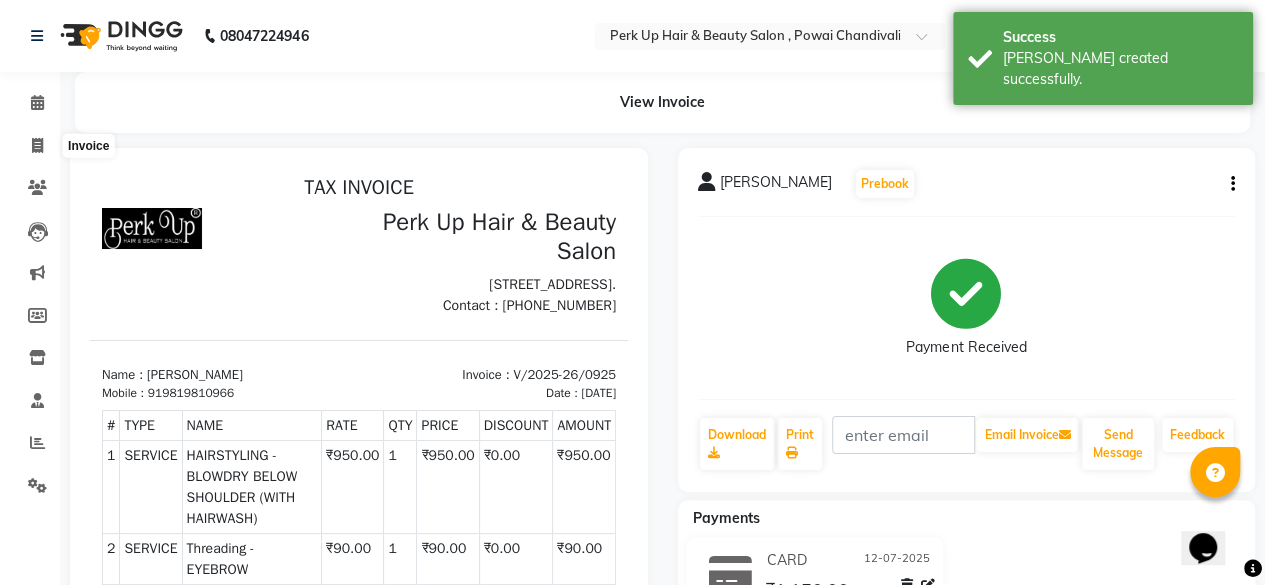 select on "5131" 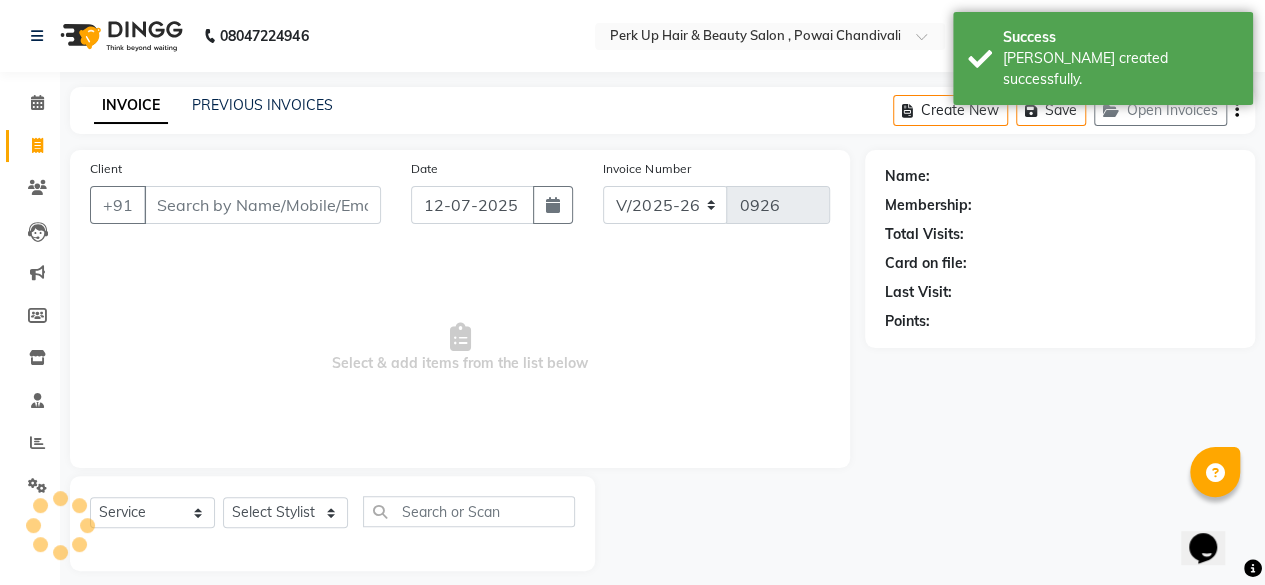 scroll, scrollTop: 15, scrollLeft: 0, axis: vertical 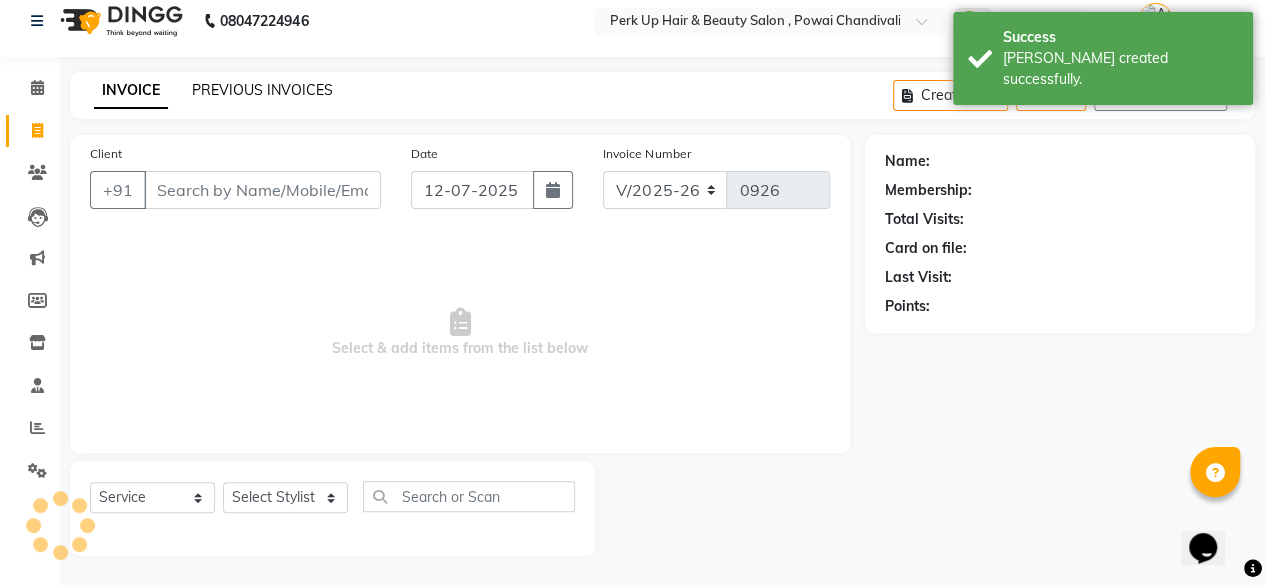 click on "PREVIOUS INVOICES" 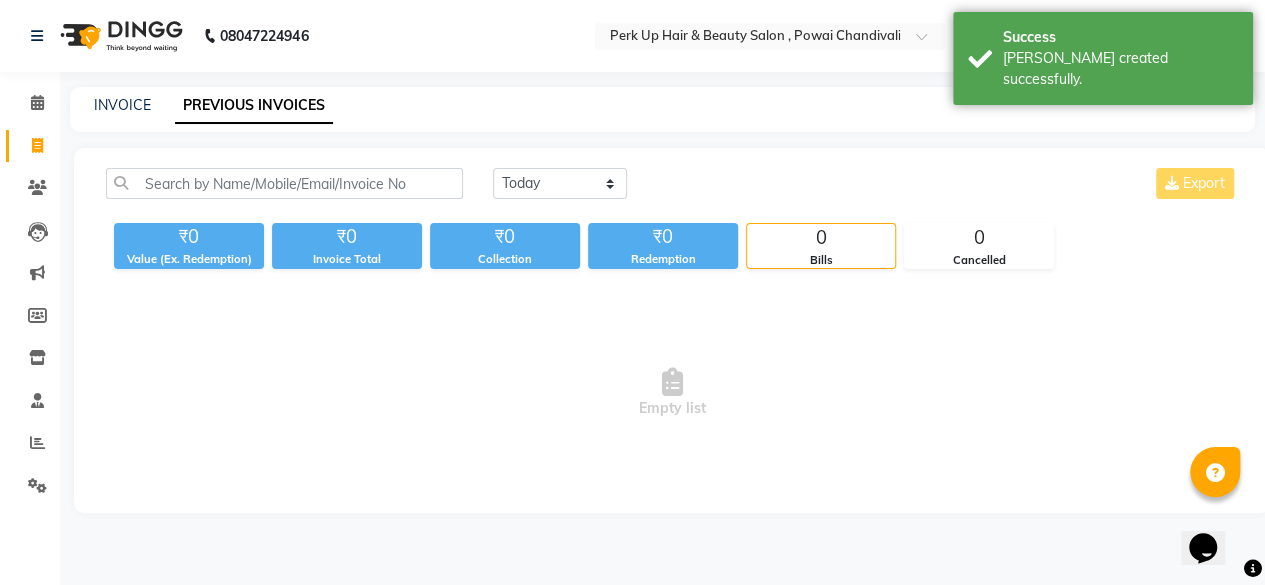 scroll, scrollTop: 0, scrollLeft: 0, axis: both 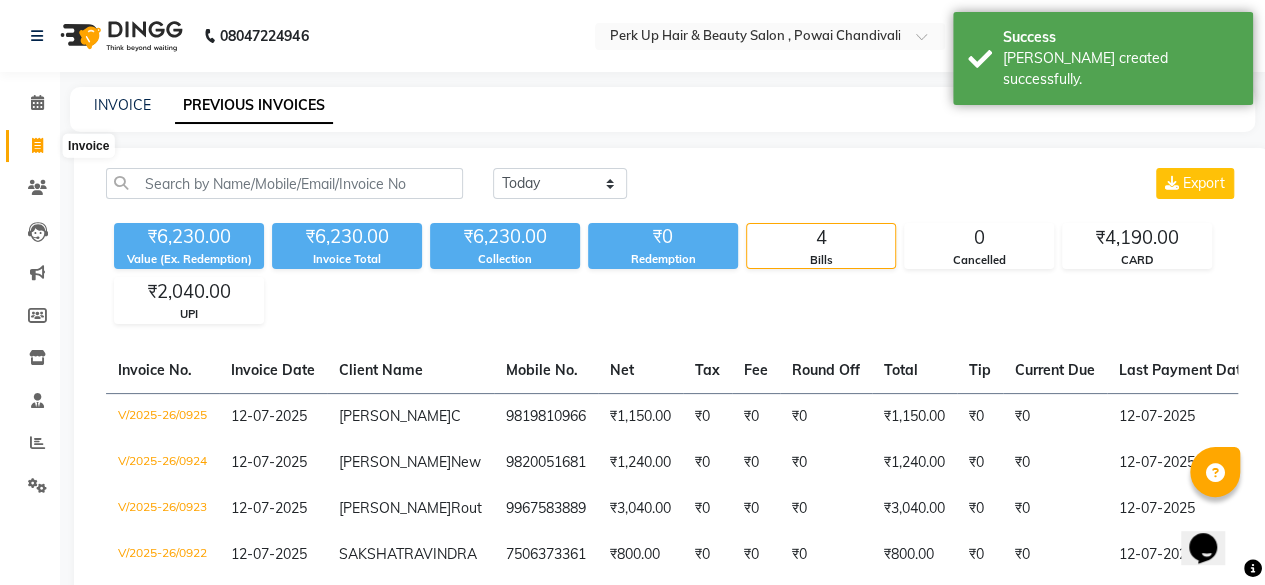 click 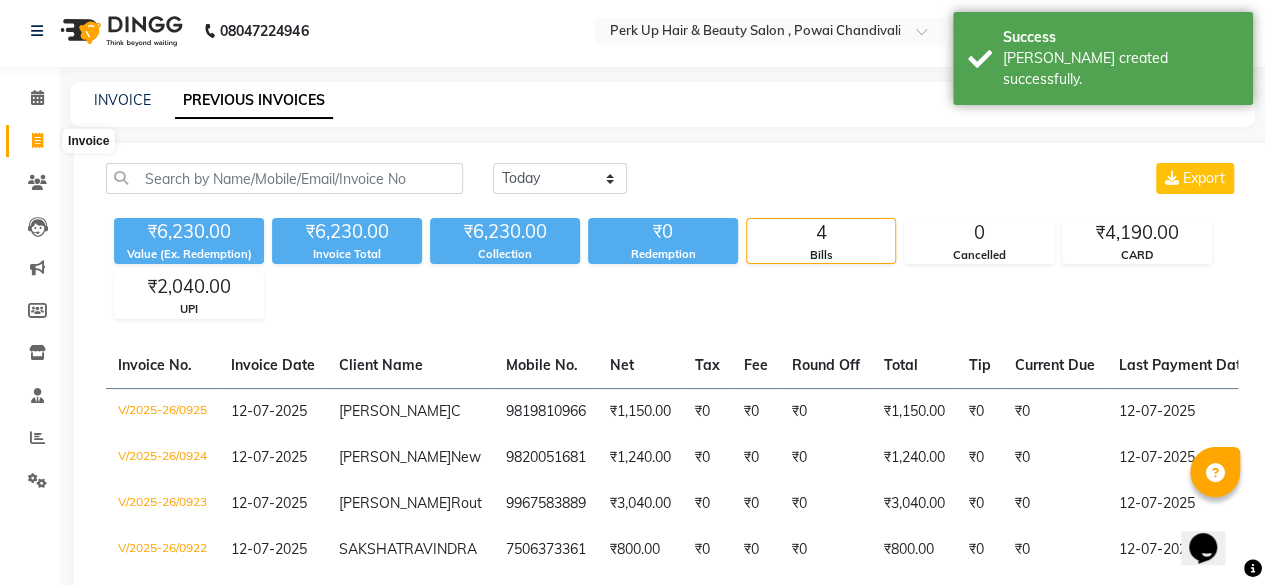 select on "5131" 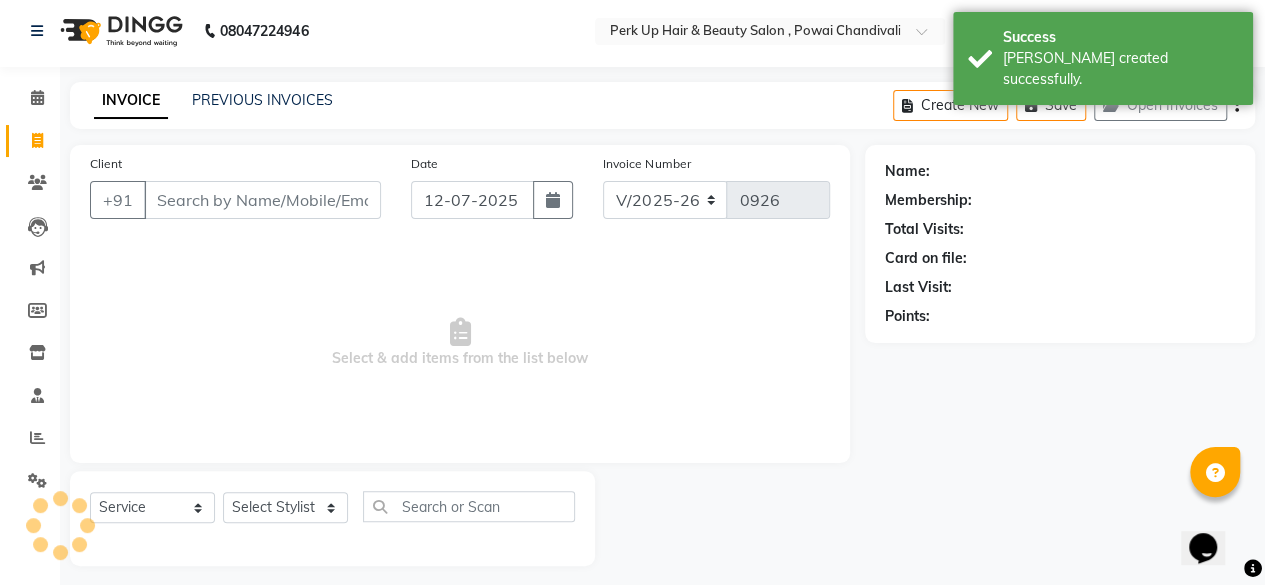 scroll, scrollTop: 15, scrollLeft: 0, axis: vertical 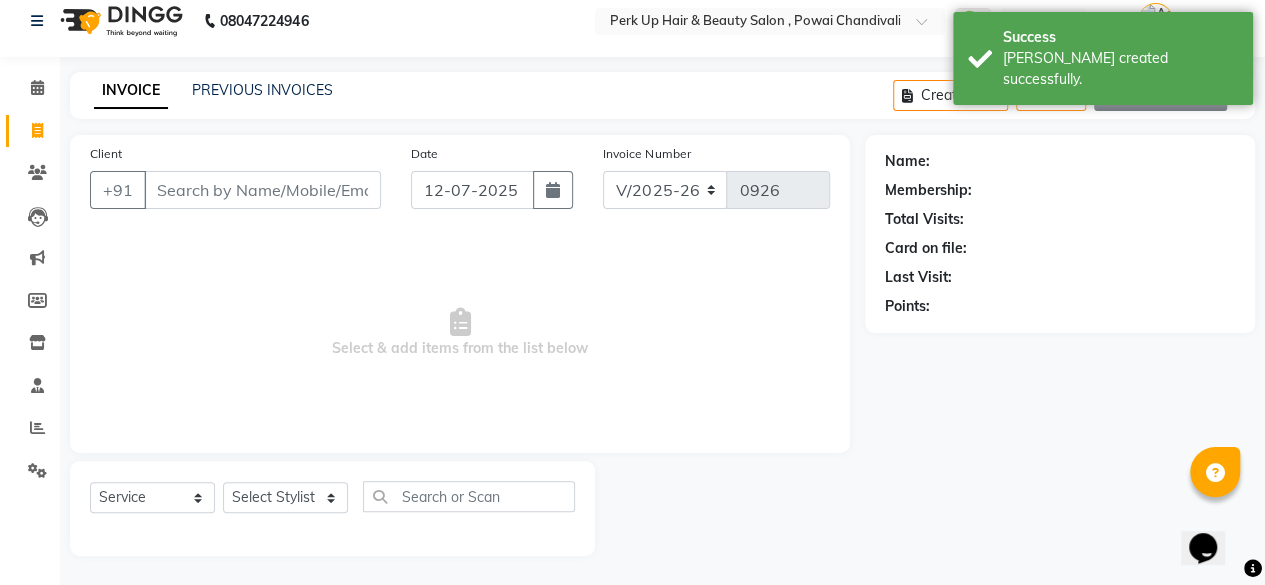 click on "Open Invoices" 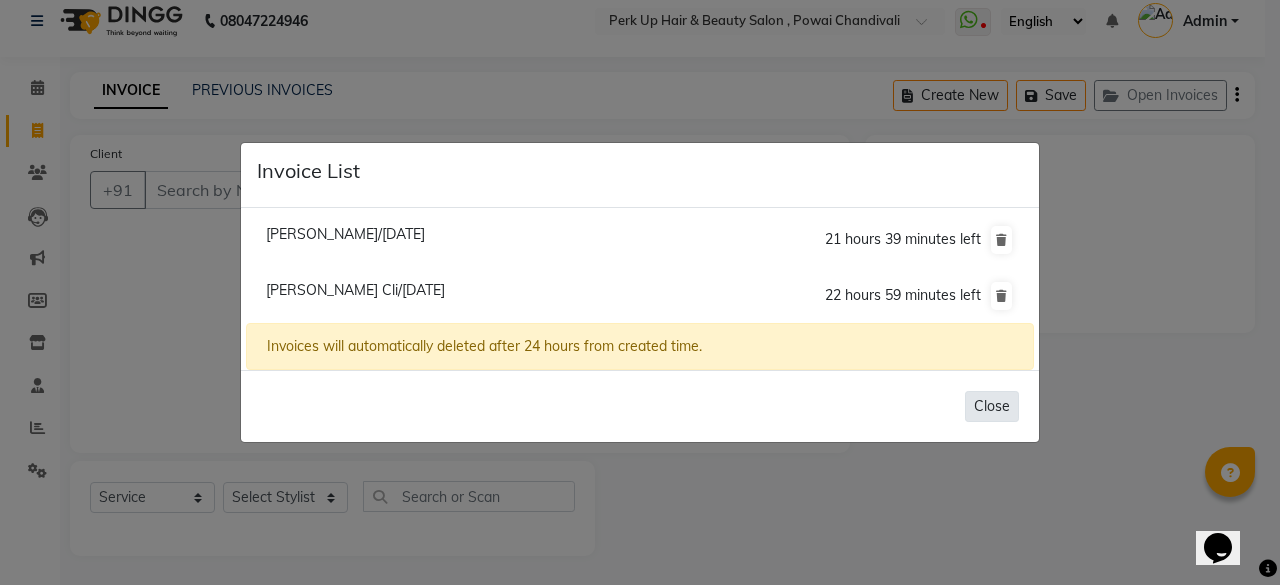 click on "Close" 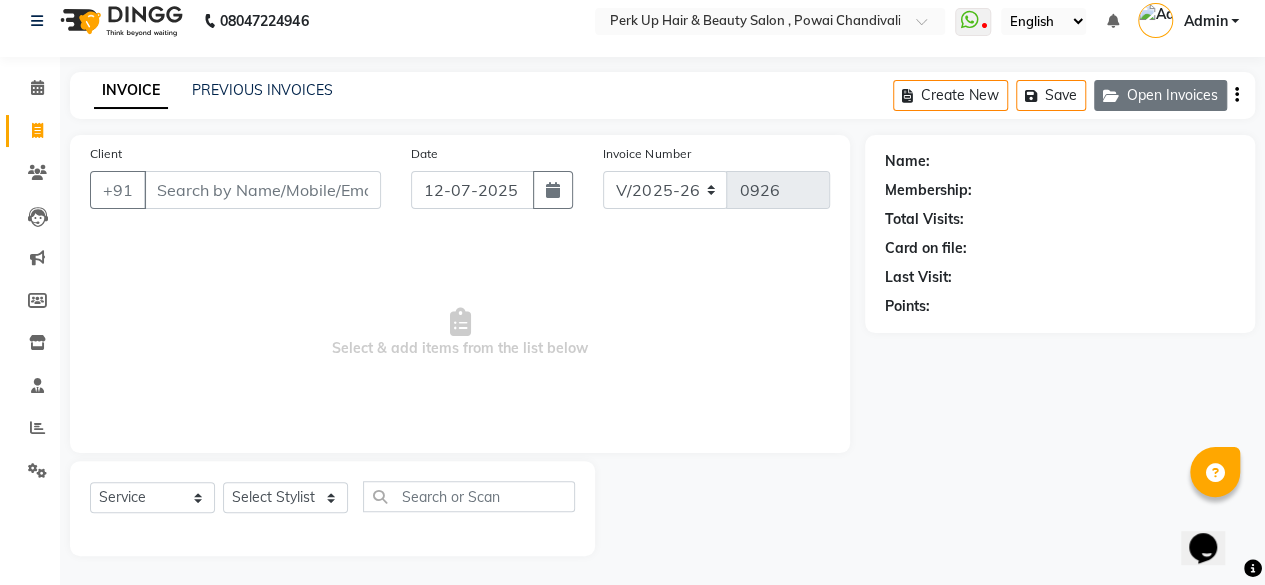 click on "Open Invoices" 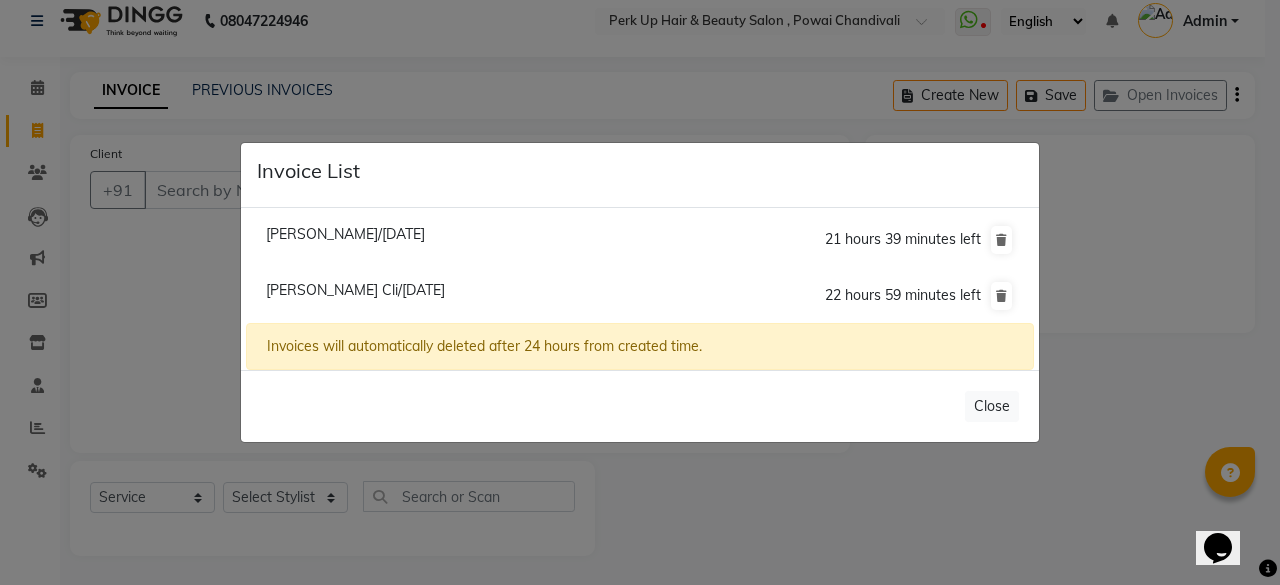 click on "[PERSON_NAME]/[DATE]" 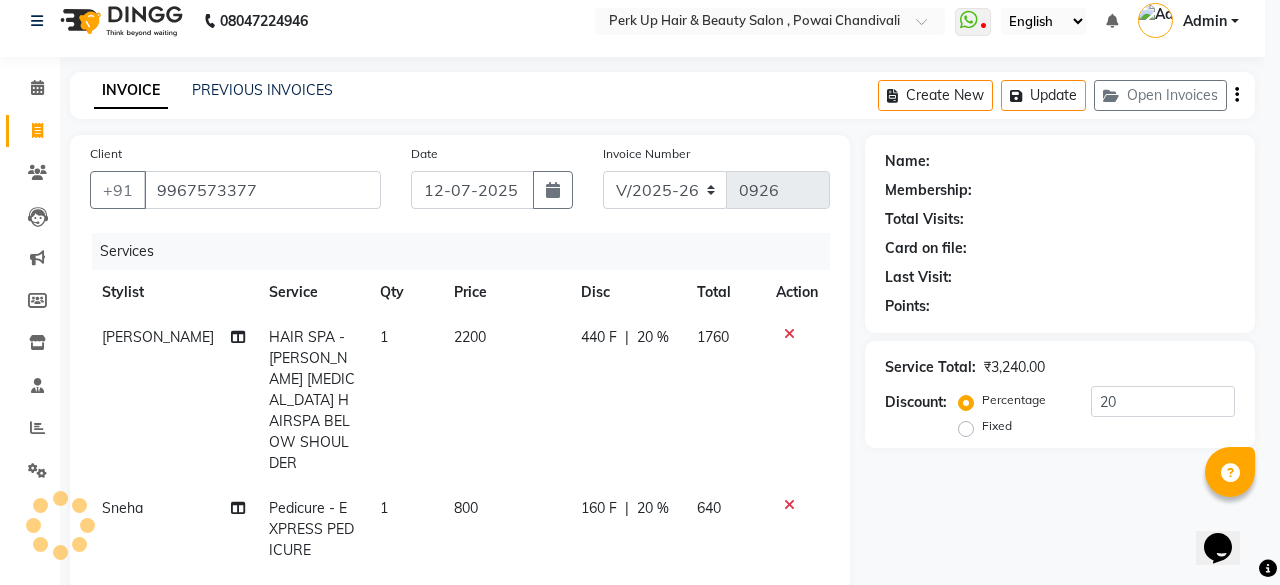type on "0" 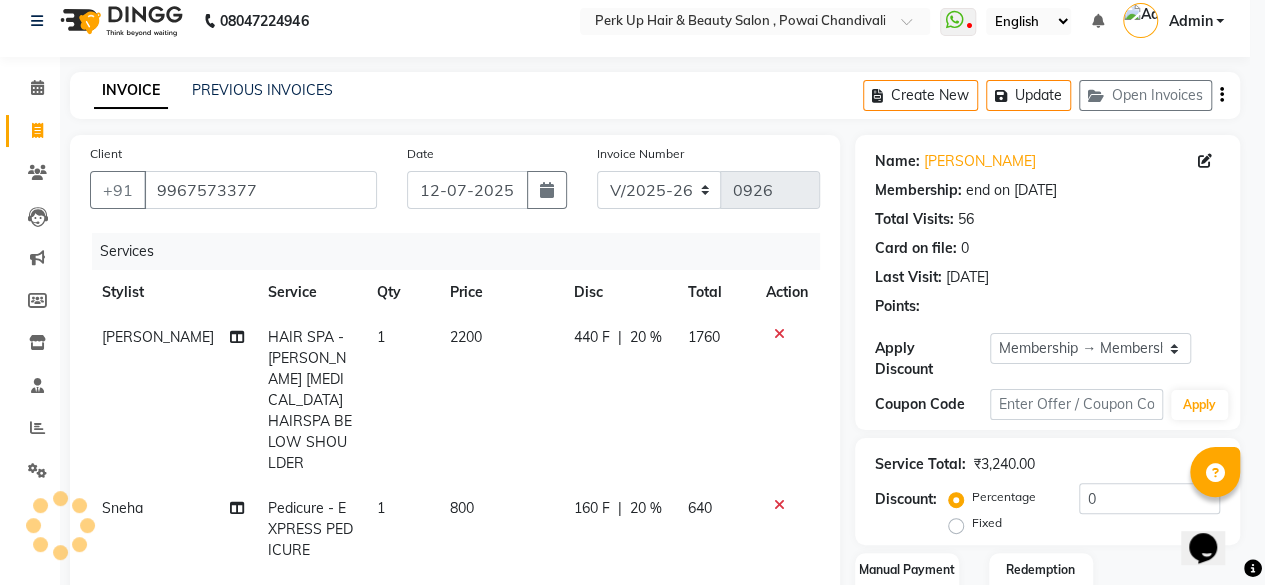 type on "20" 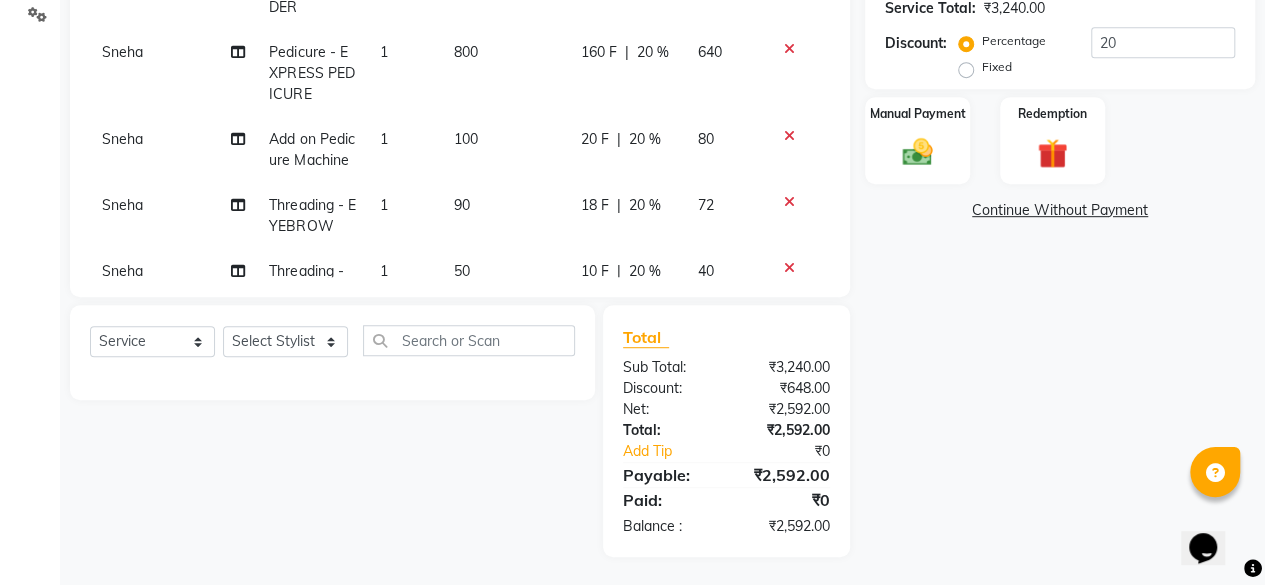 scroll, scrollTop: 0, scrollLeft: 0, axis: both 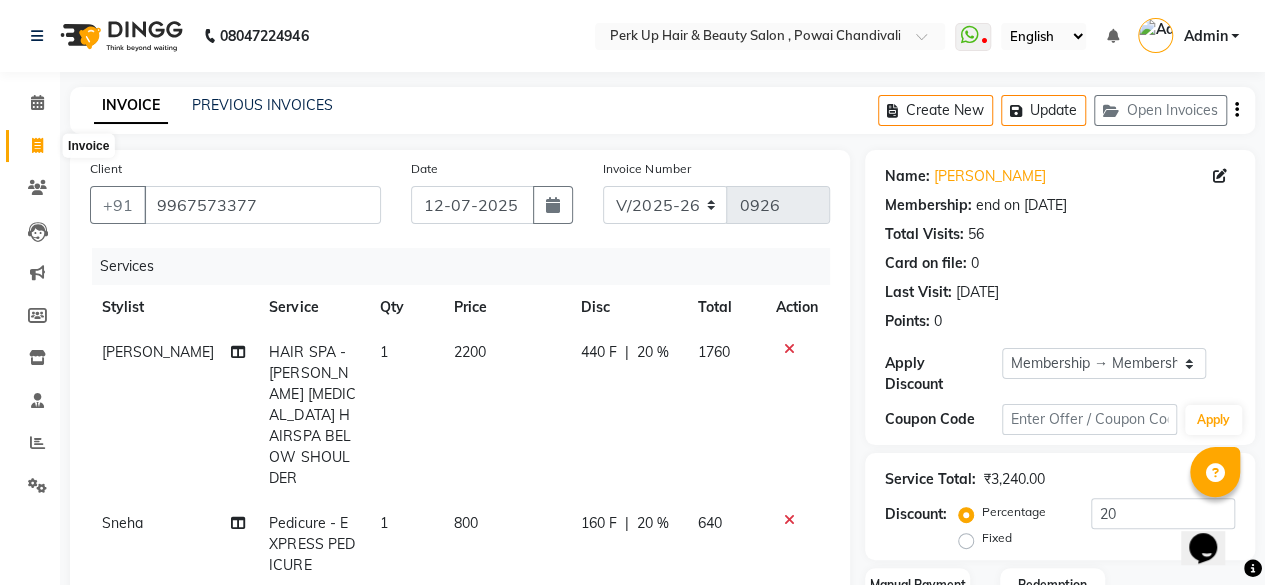 click 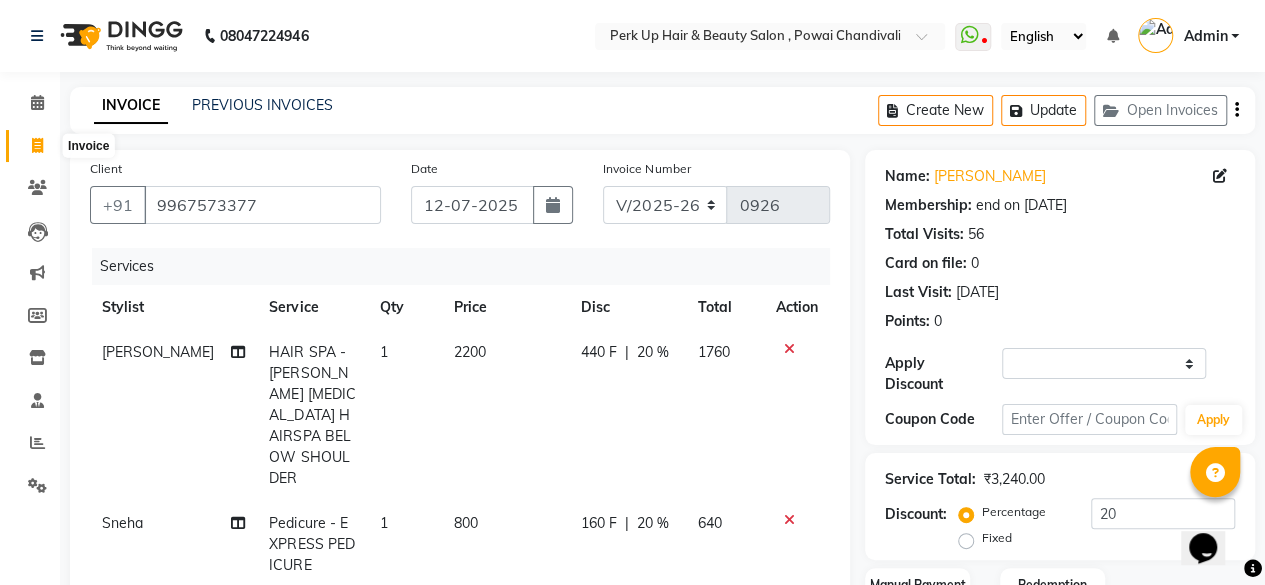 select on "5131" 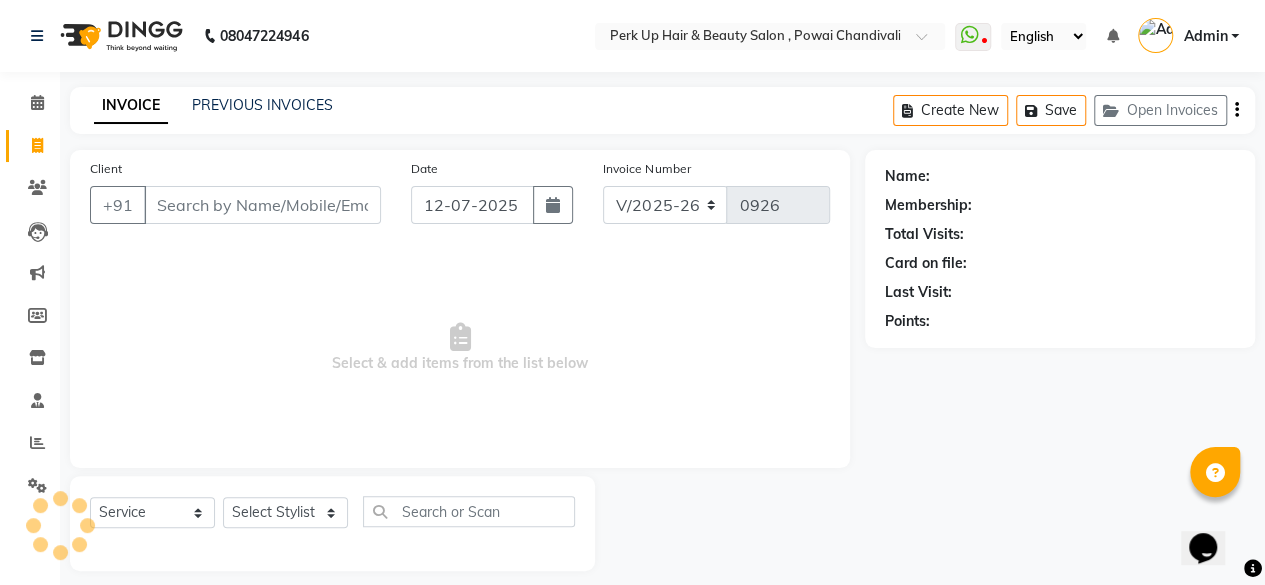 scroll, scrollTop: 15, scrollLeft: 0, axis: vertical 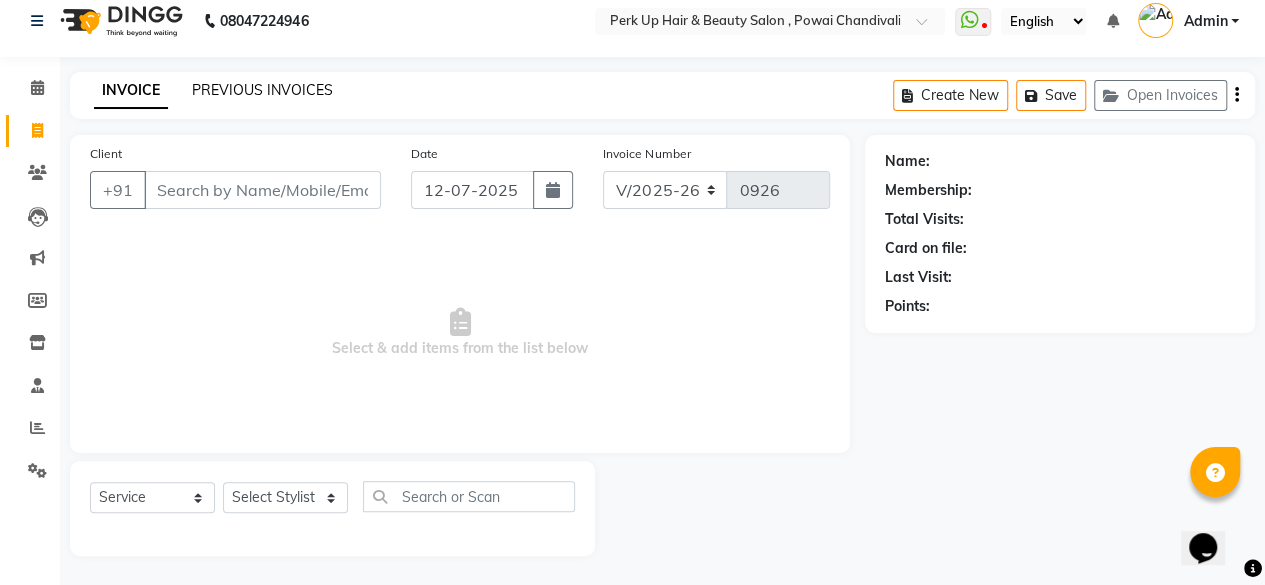 click on "PREVIOUS INVOICES" 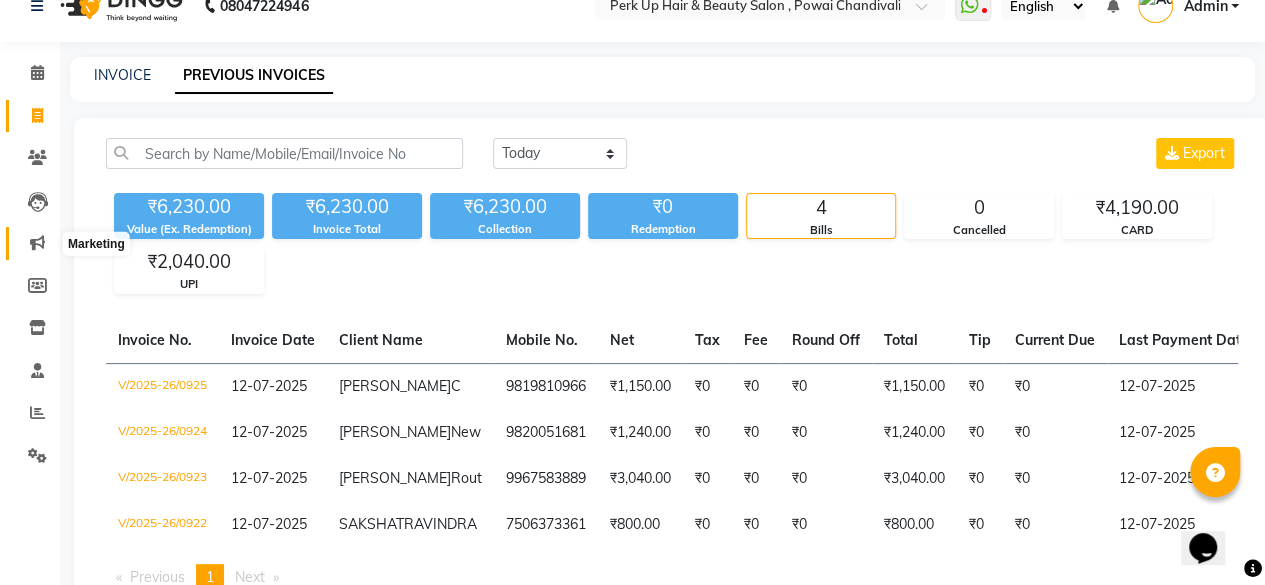scroll, scrollTop: 0, scrollLeft: 0, axis: both 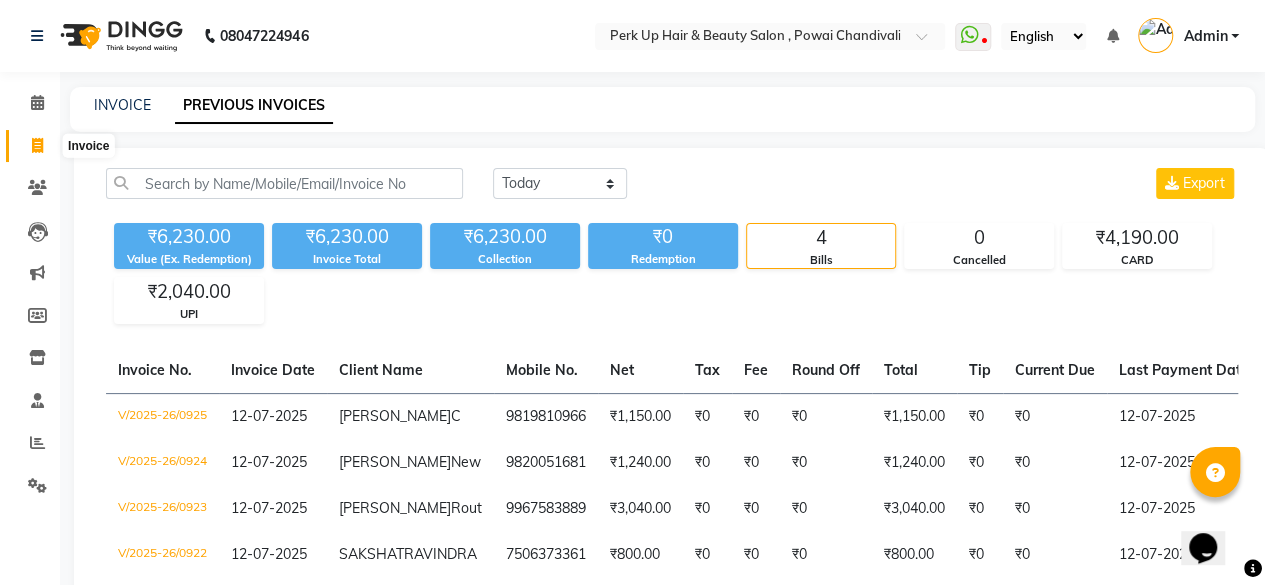 click 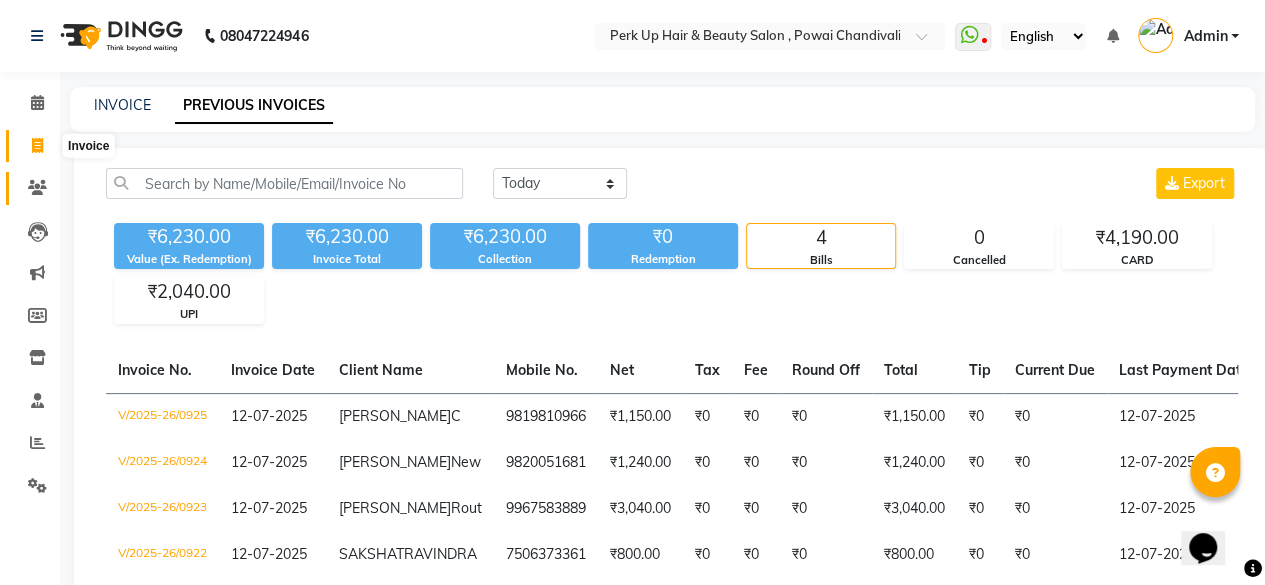 select on "5131" 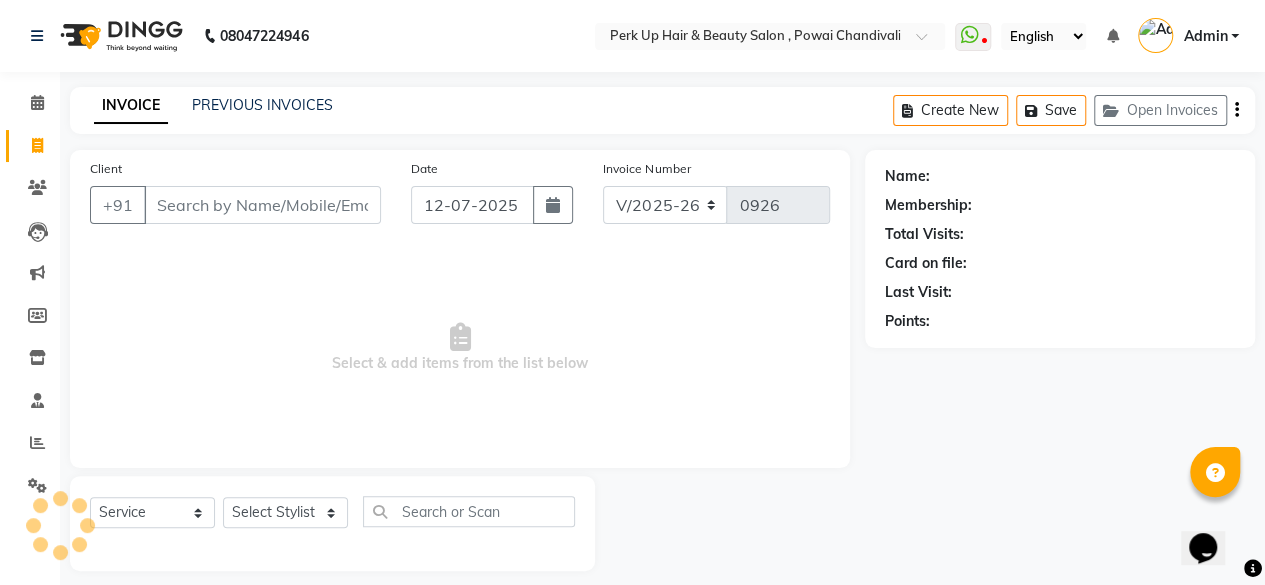 scroll, scrollTop: 15, scrollLeft: 0, axis: vertical 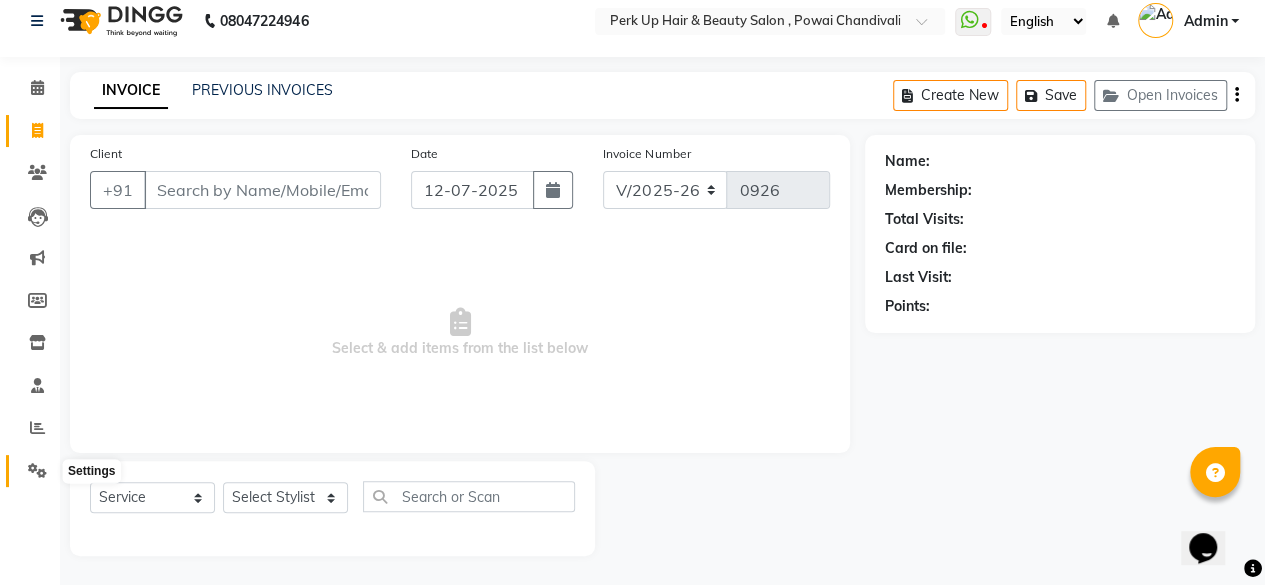 click 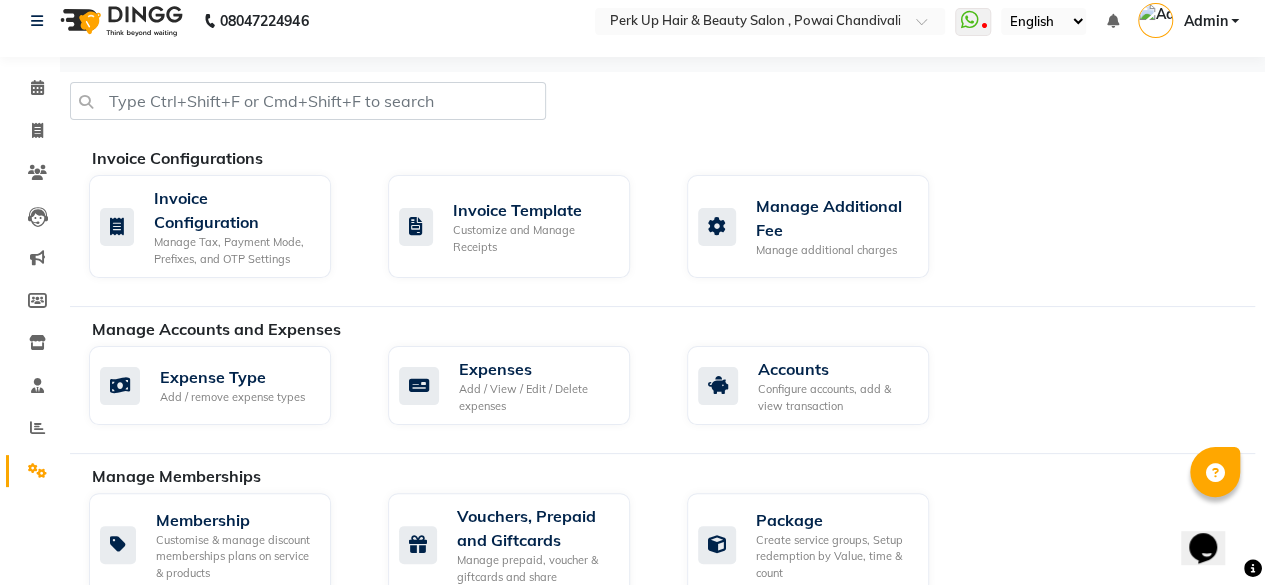 scroll, scrollTop: 1048, scrollLeft: 0, axis: vertical 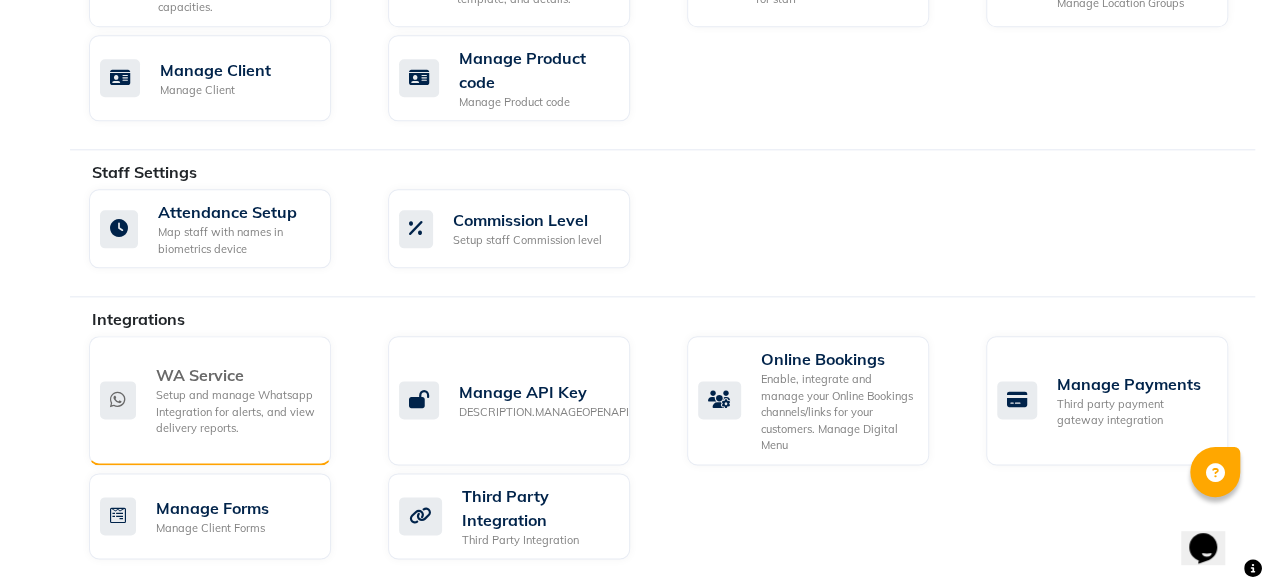 click on "Setup and manage Whatsapp Integration for alerts, and view delivery reports." 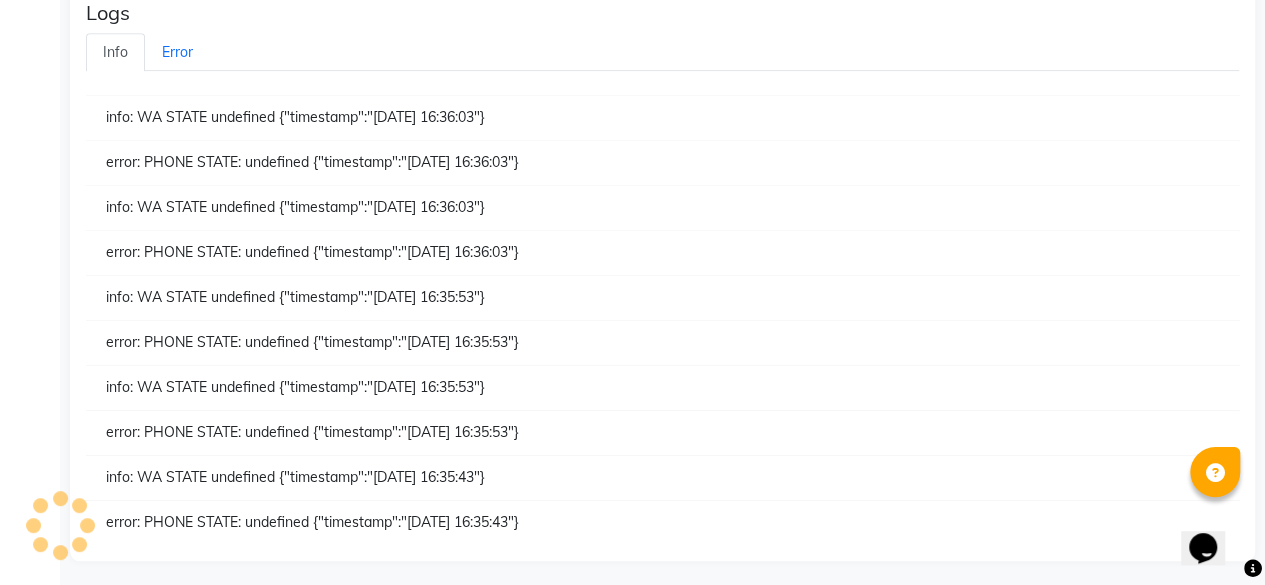 scroll, scrollTop: 0, scrollLeft: 0, axis: both 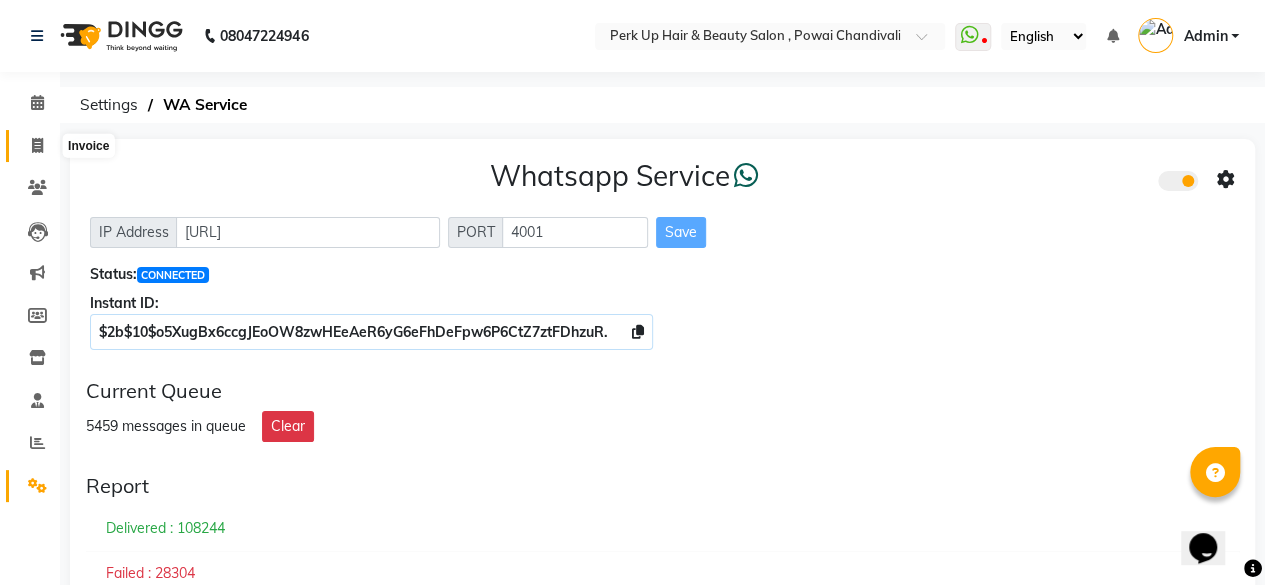 click 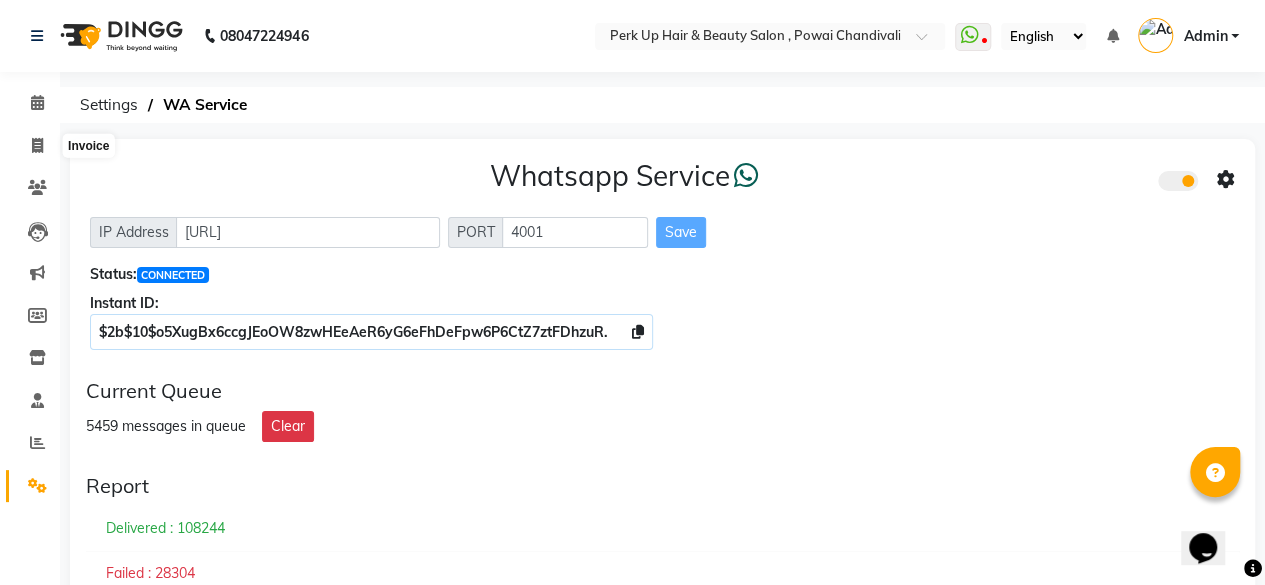select on "service" 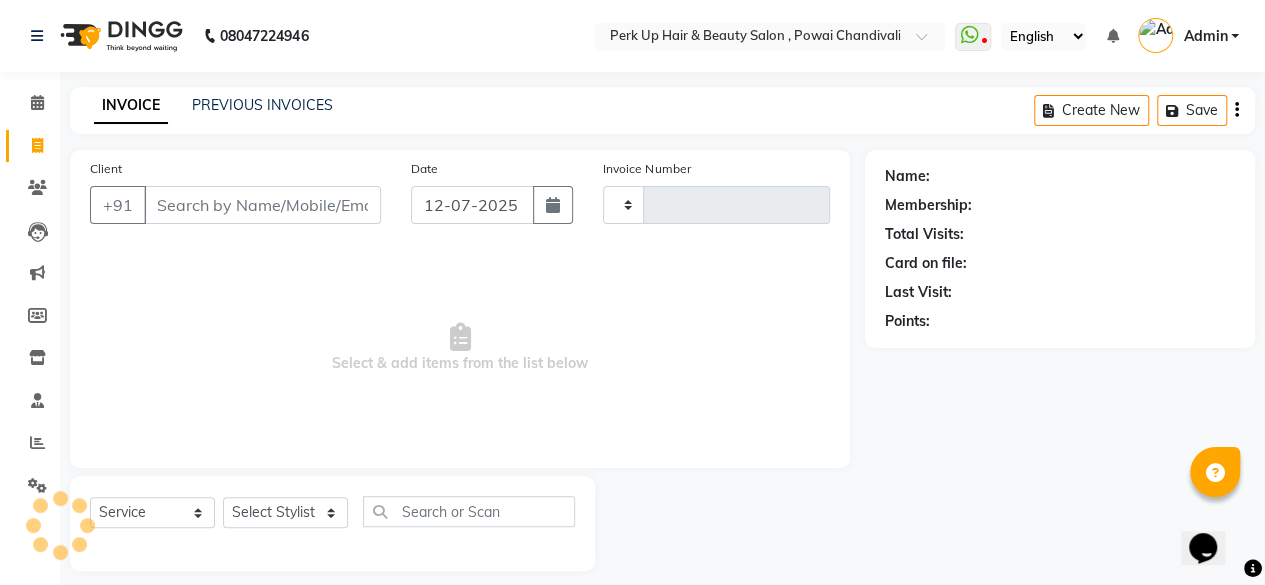 scroll, scrollTop: 15, scrollLeft: 0, axis: vertical 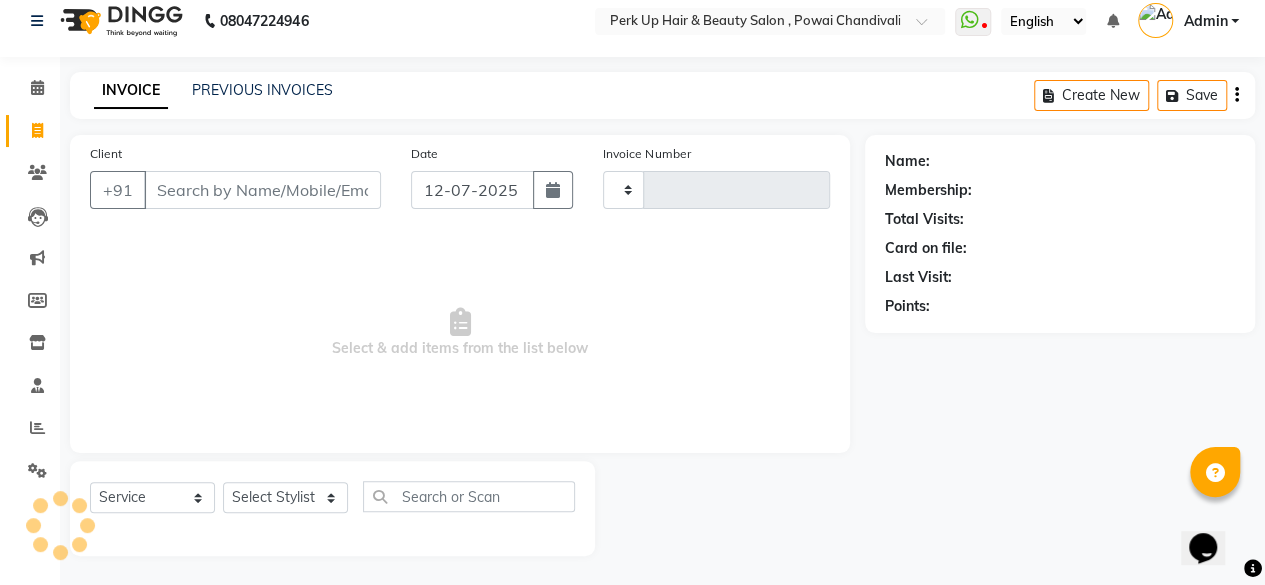 type on "0926" 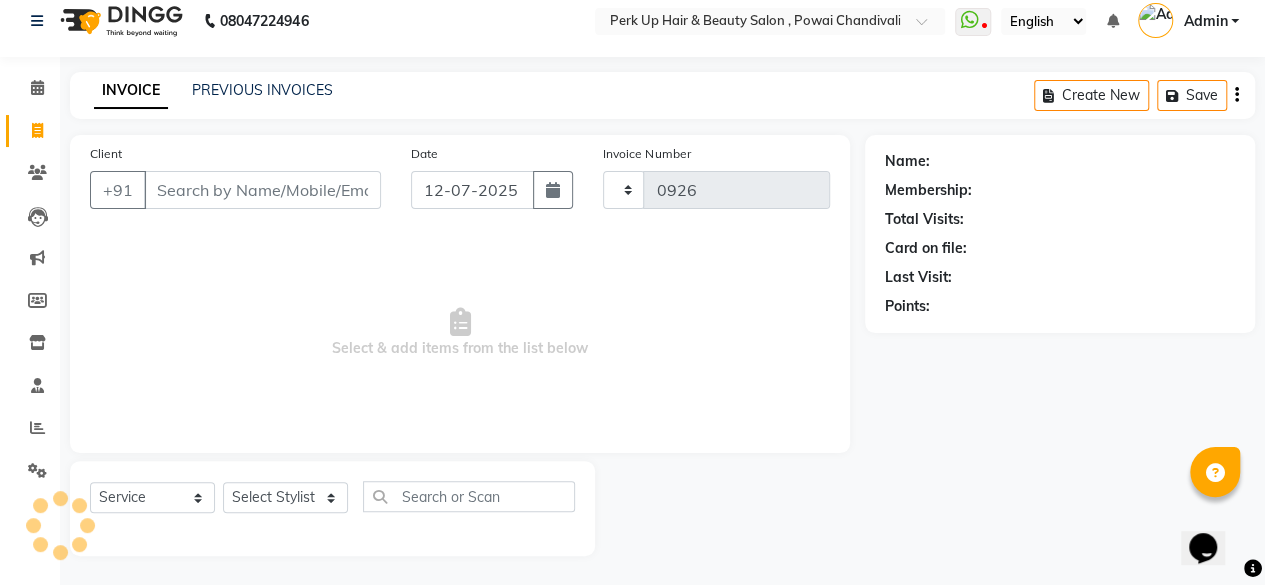 select on "5131" 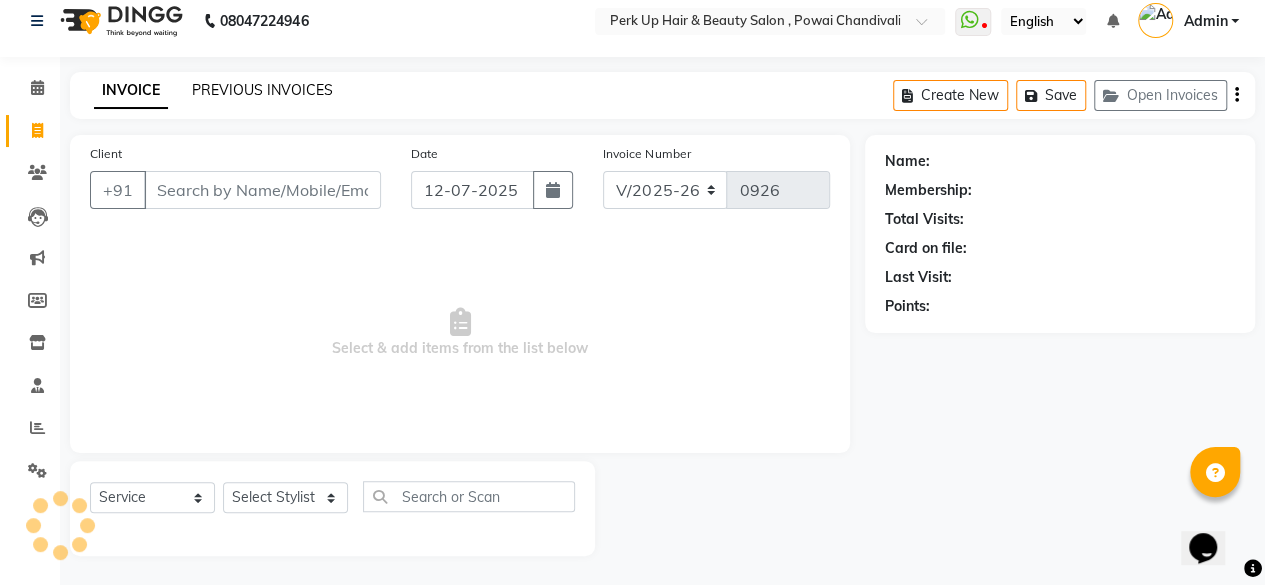 click on "PREVIOUS INVOICES" 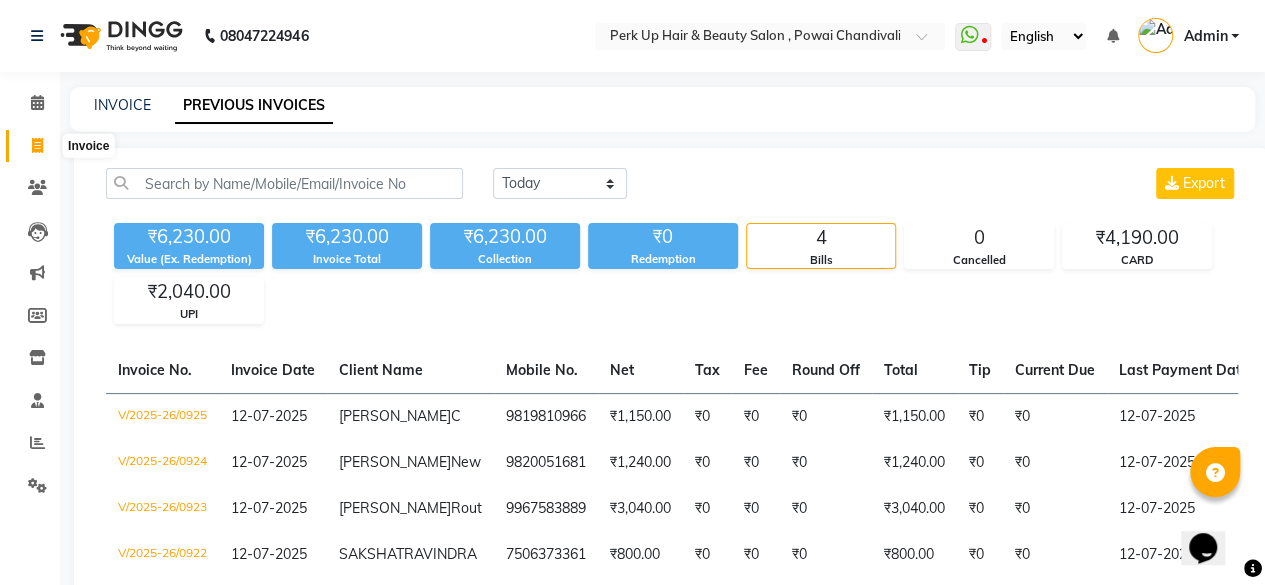 click 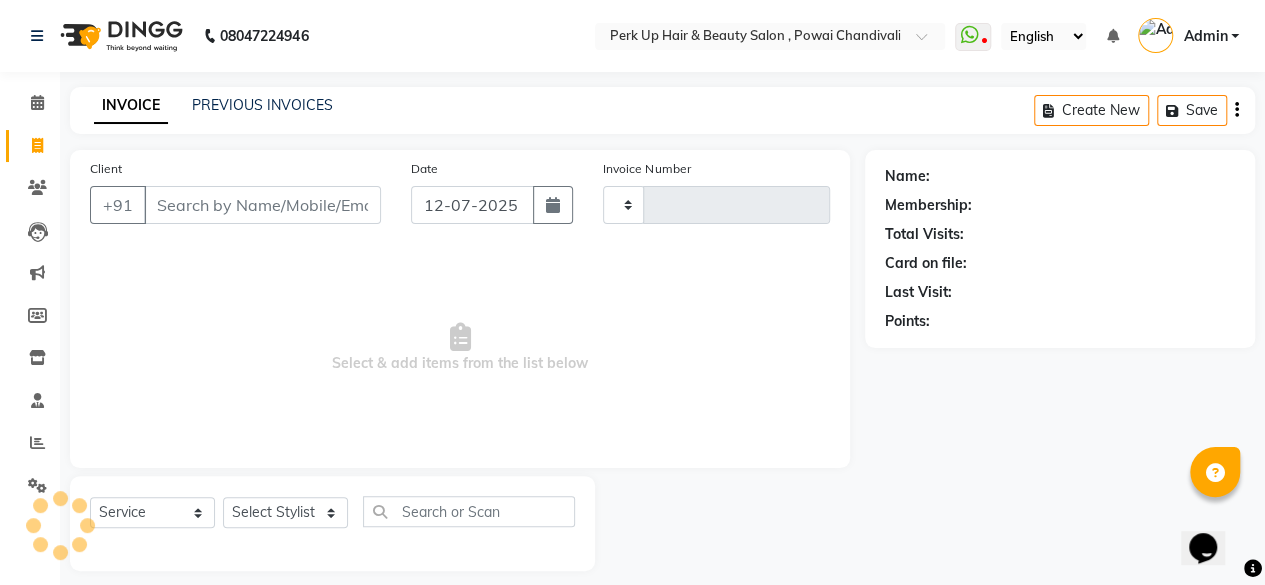 type on "0926" 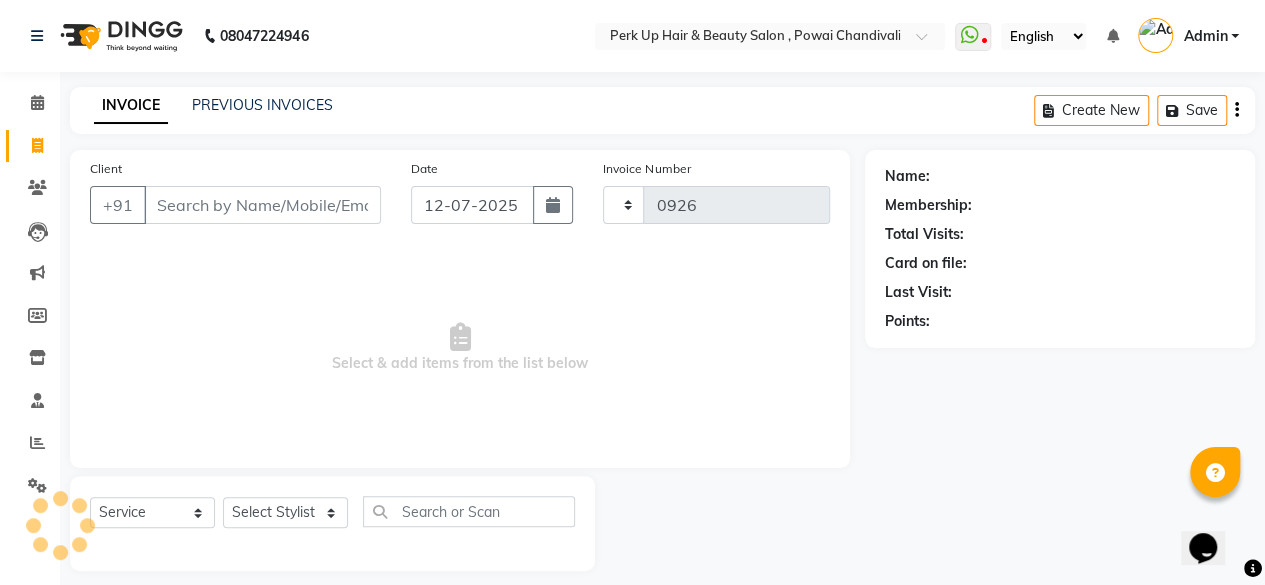 select on "5131" 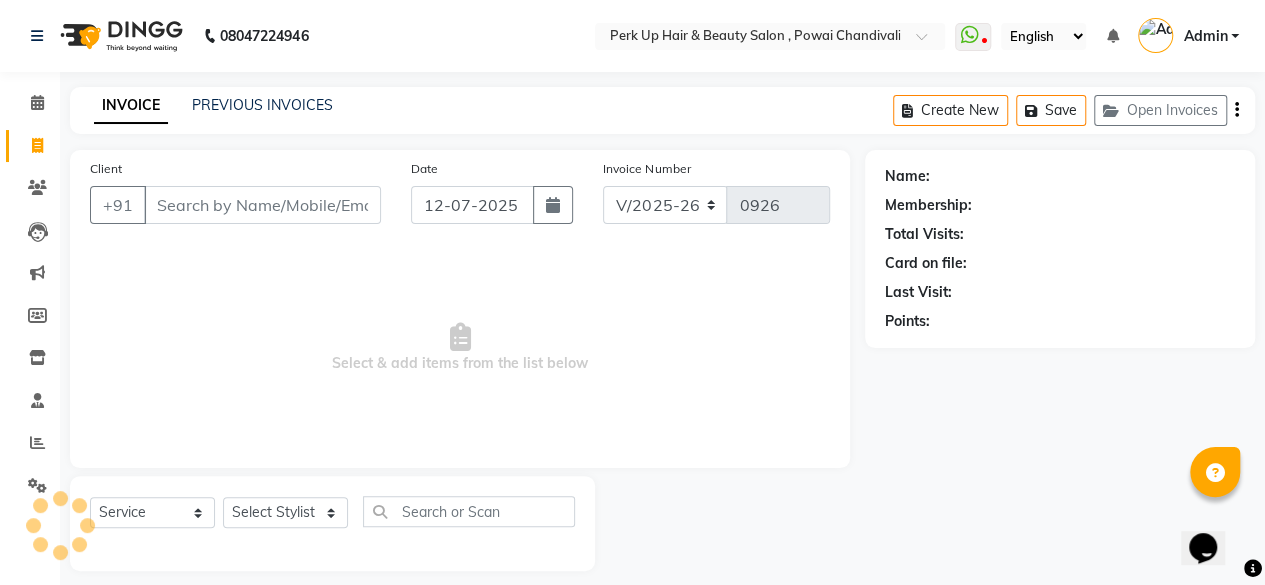 scroll, scrollTop: 15, scrollLeft: 0, axis: vertical 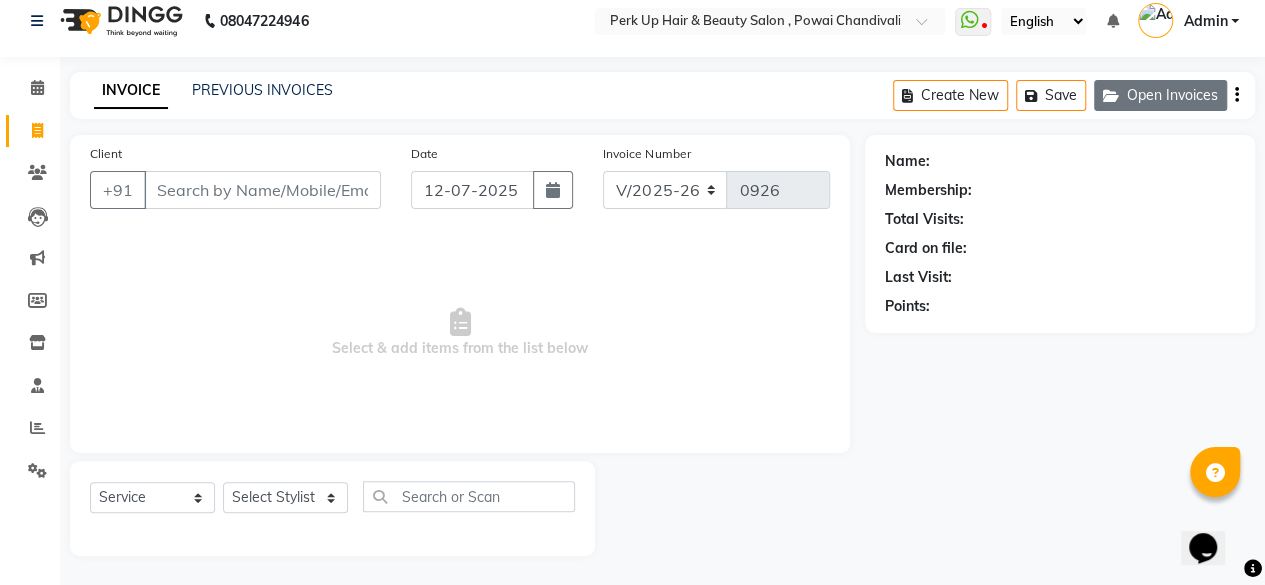click on "Open Invoices" 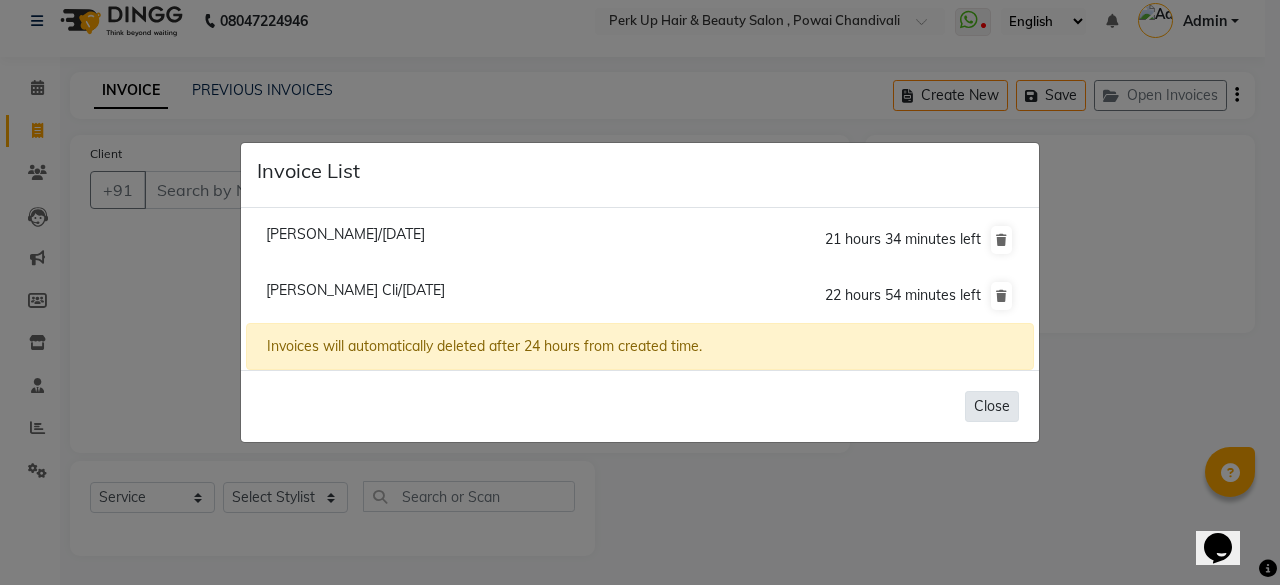 click on "Close" 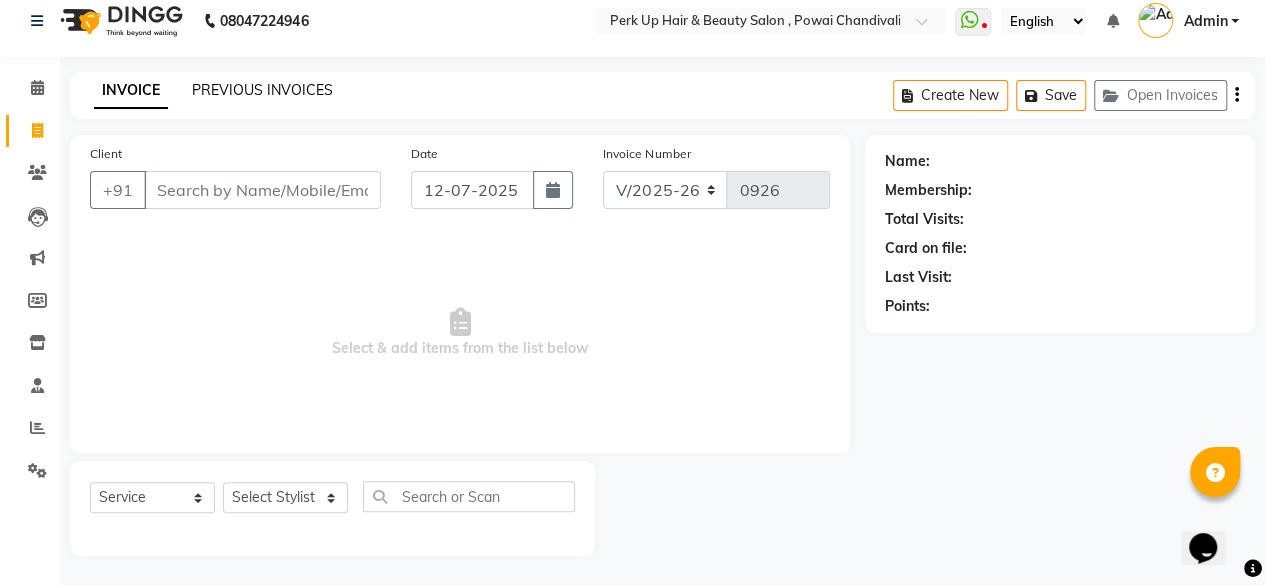 click on "PREVIOUS INVOICES" 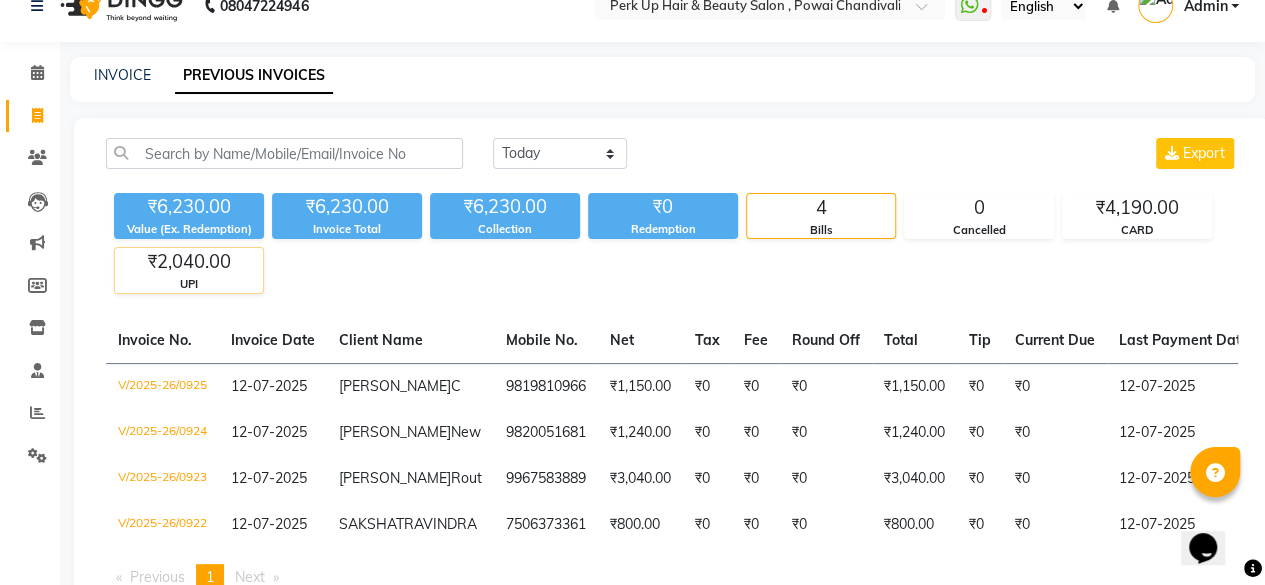scroll, scrollTop: 0, scrollLeft: 0, axis: both 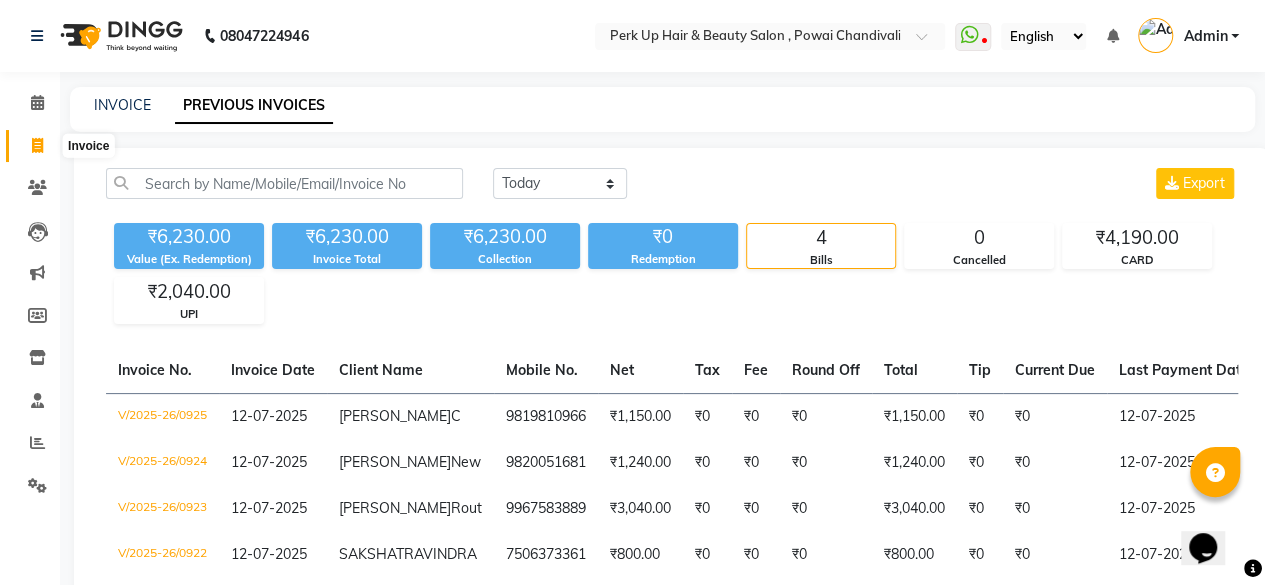 click 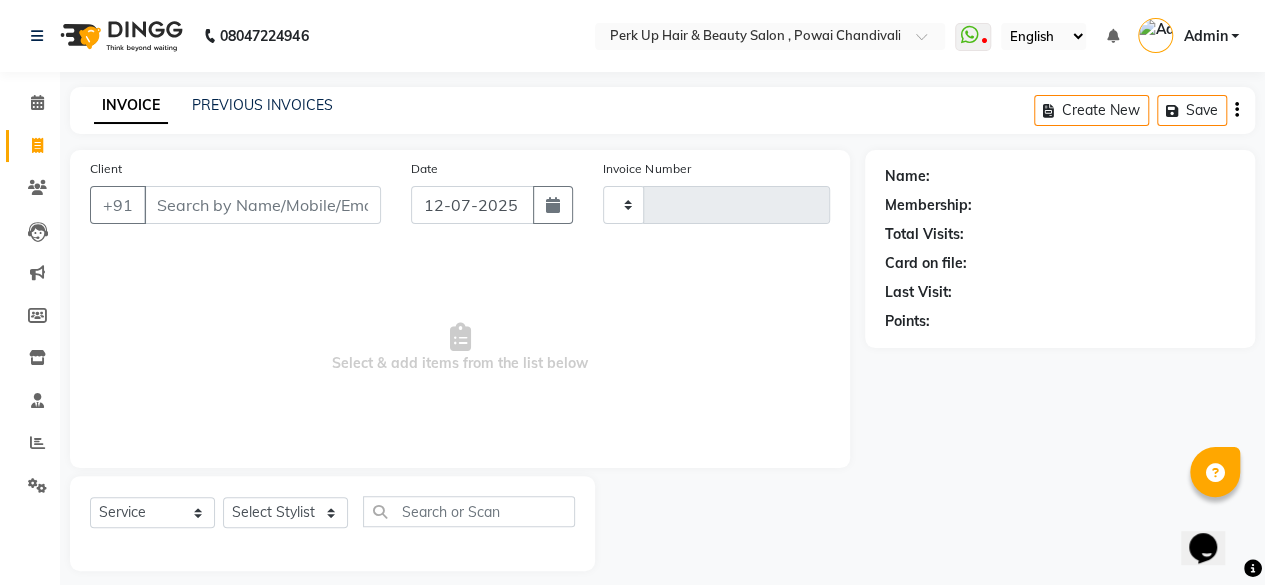 scroll, scrollTop: 15, scrollLeft: 0, axis: vertical 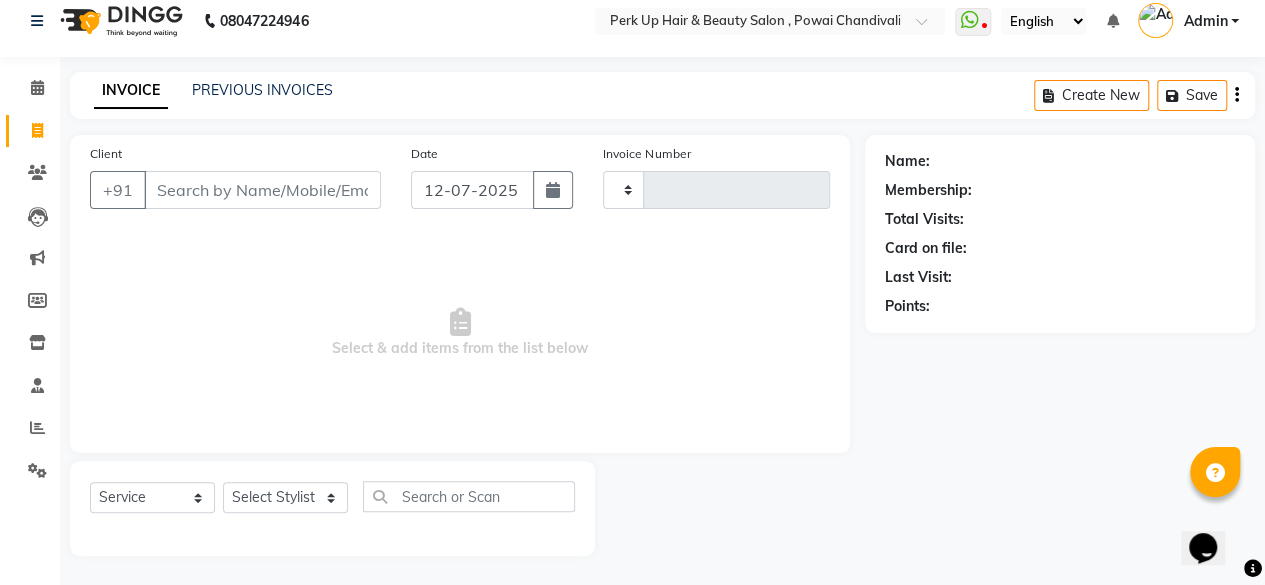 type on "0926" 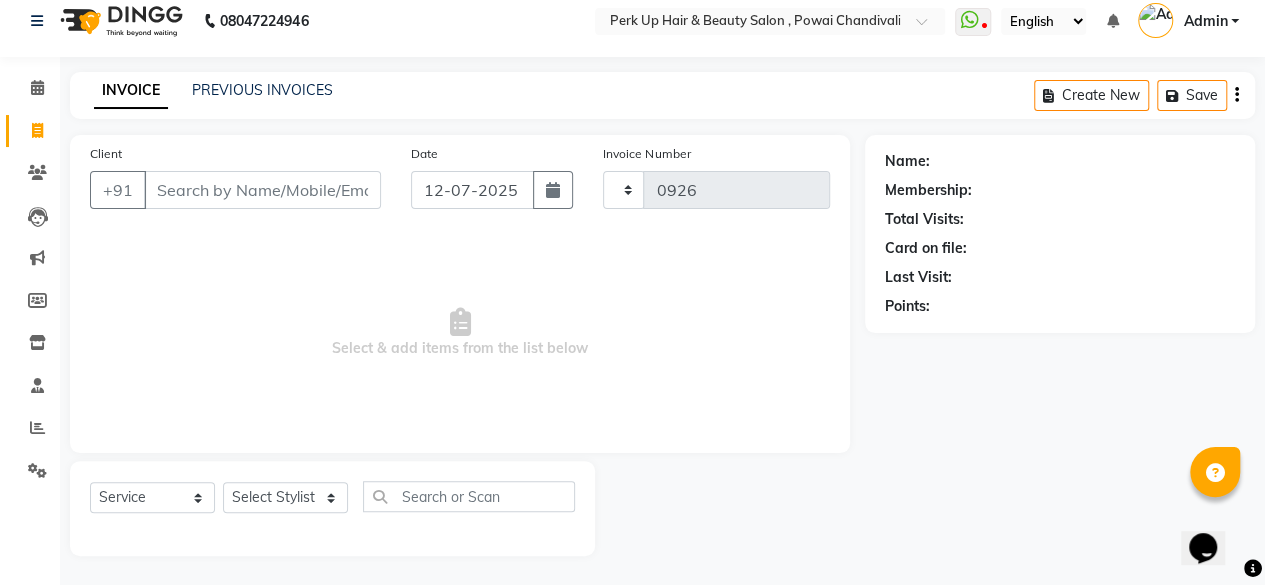select on "5131" 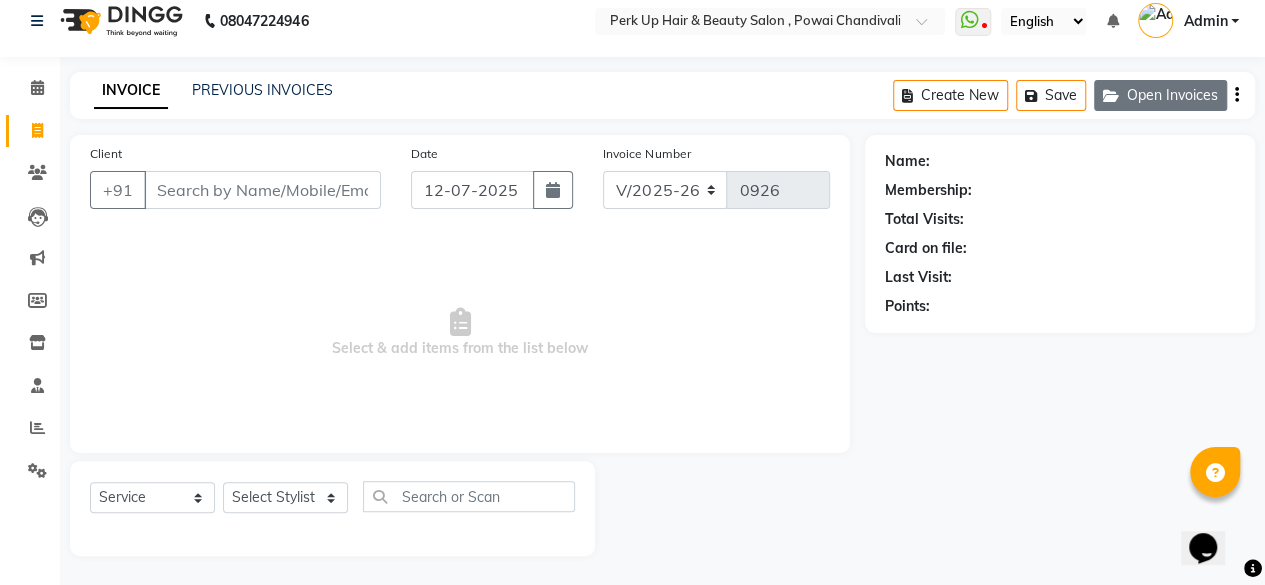 click on "Open Invoices" 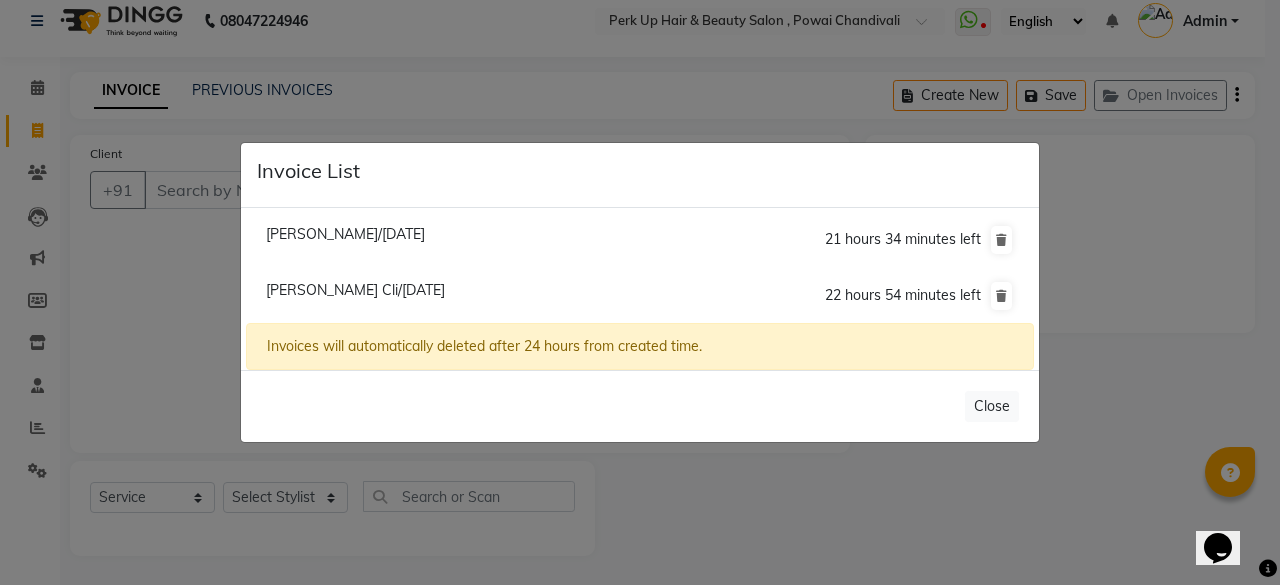 click on "[PERSON_NAME] Cli/[DATE]" 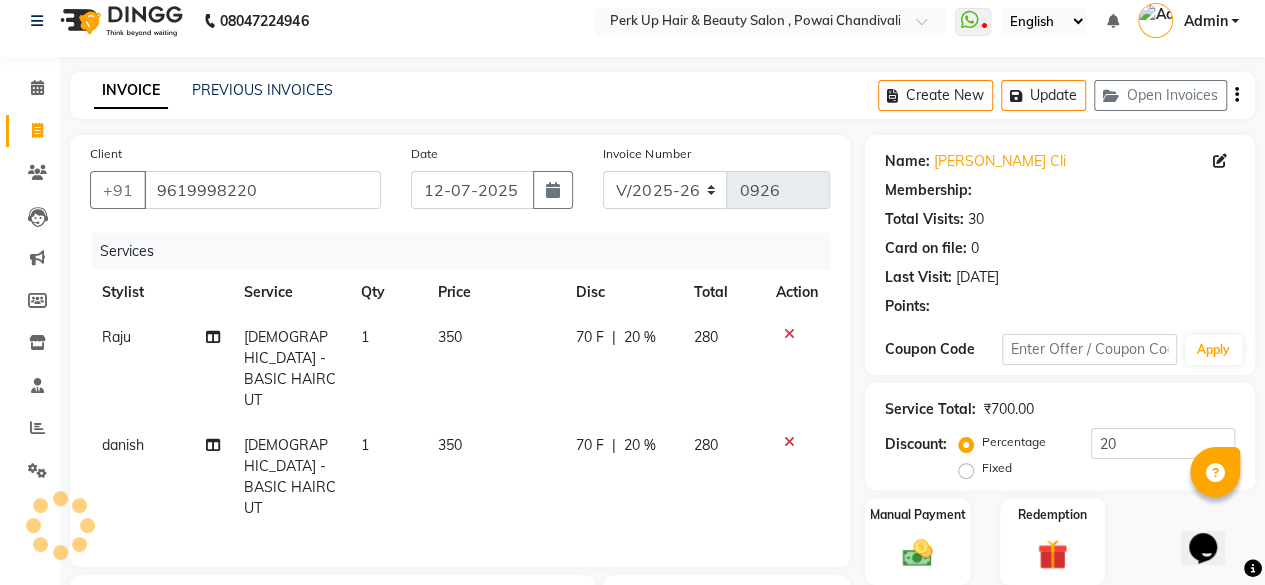 type on "0" 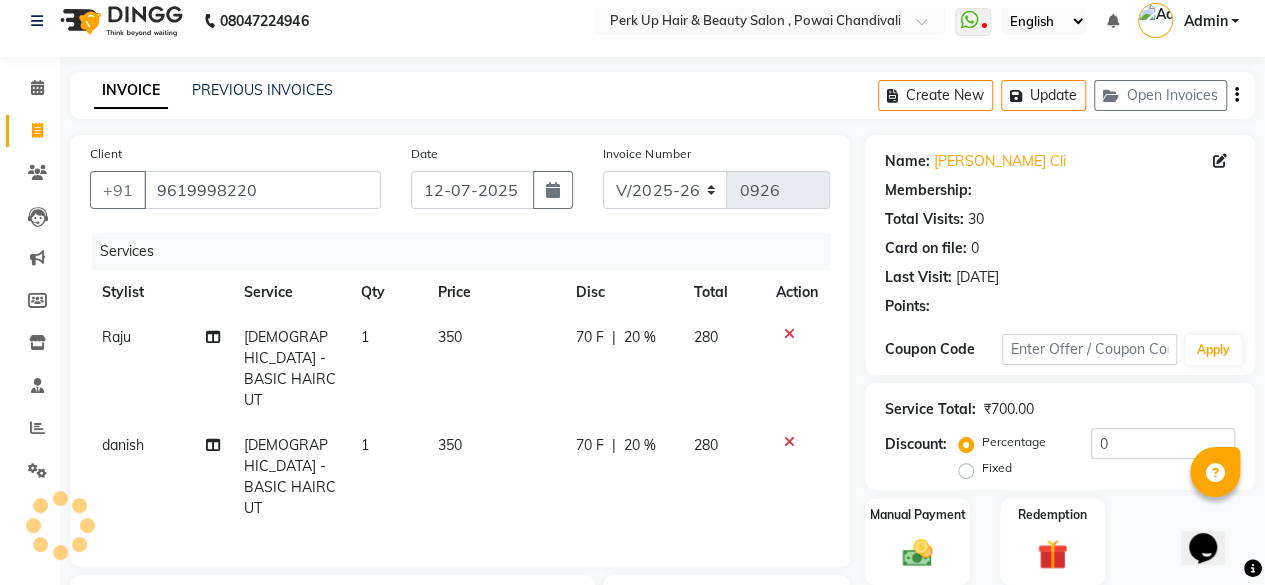 select on "1: Object" 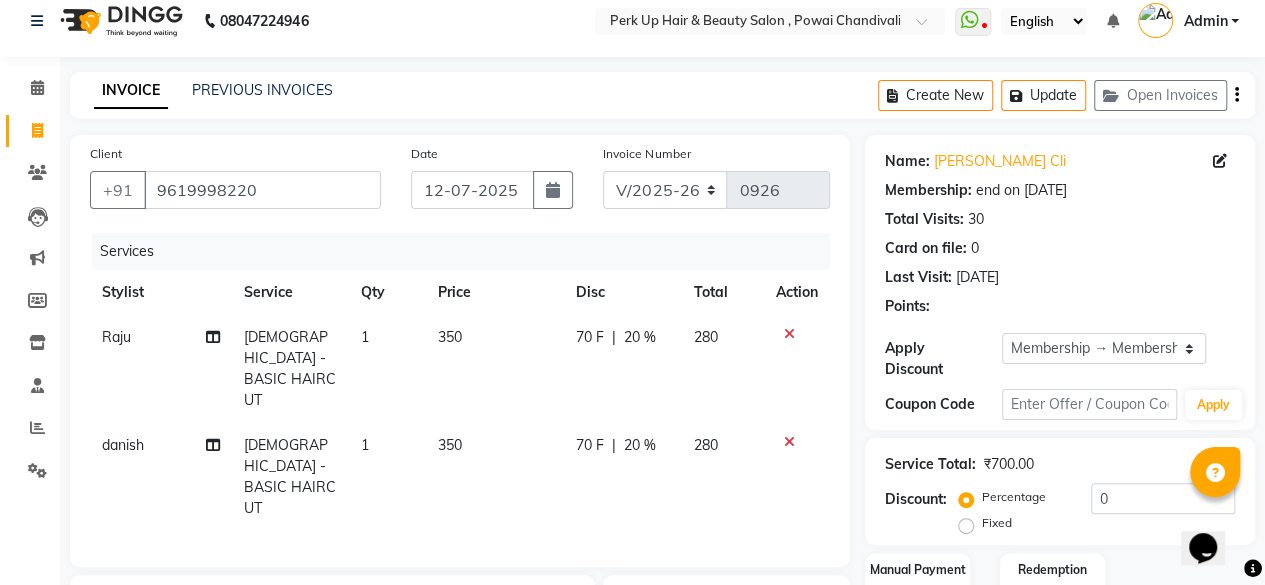 type on "20" 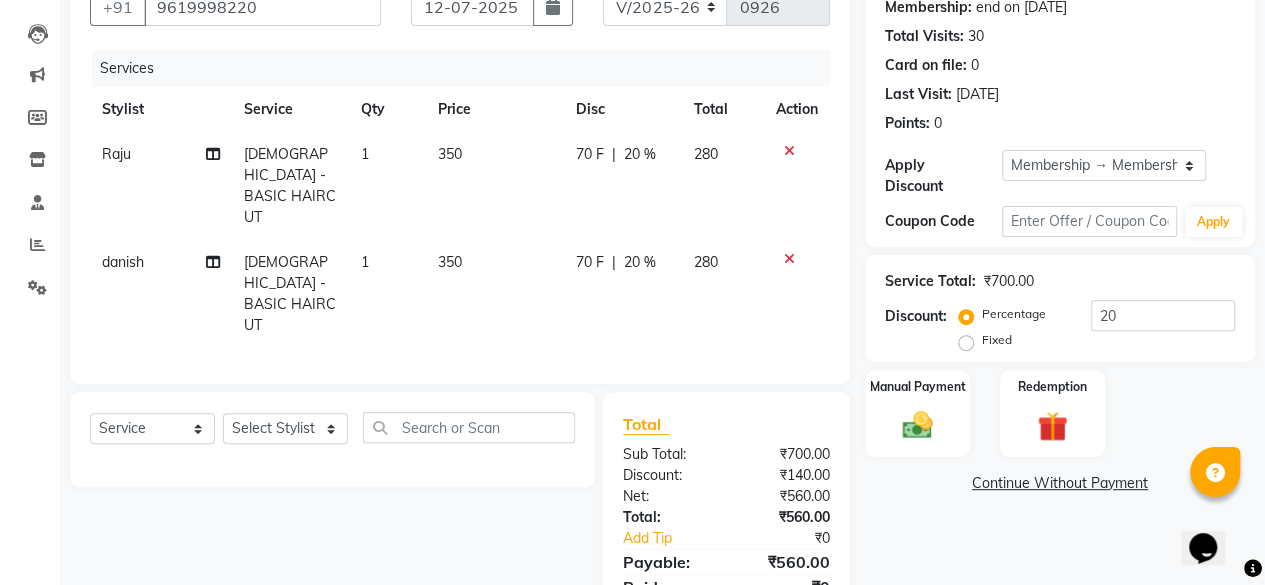 scroll, scrollTop: 216, scrollLeft: 0, axis: vertical 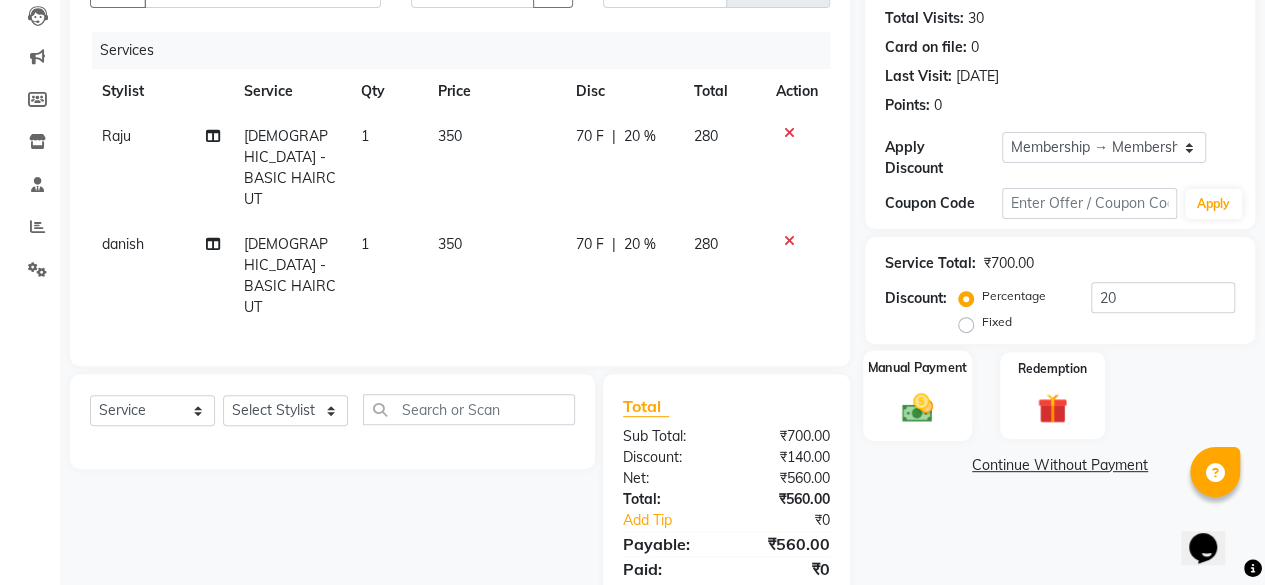 click 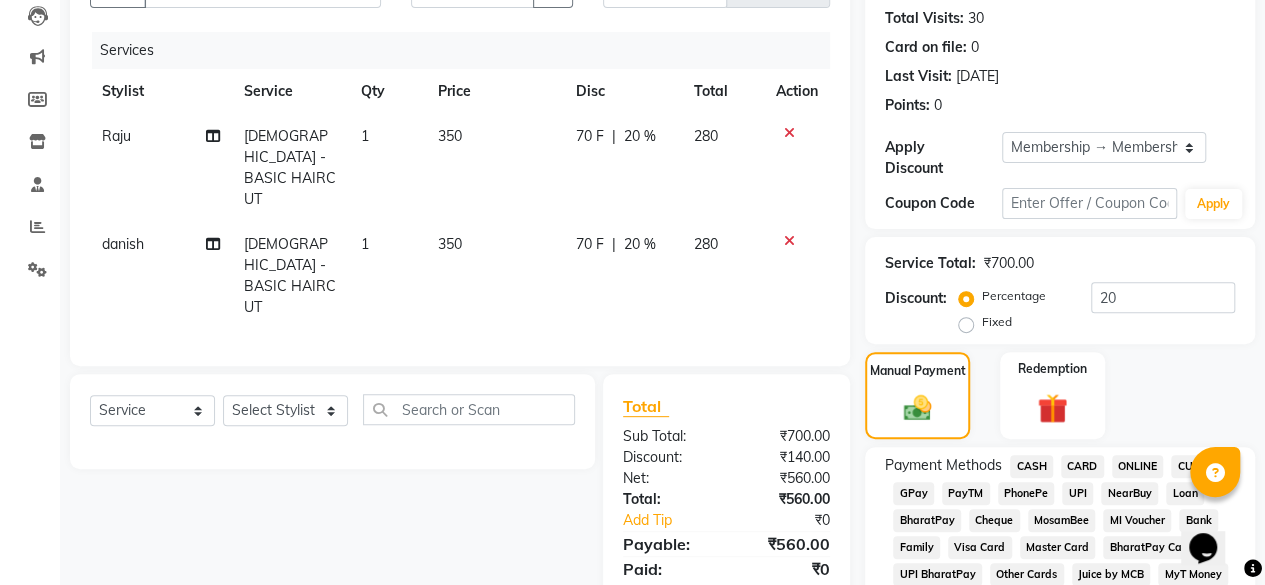 click on "CARD" 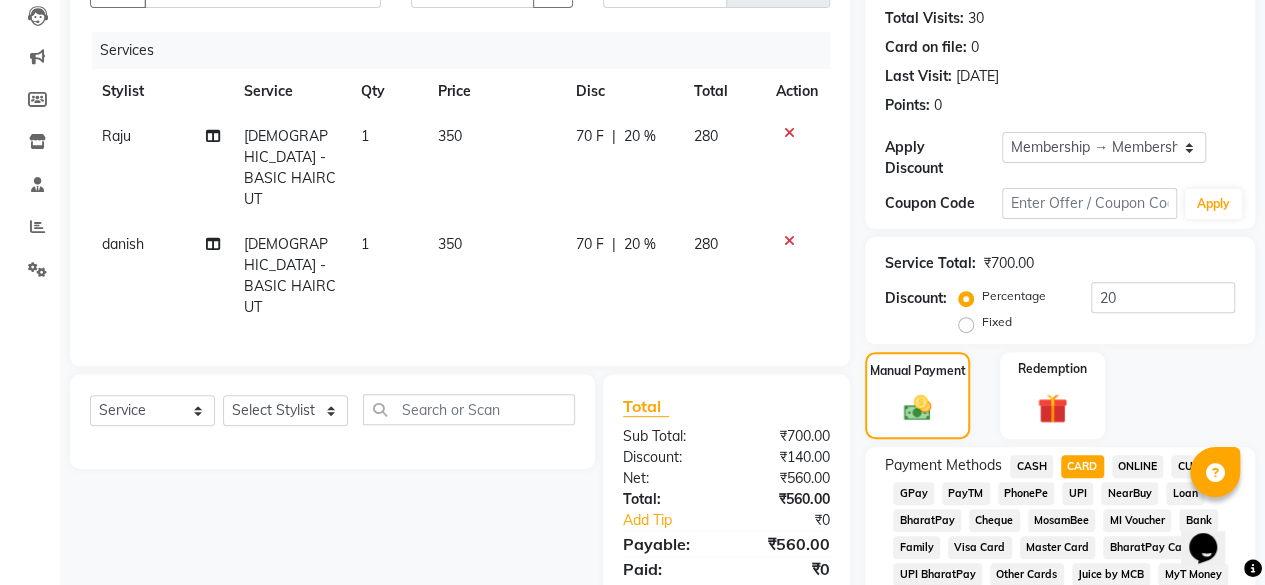 scroll, scrollTop: 1027, scrollLeft: 0, axis: vertical 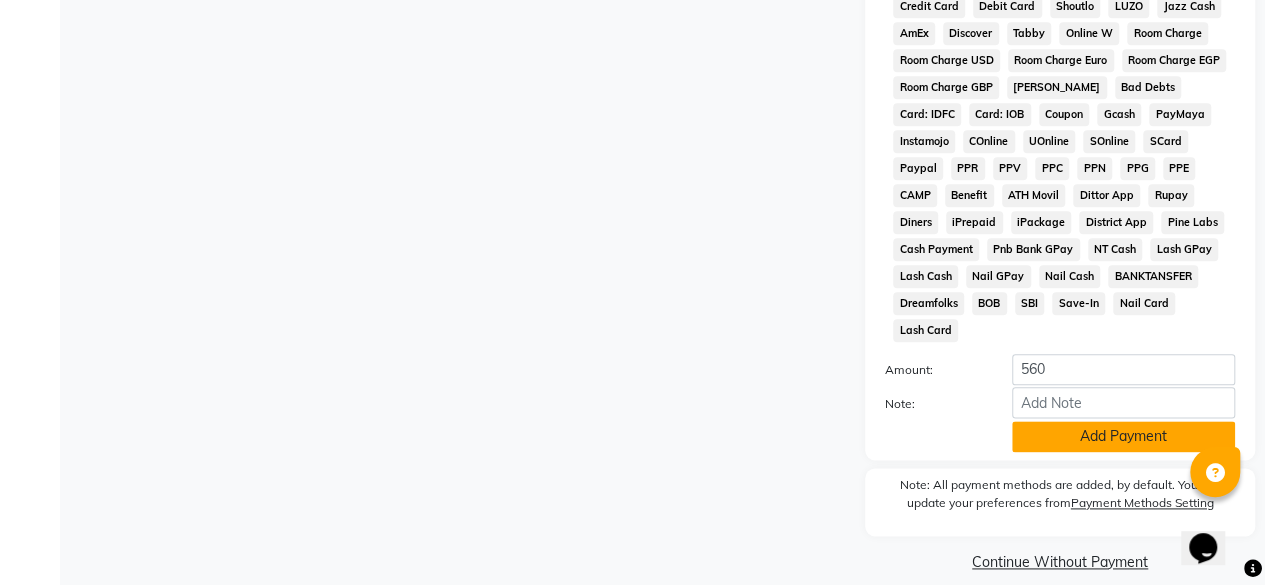click on "Add Payment" 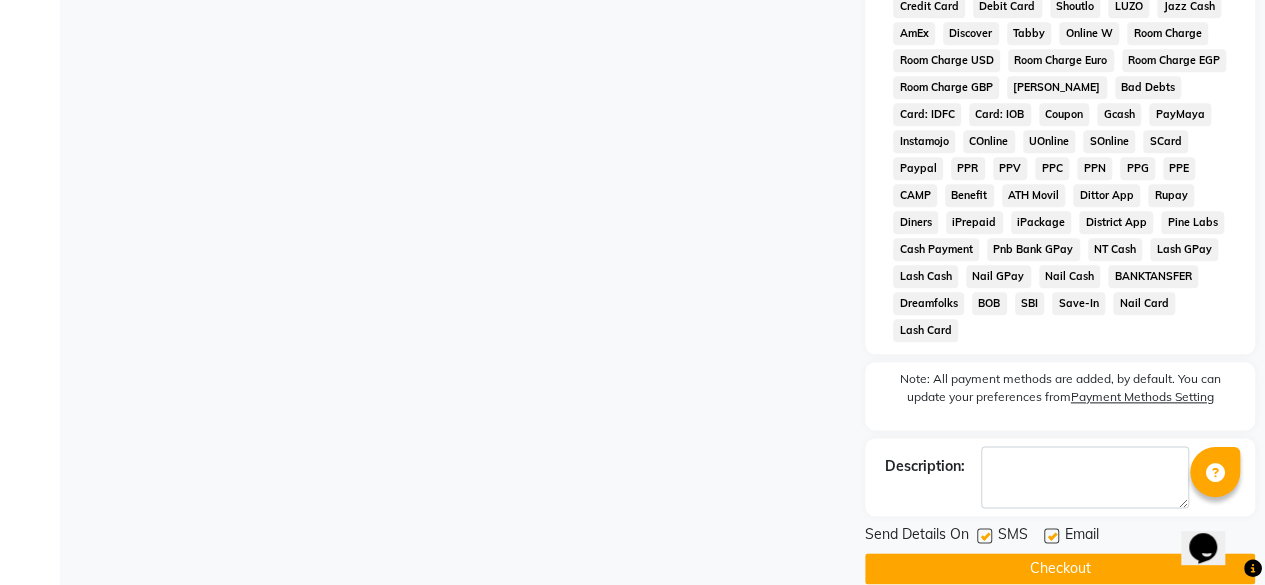 click on "Checkout" 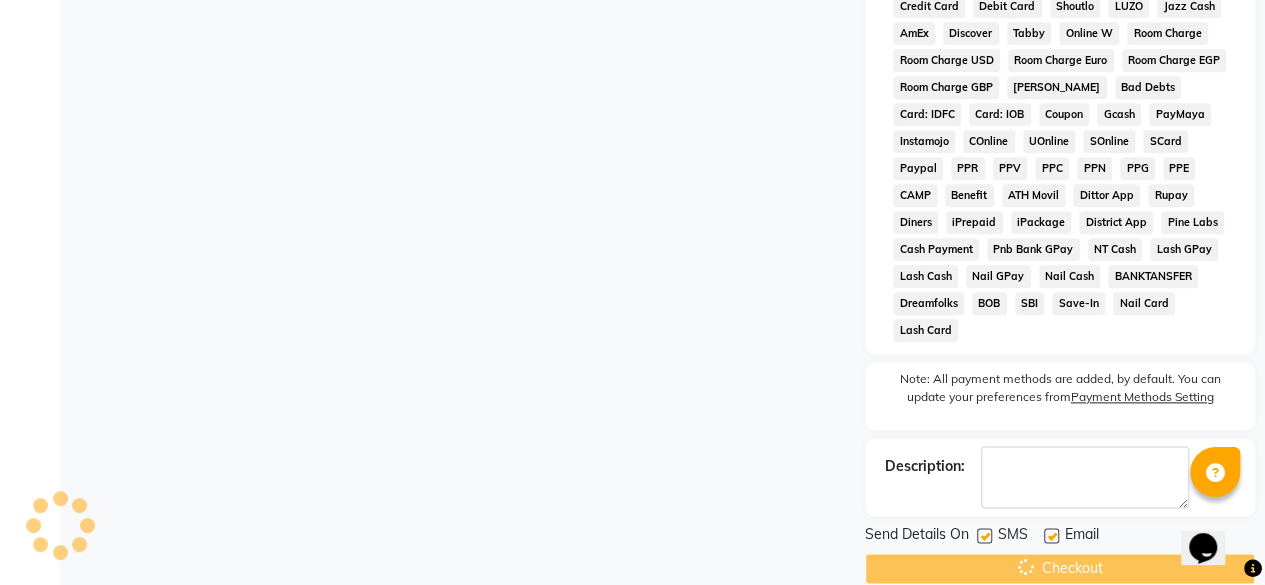 scroll, scrollTop: 0, scrollLeft: 0, axis: both 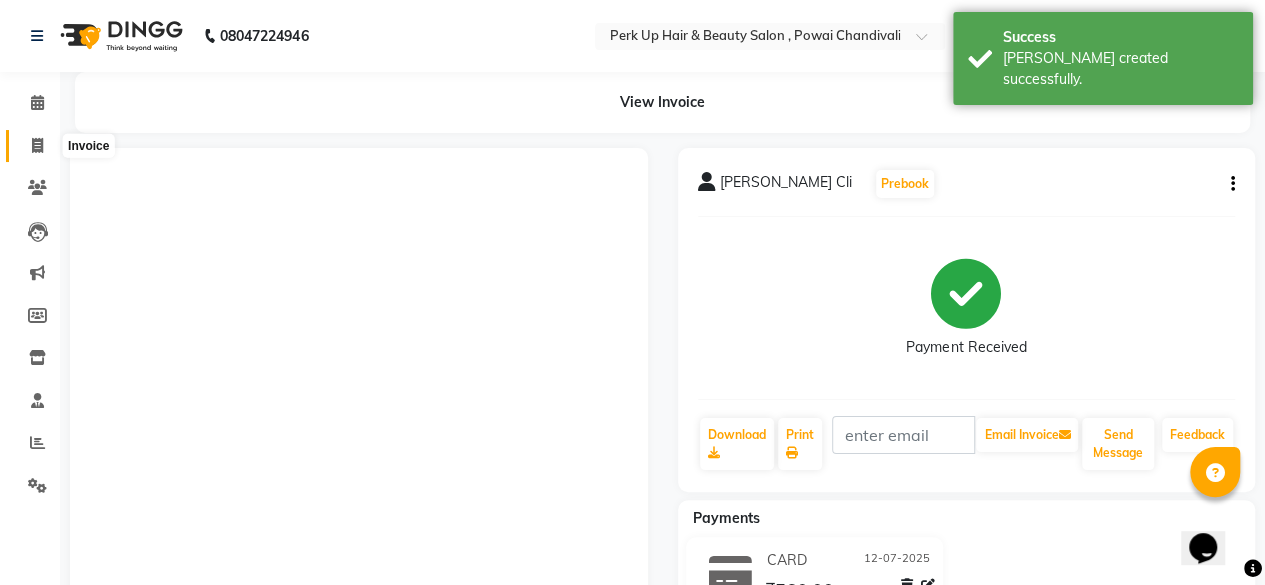 click 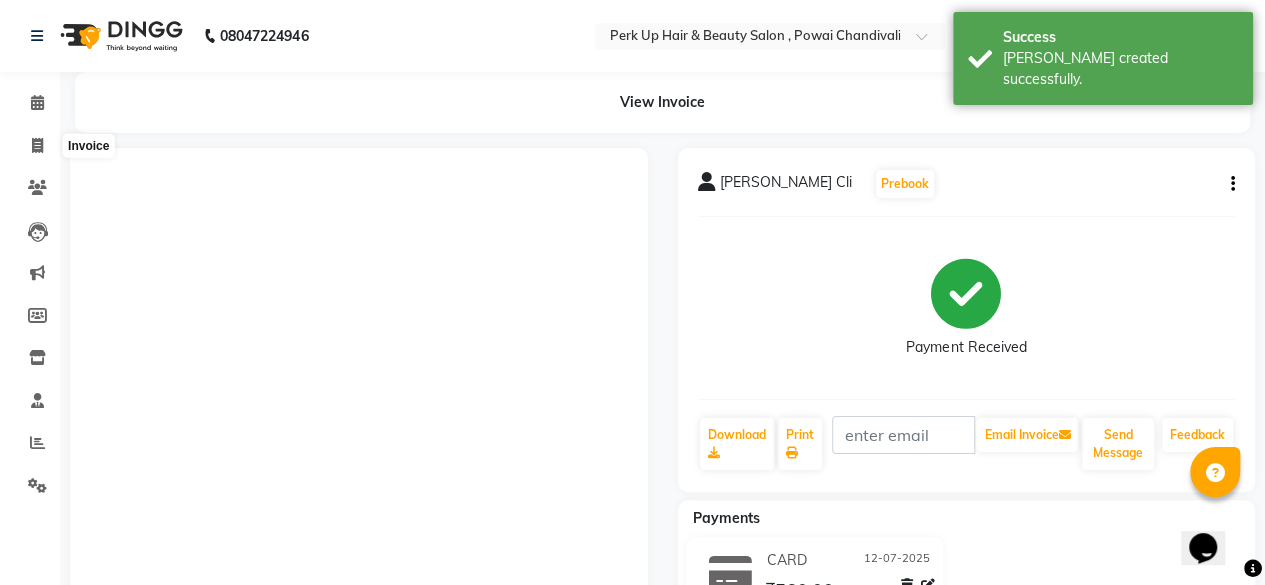 select on "5131" 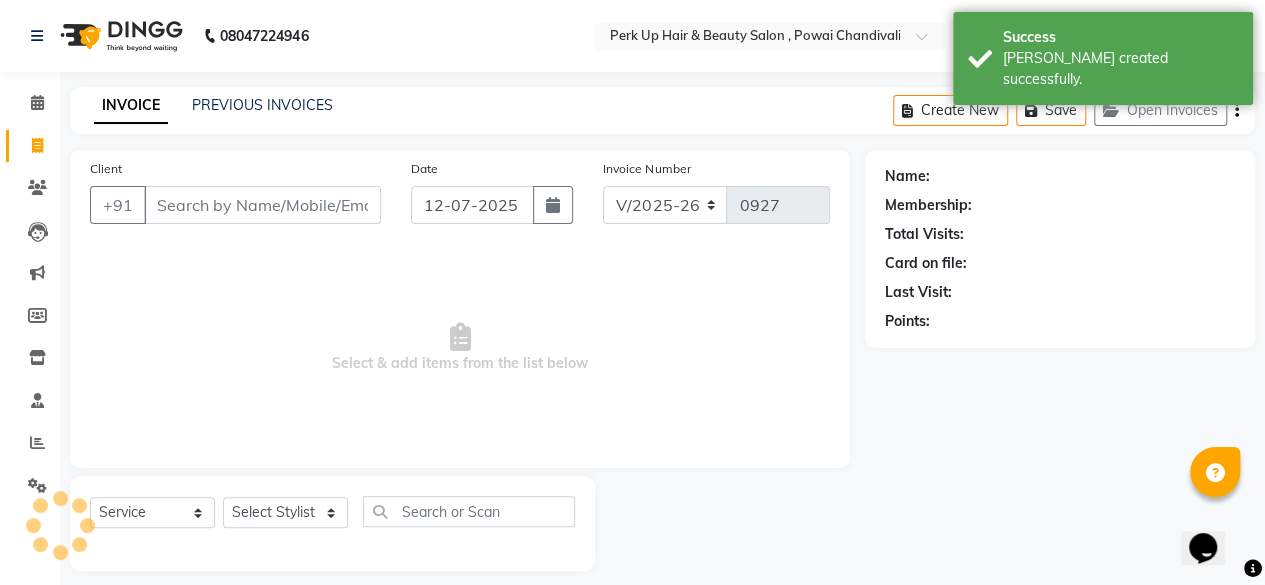 scroll, scrollTop: 15, scrollLeft: 0, axis: vertical 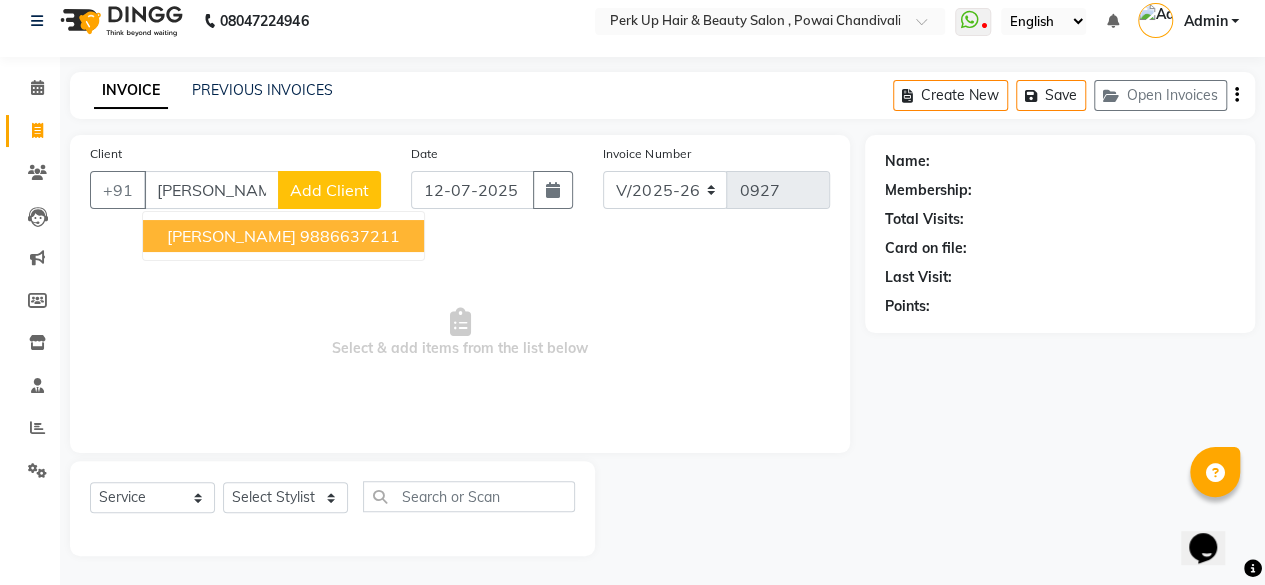 click on "9886637211" at bounding box center [350, 236] 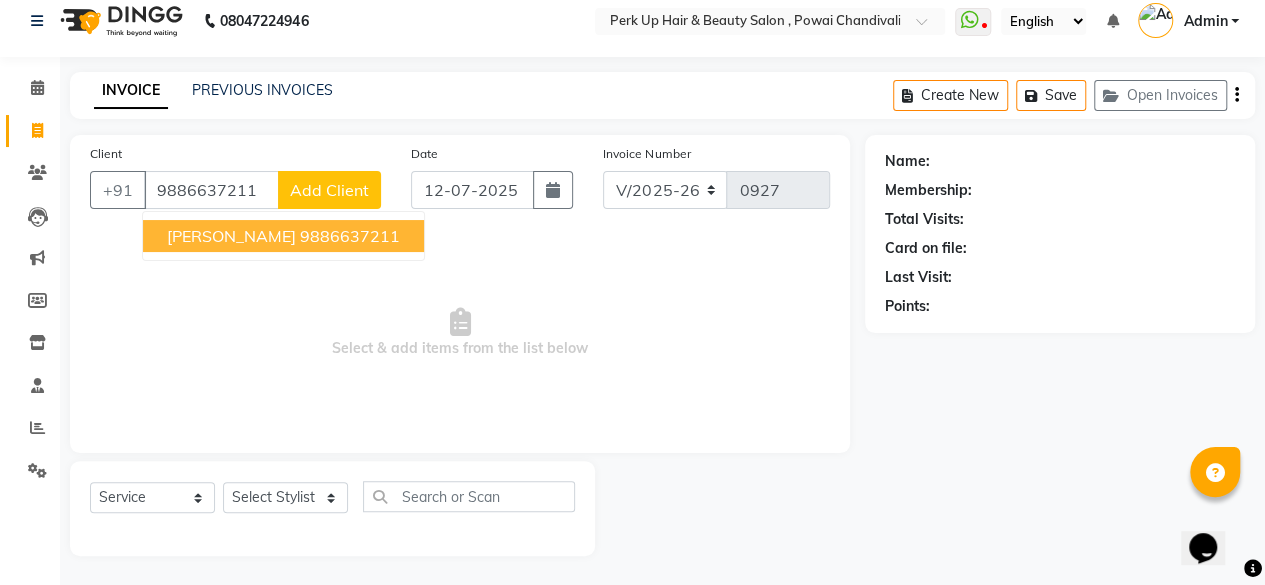 type on "9886637211" 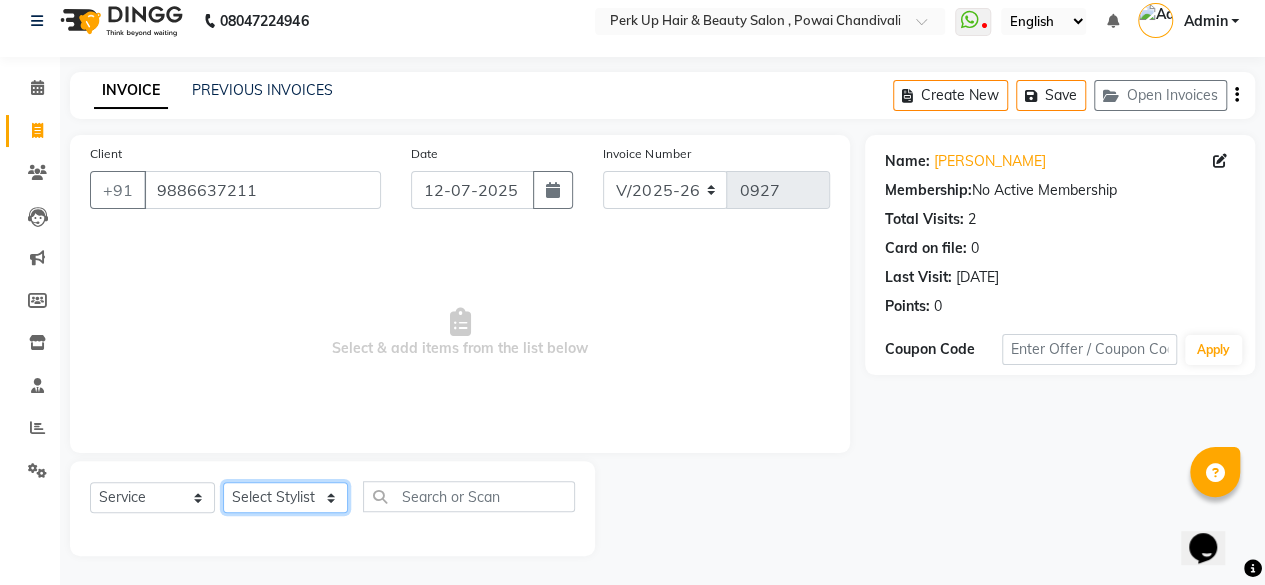 click on "Select Stylist [PERSON_NAME] danish [PERSON_NAME] [PERSON_NAME]		 [PERSON_NAME] [PERSON_NAME]			 Raju [PERSON_NAME]			 [PERSON_NAME]			 [PERSON_NAME] [PERSON_NAME] [PERSON_NAME] Seja [PERSON_NAME] Shaves [PERSON_NAME]" 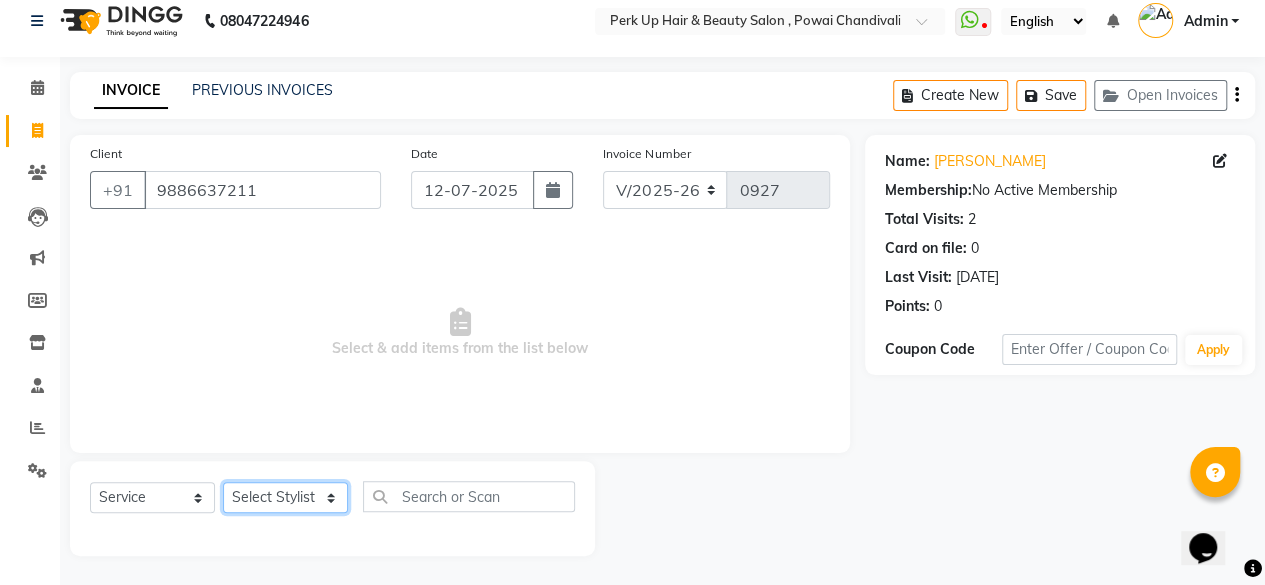select on "32891" 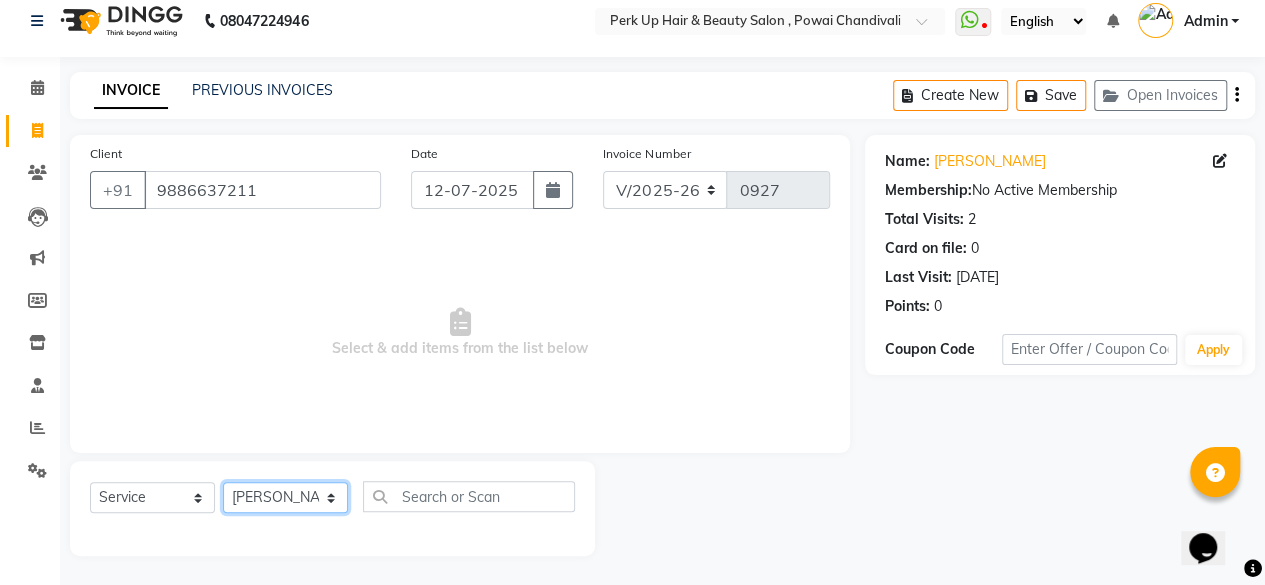 click on "Select Stylist [PERSON_NAME] danish [PERSON_NAME] [PERSON_NAME]		 [PERSON_NAME] [PERSON_NAME]			 Raju [PERSON_NAME]			 [PERSON_NAME]			 [PERSON_NAME] [PERSON_NAME] [PERSON_NAME] Seja [PERSON_NAME] Shaves [PERSON_NAME]" 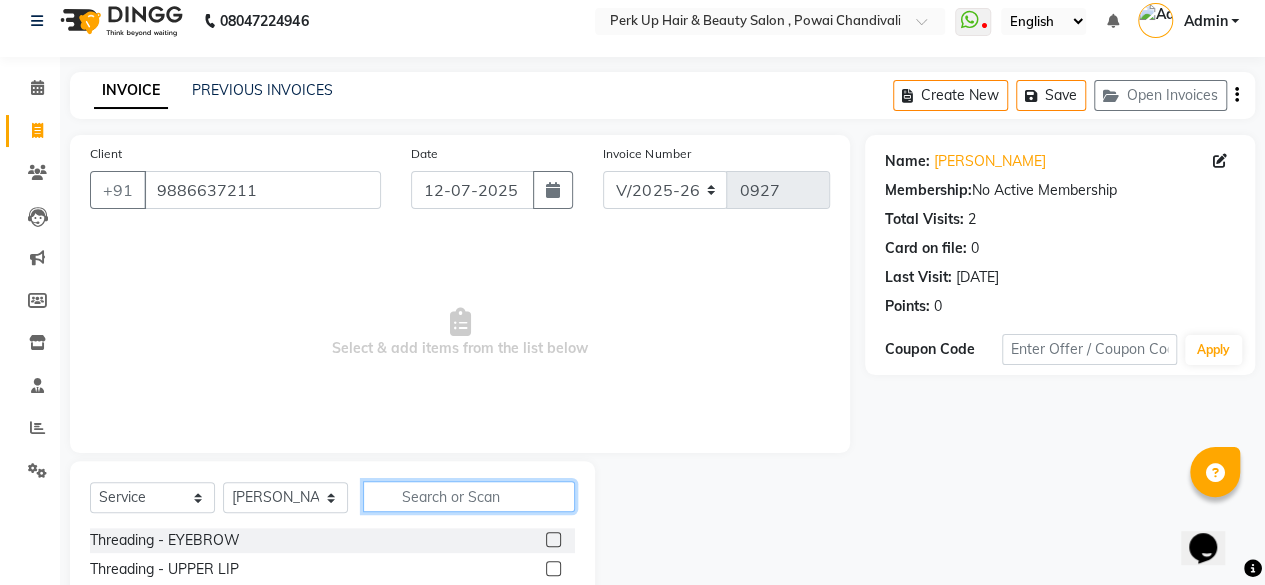 click 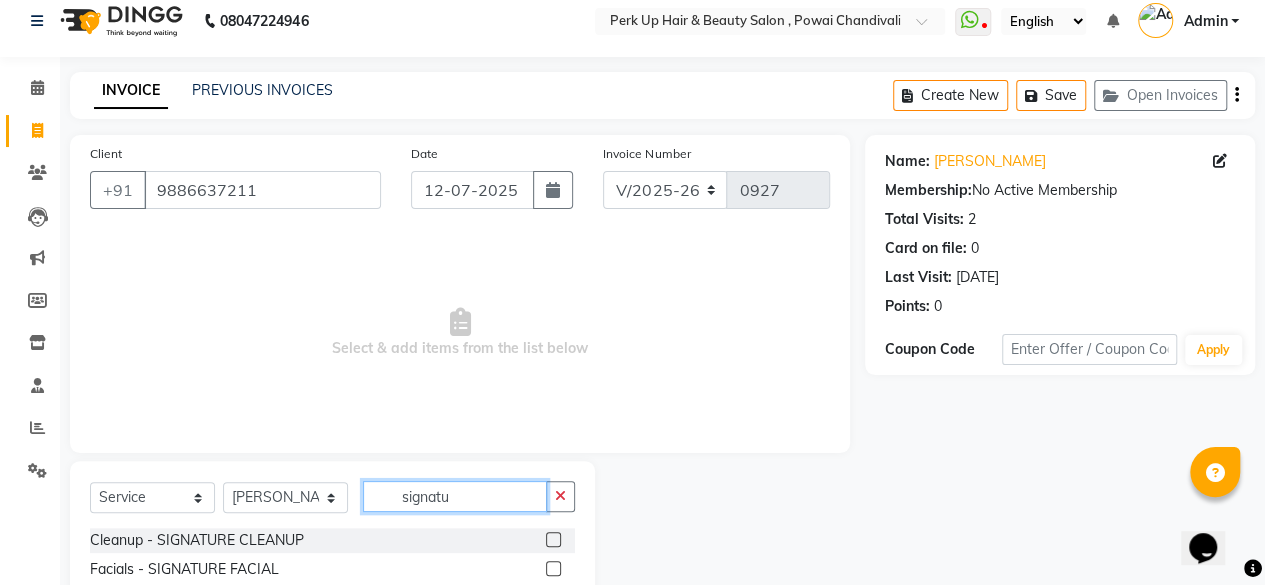 type on "signatu" 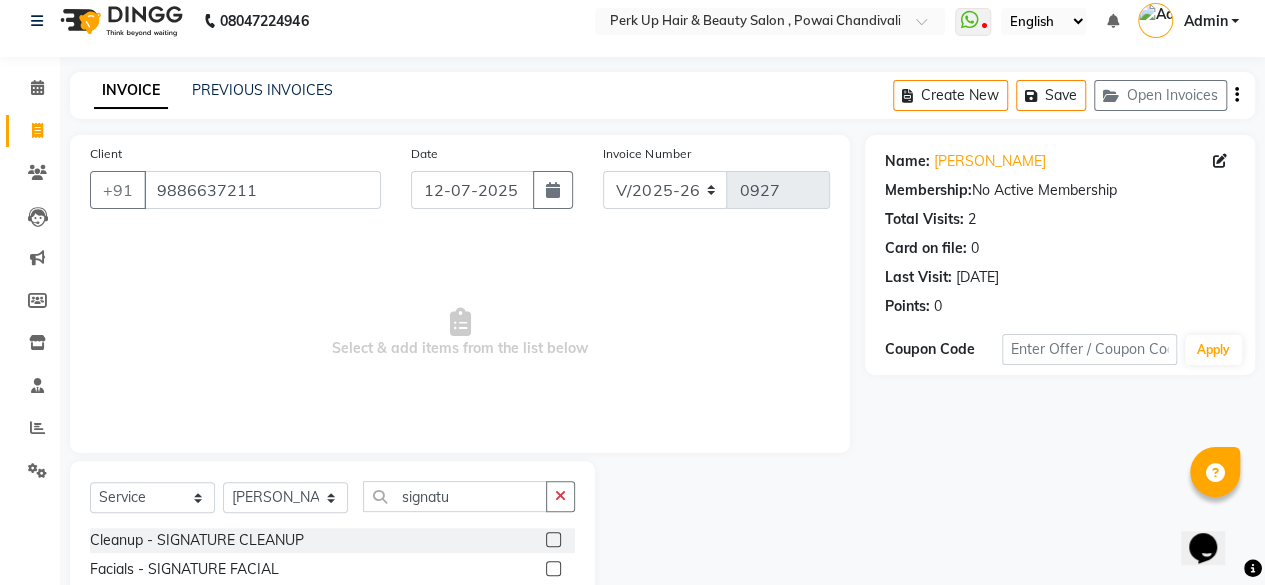 click 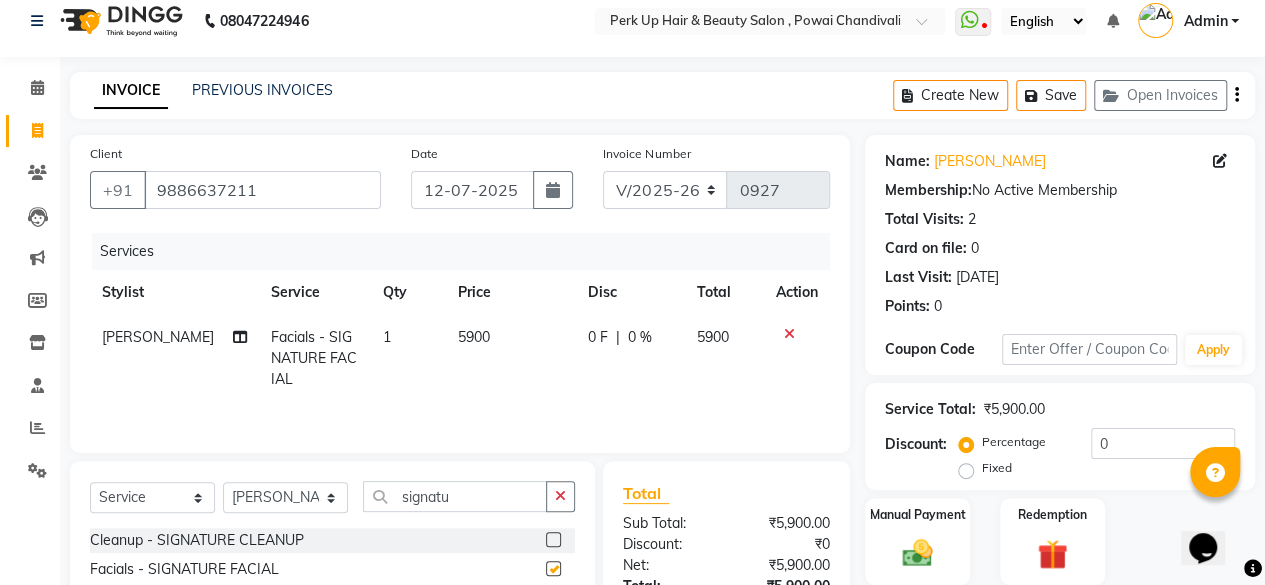 checkbox on "false" 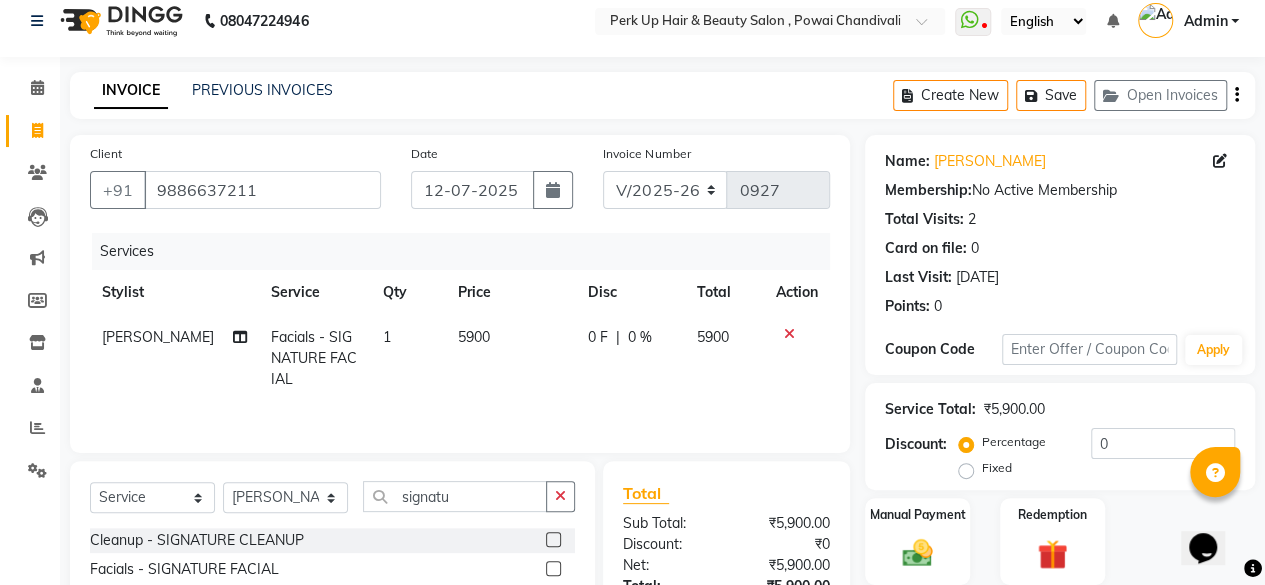 click on "0 %" 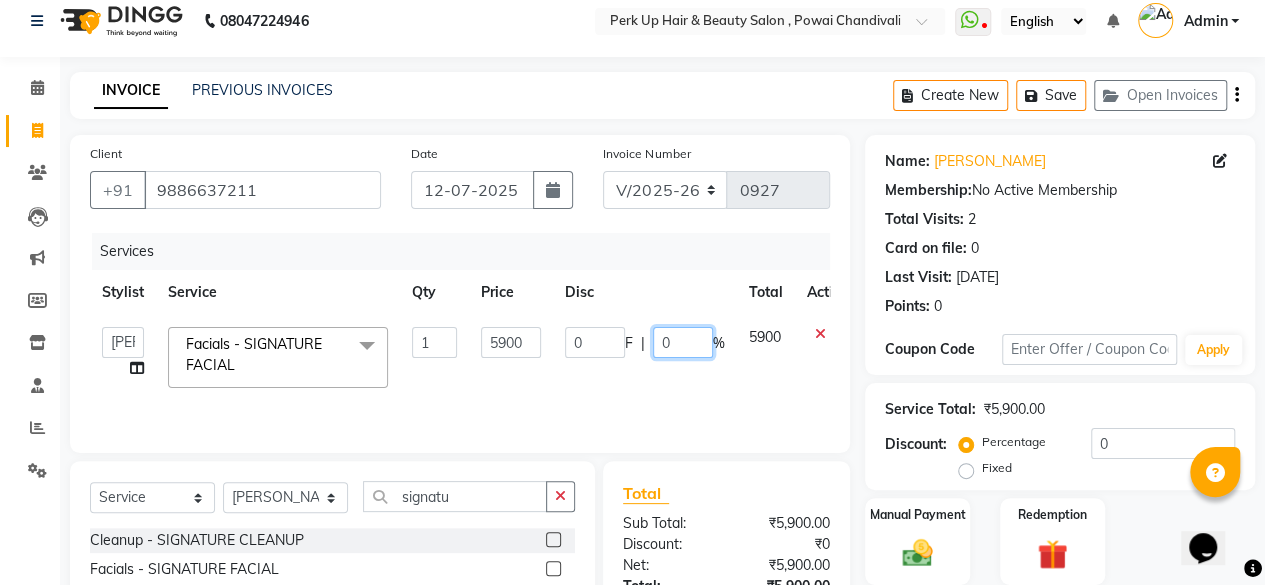 drag, startPoint x: 684, startPoint y: 343, endPoint x: 658, endPoint y: 344, distance: 26.019224 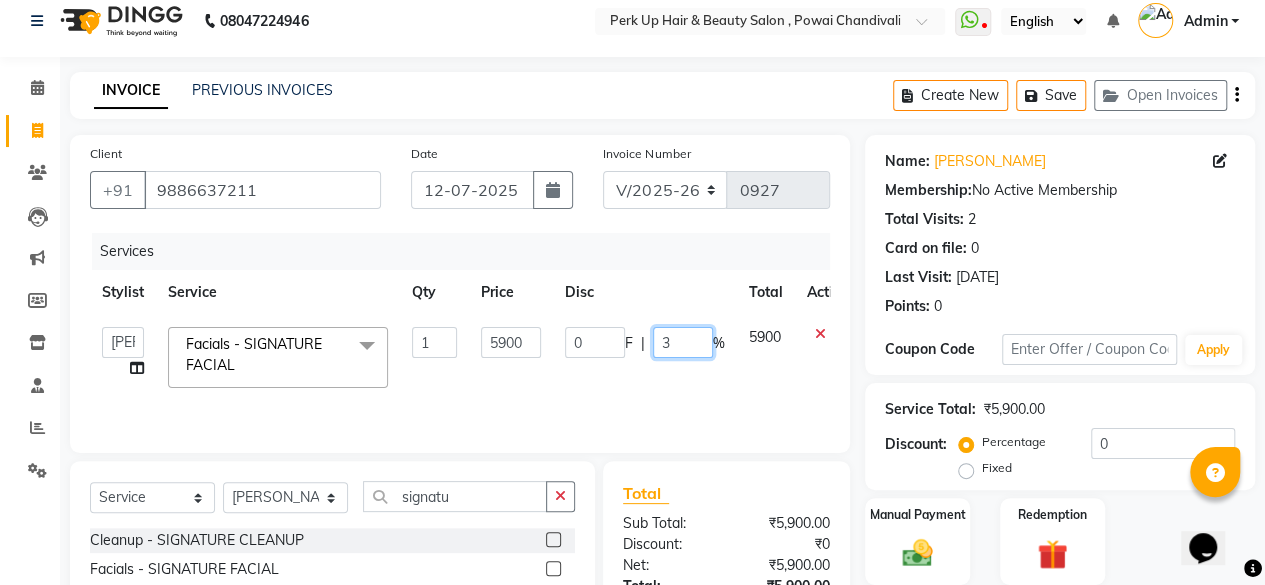 type on "30" 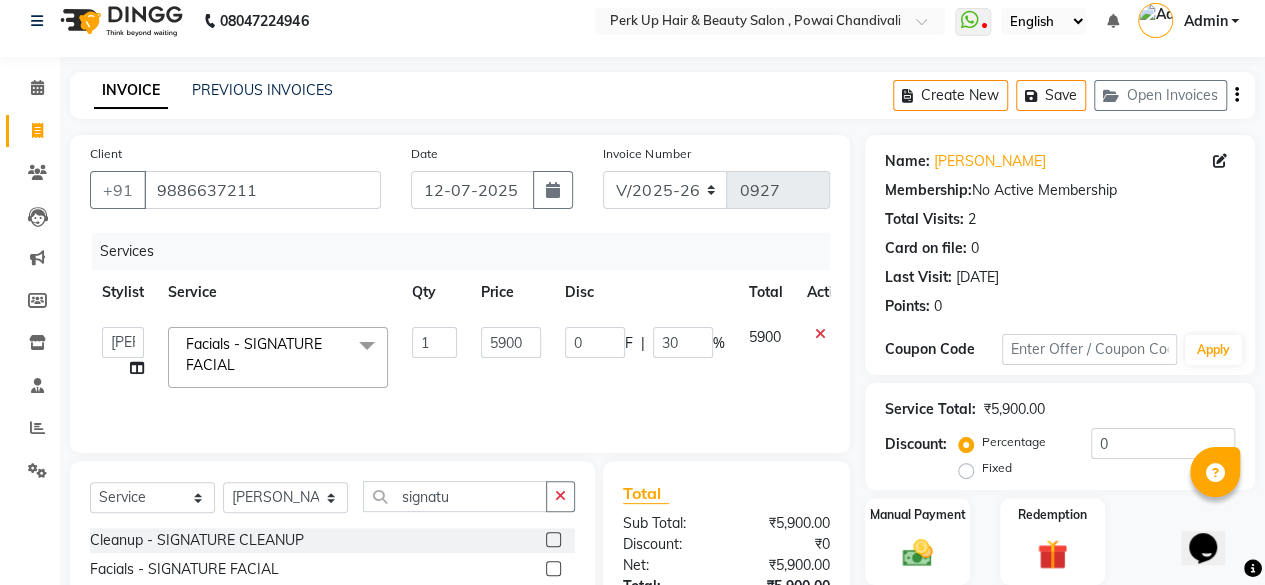 click on "0 F | 30 %" 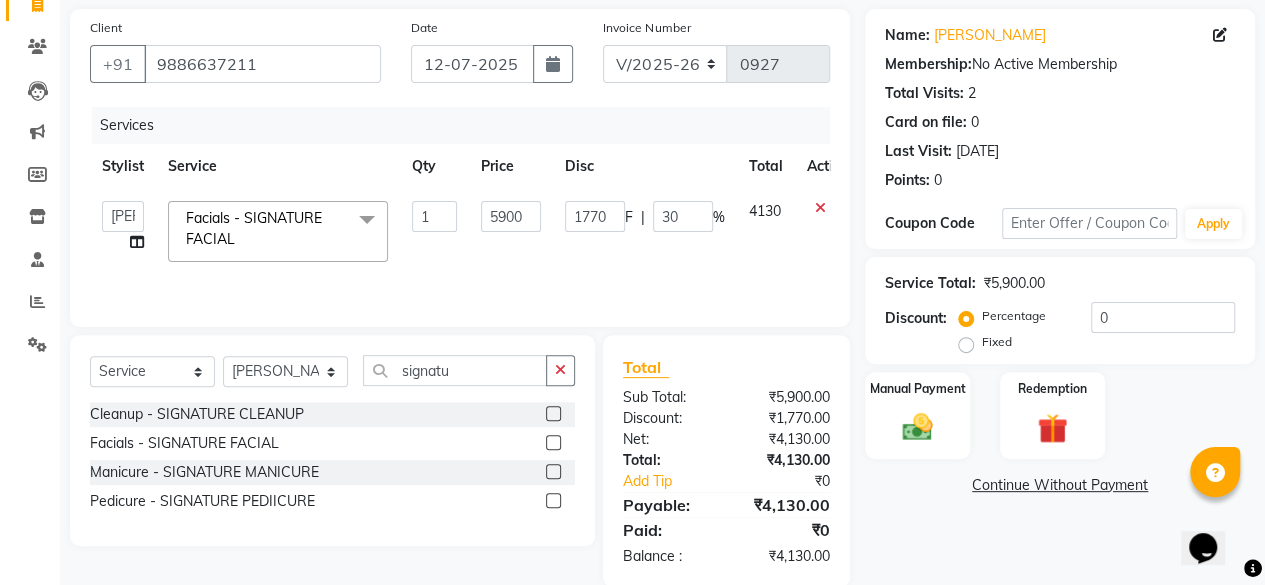 scroll, scrollTop: 171, scrollLeft: 0, axis: vertical 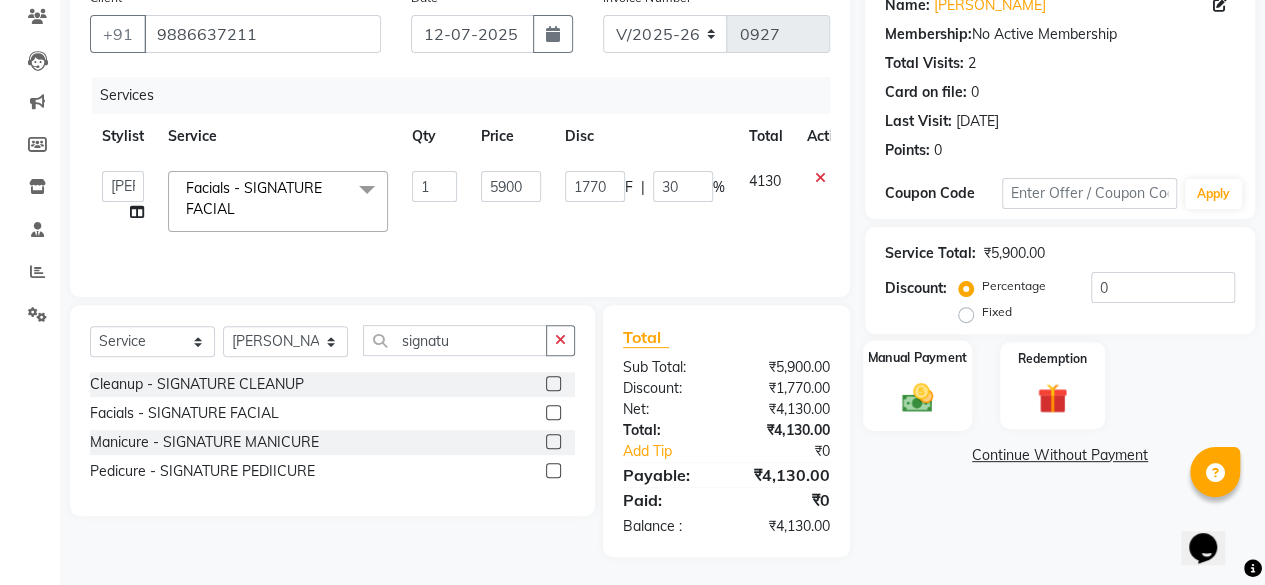 click 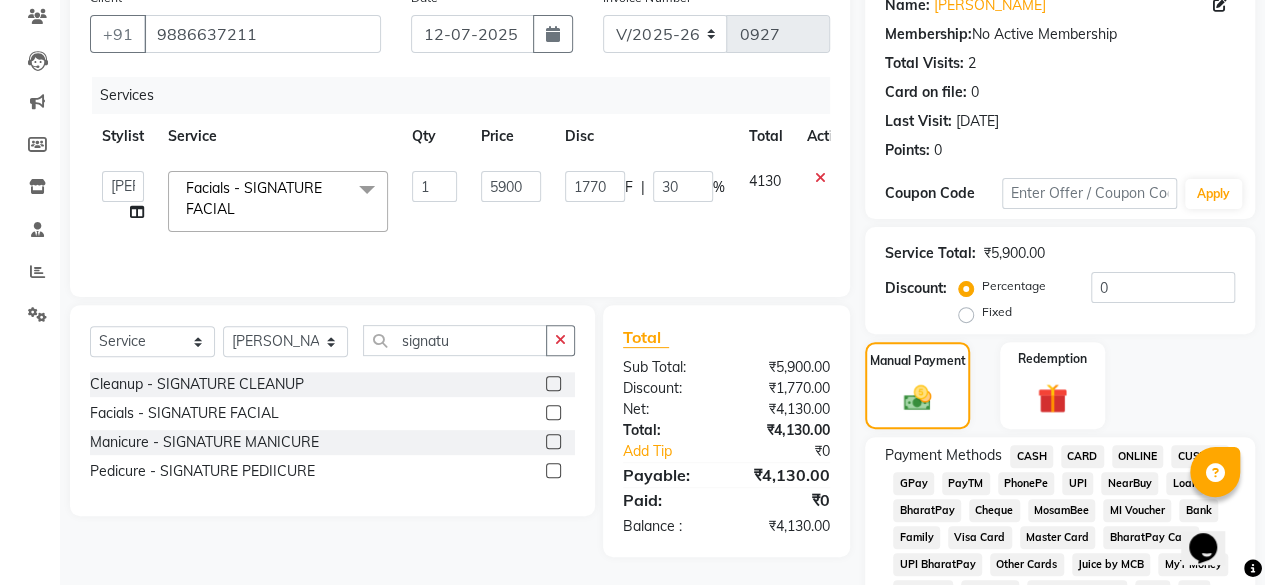 click on "UPI" 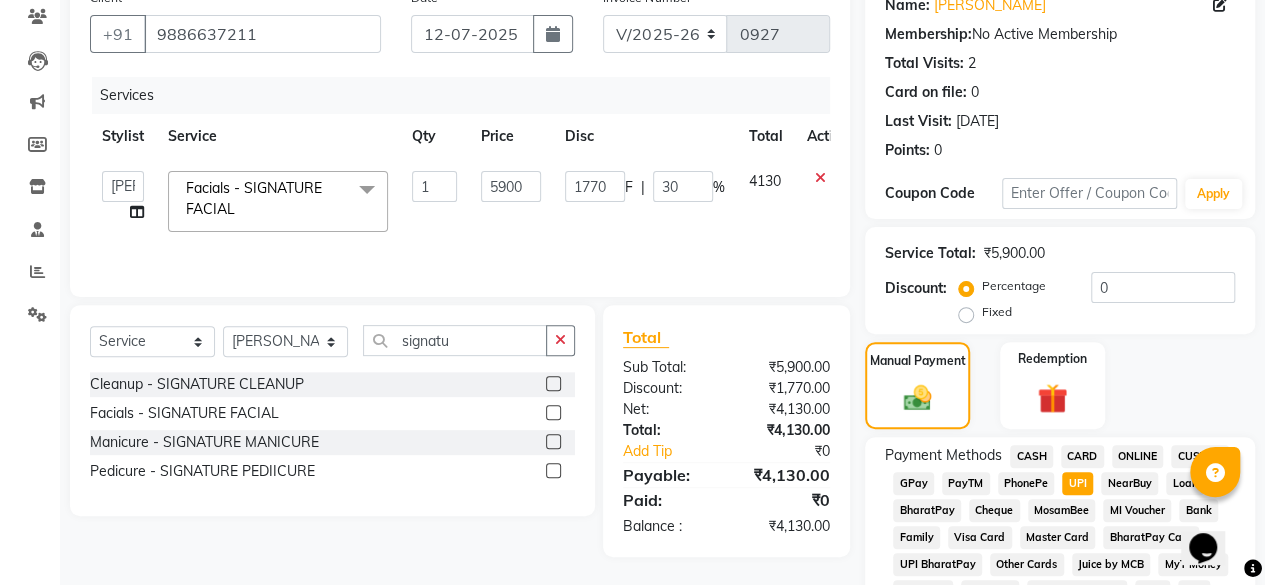 scroll, scrollTop: 972, scrollLeft: 0, axis: vertical 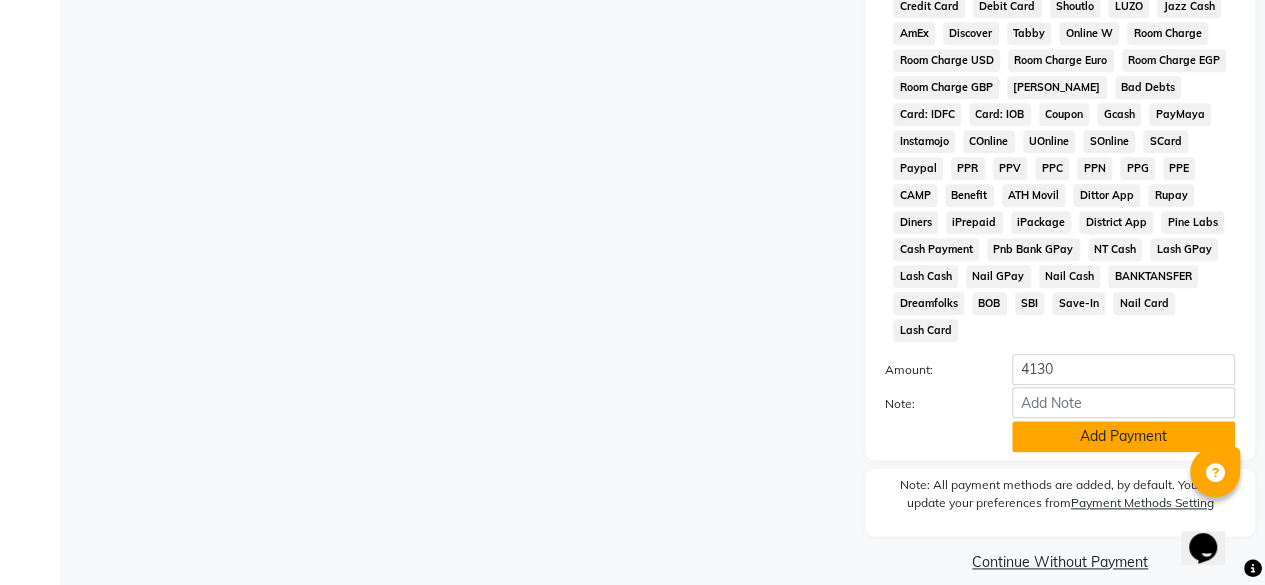 click on "Add Payment" 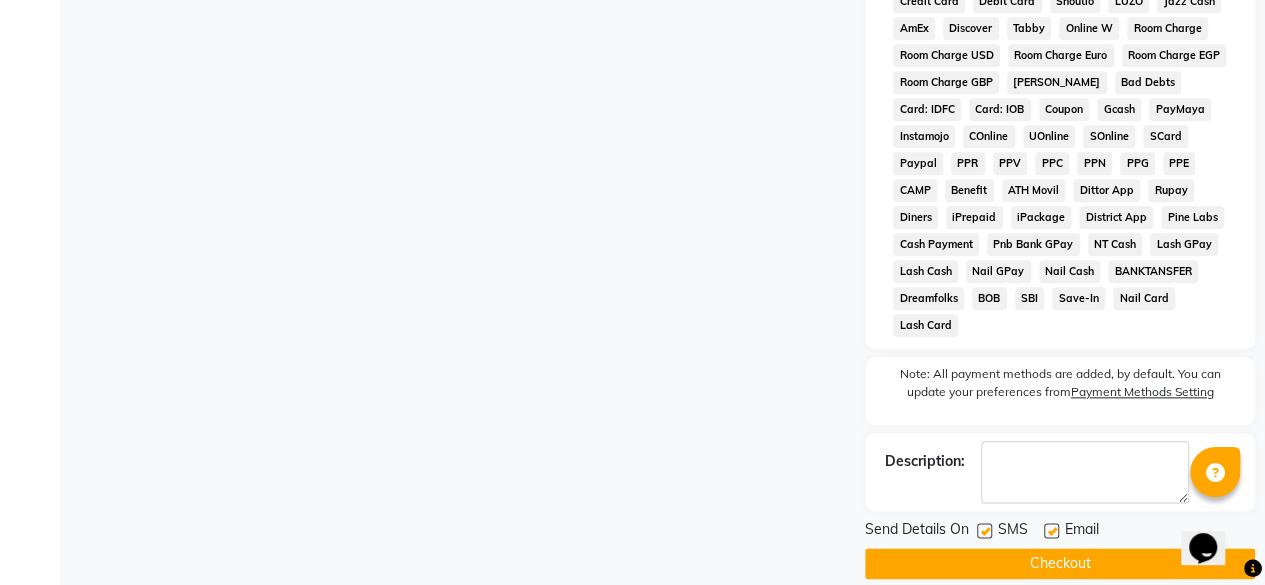 scroll, scrollTop: 978, scrollLeft: 0, axis: vertical 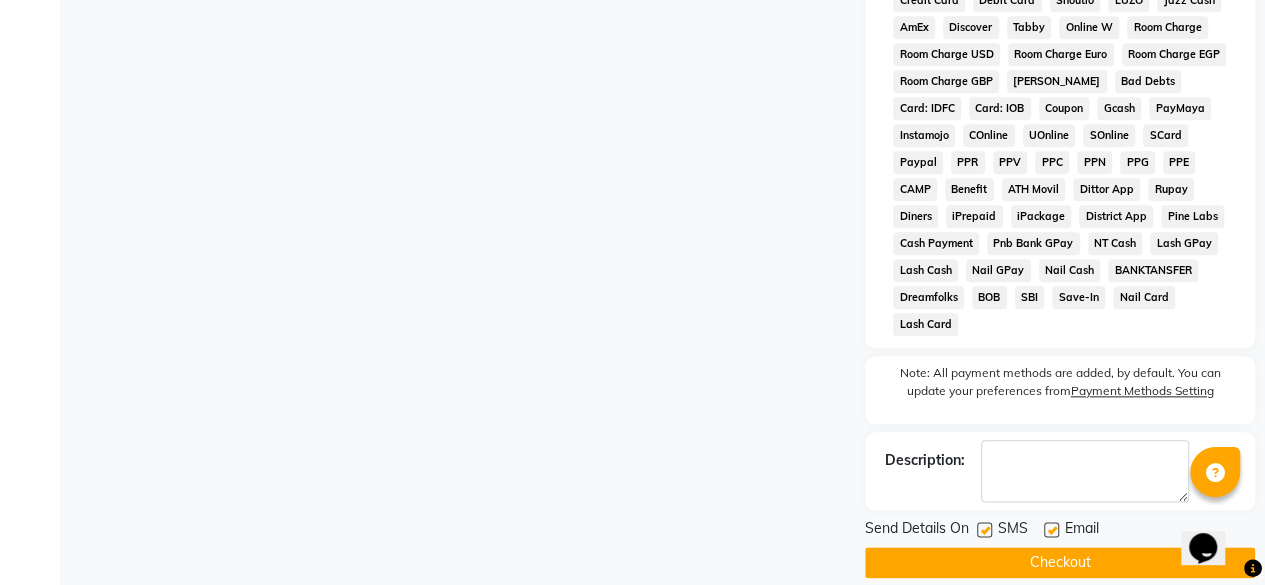 click on "Checkout" 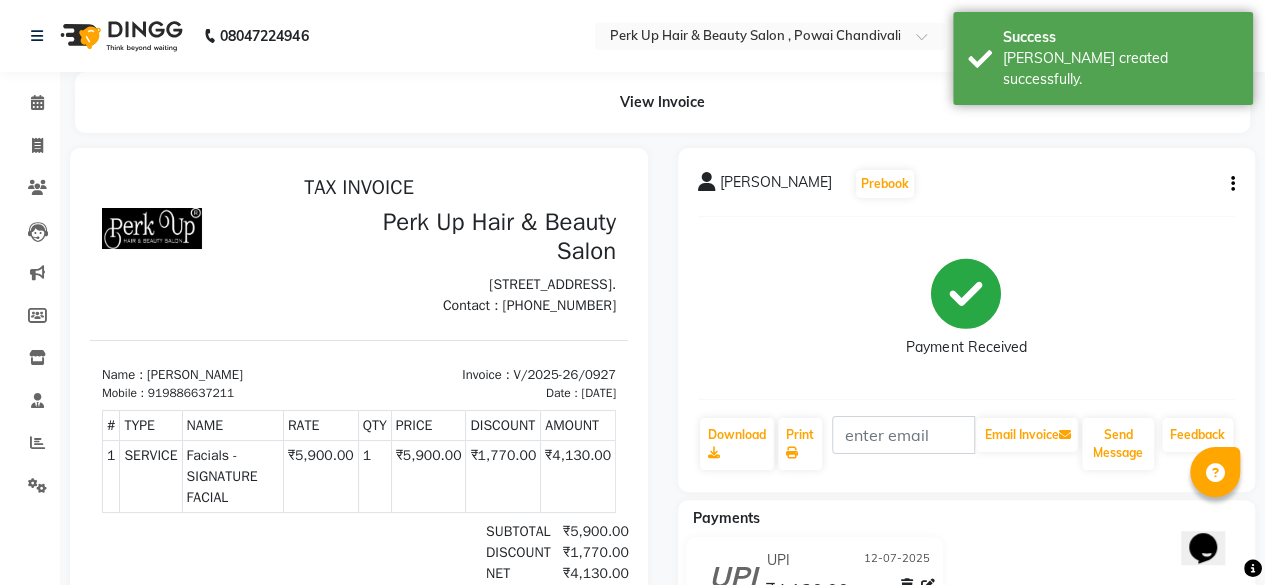 scroll, scrollTop: 0, scrollLeft: 0, axis: both 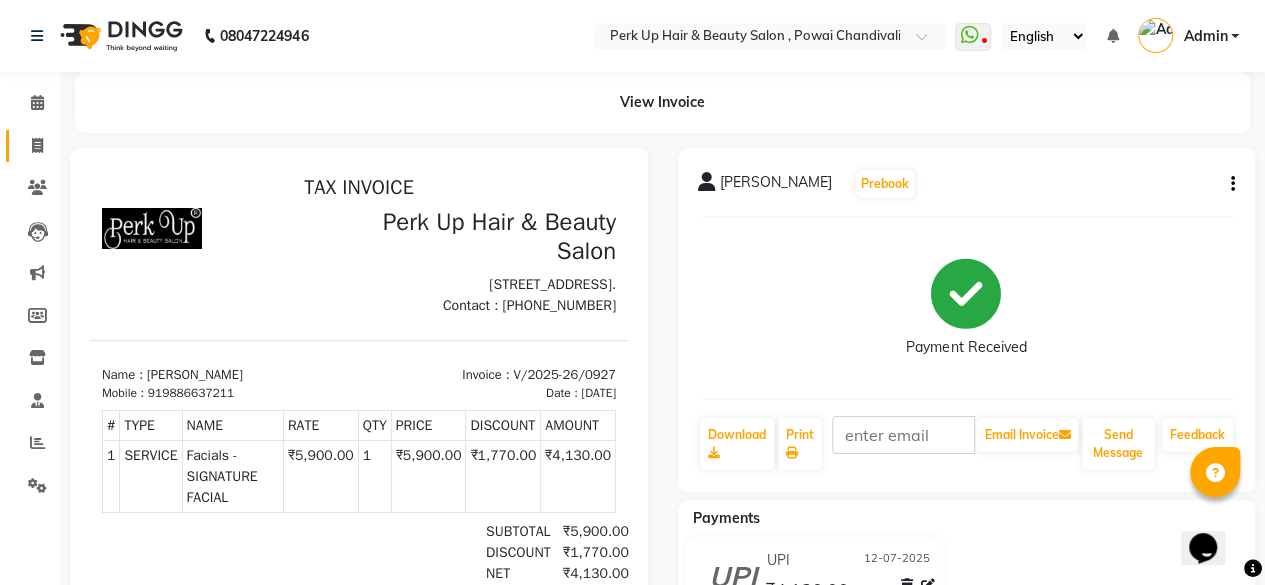 click 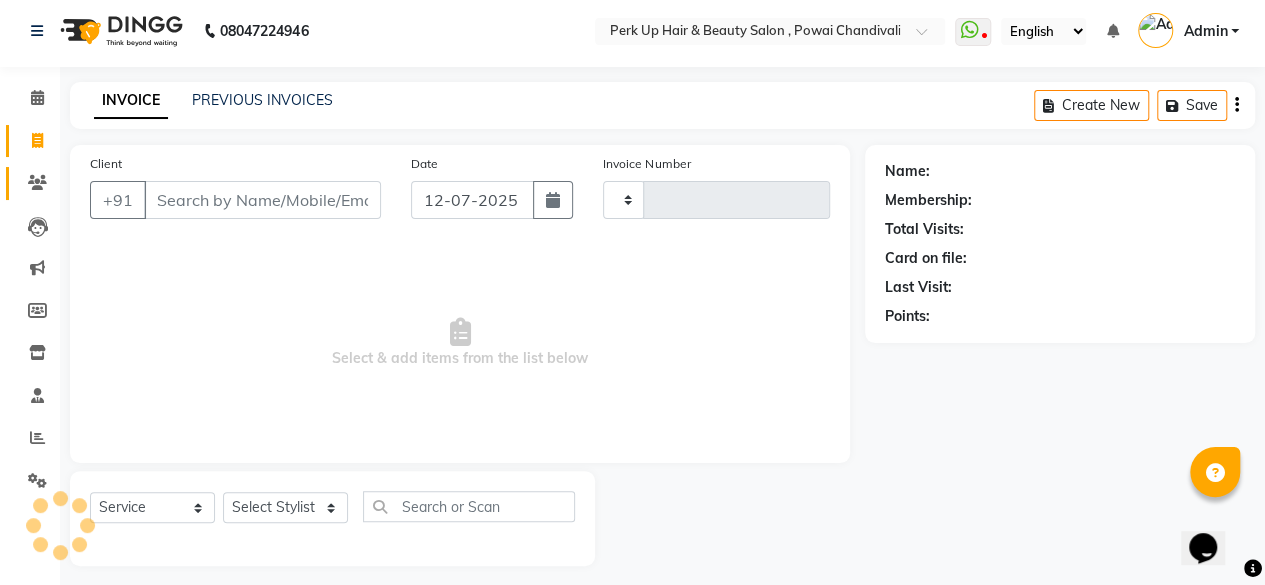 type on "0928" 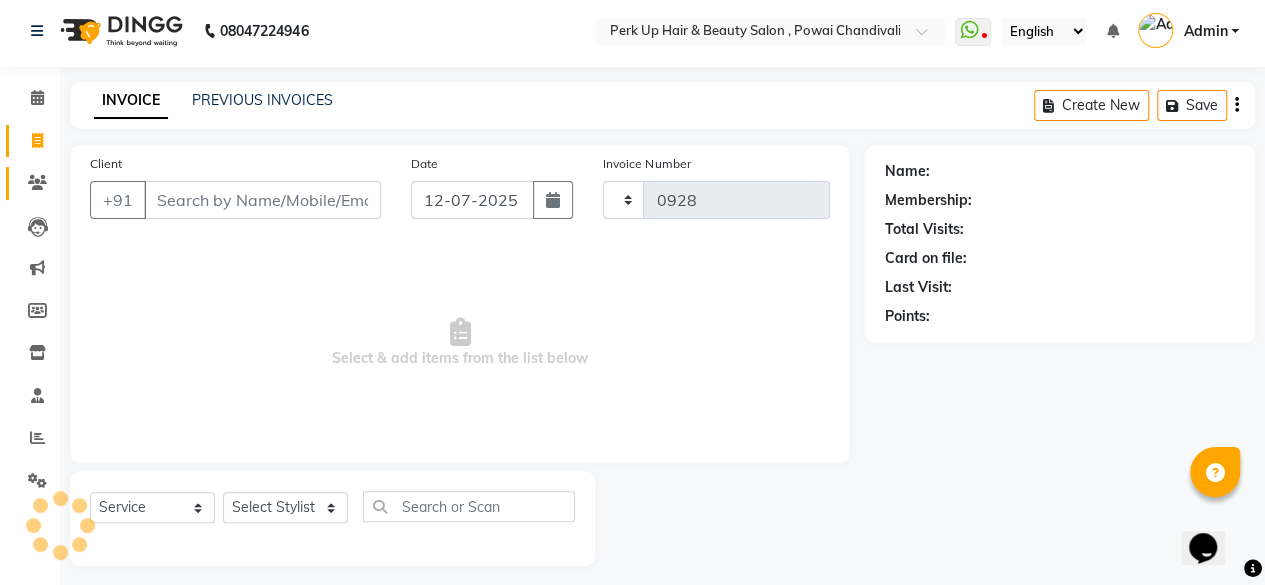 select on "5131" 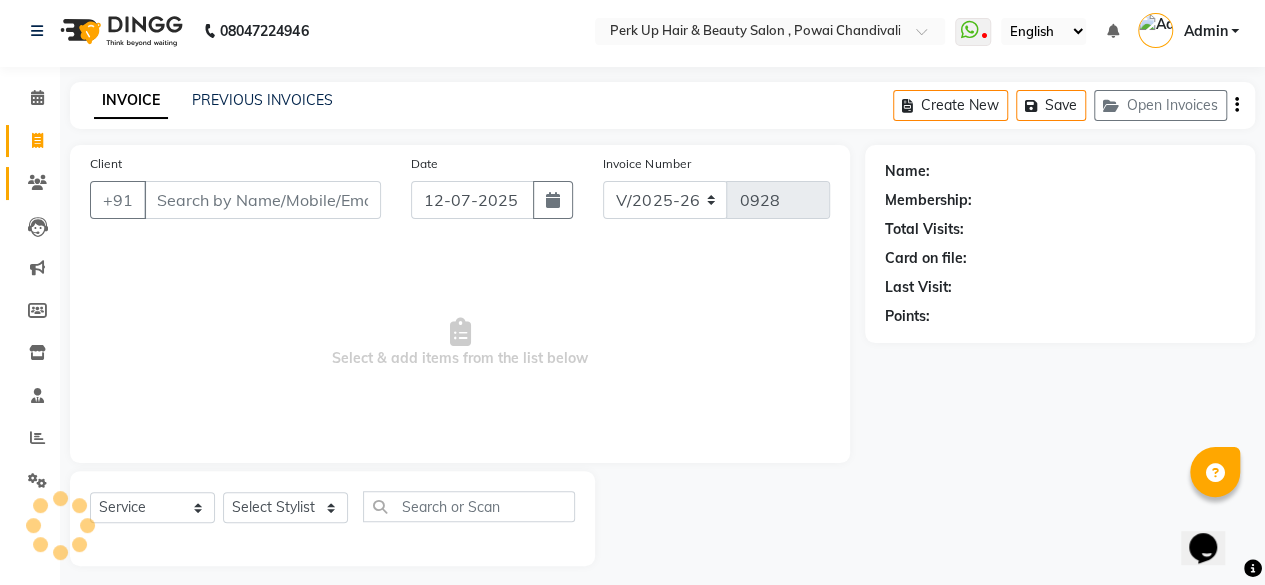 scroll, scrollTop: 15, scrollLeft: 0, axis: vertical 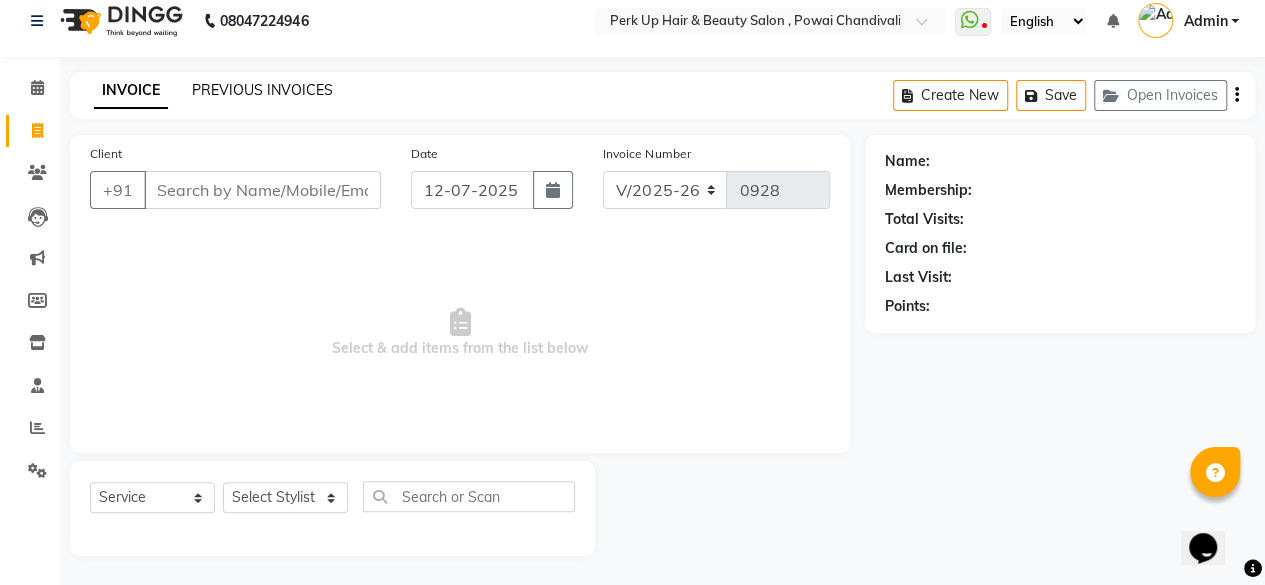click on "PREVIOUS INVOICES" 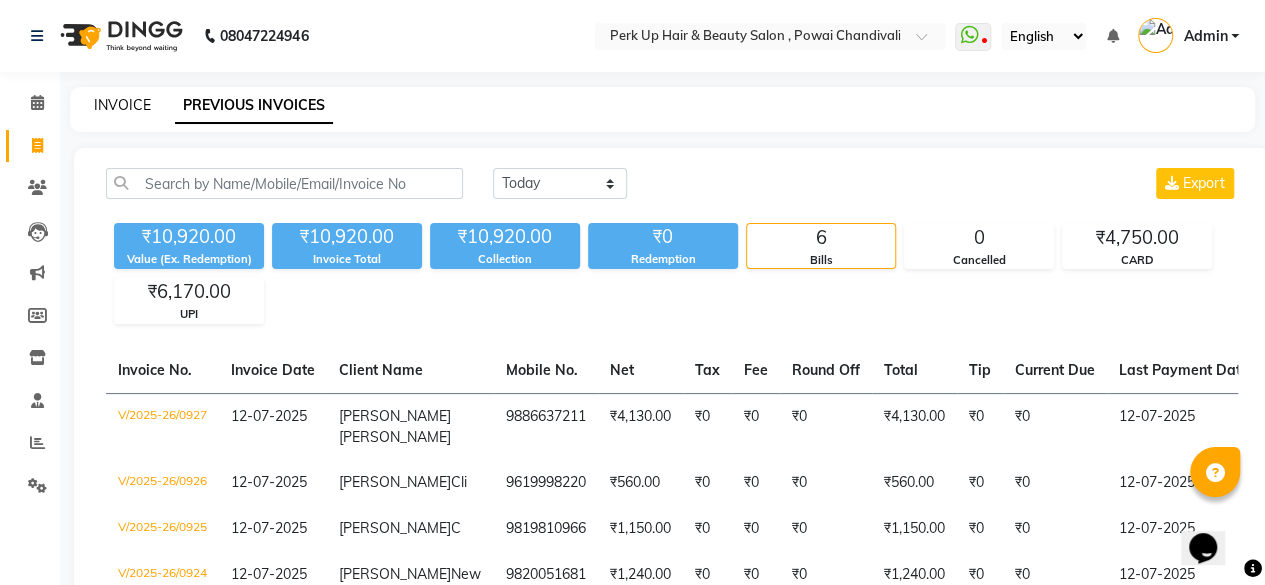 click on "INVOICE" 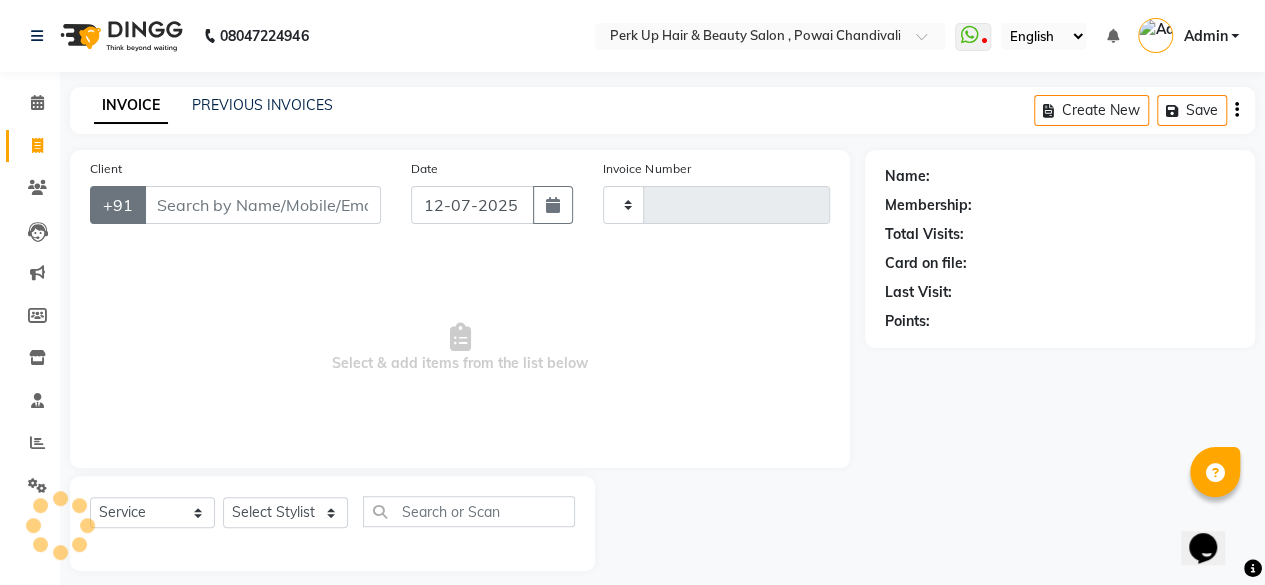 scroll, scrollTop: 15, scrollLeft: 0, axis: vertical 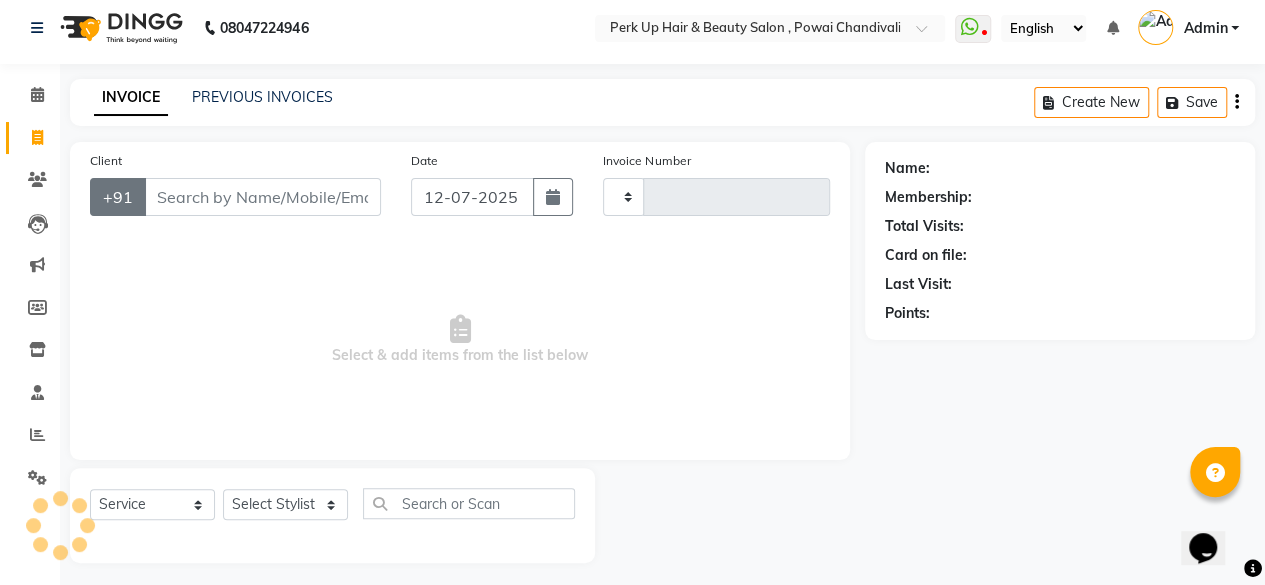 type on "0928" 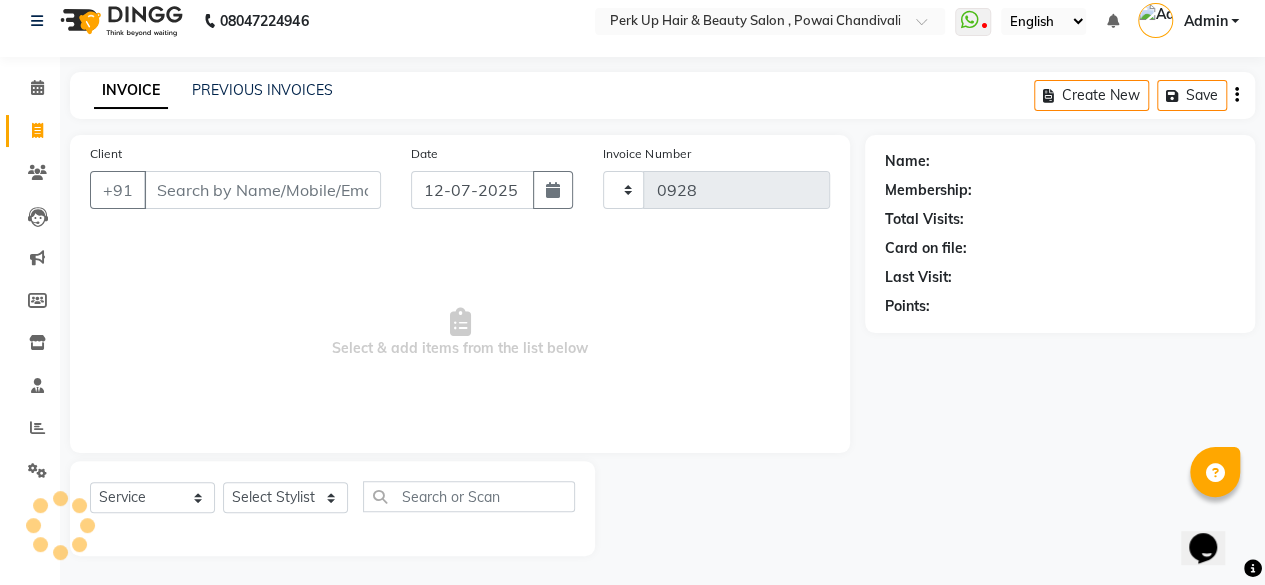 select on "5131" 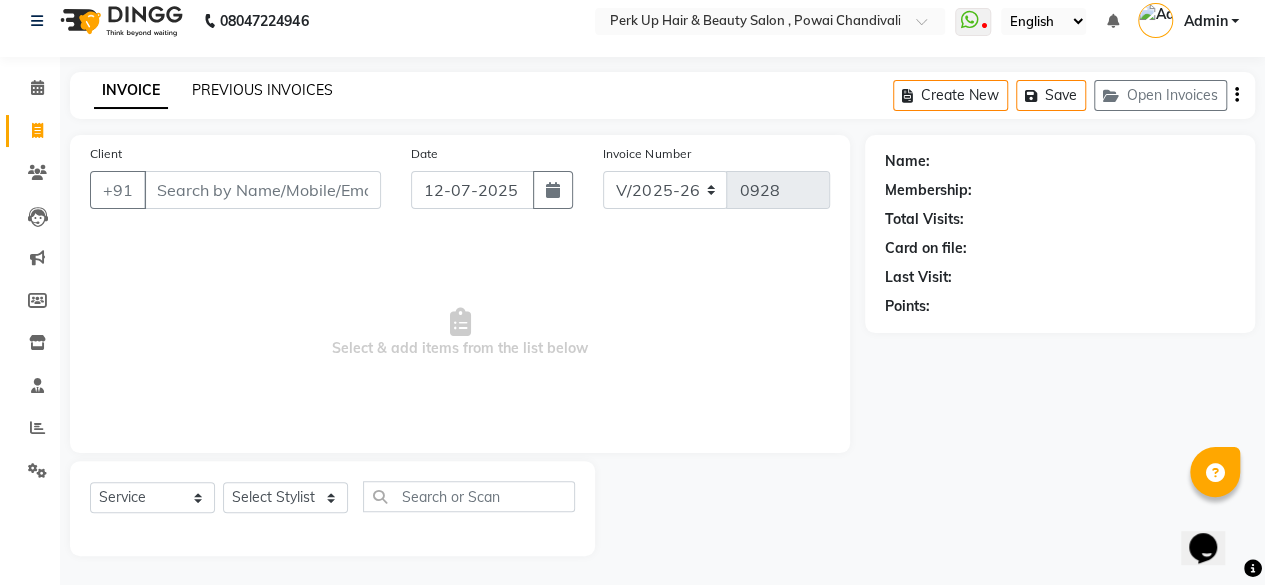 click on "PREVIOUS INVOICES" 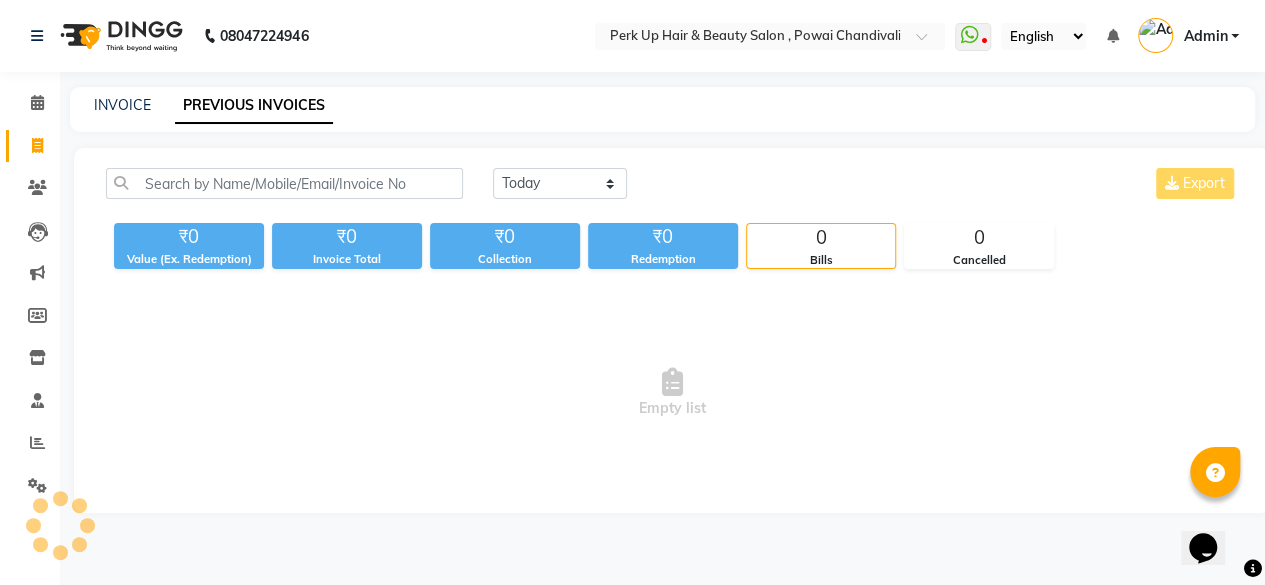 scroll, scrollTop: 0, scrollLeft: 0, axis: both 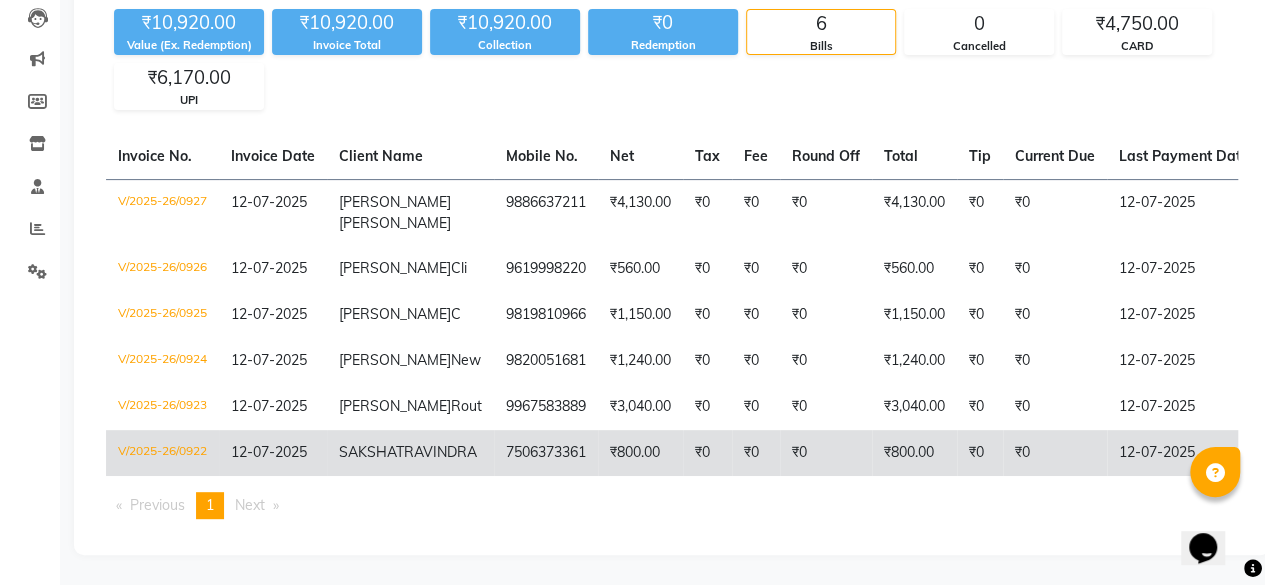 click on "12-07-2025" 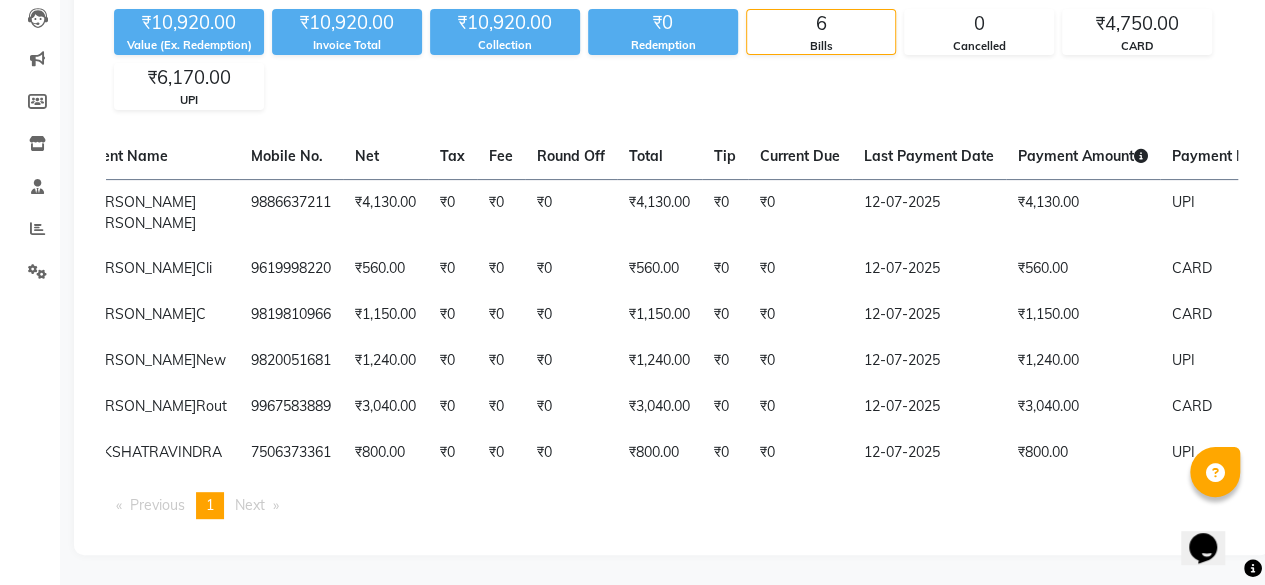 scroll, scrollTop: 0, scrollLeft: 0, axis: both 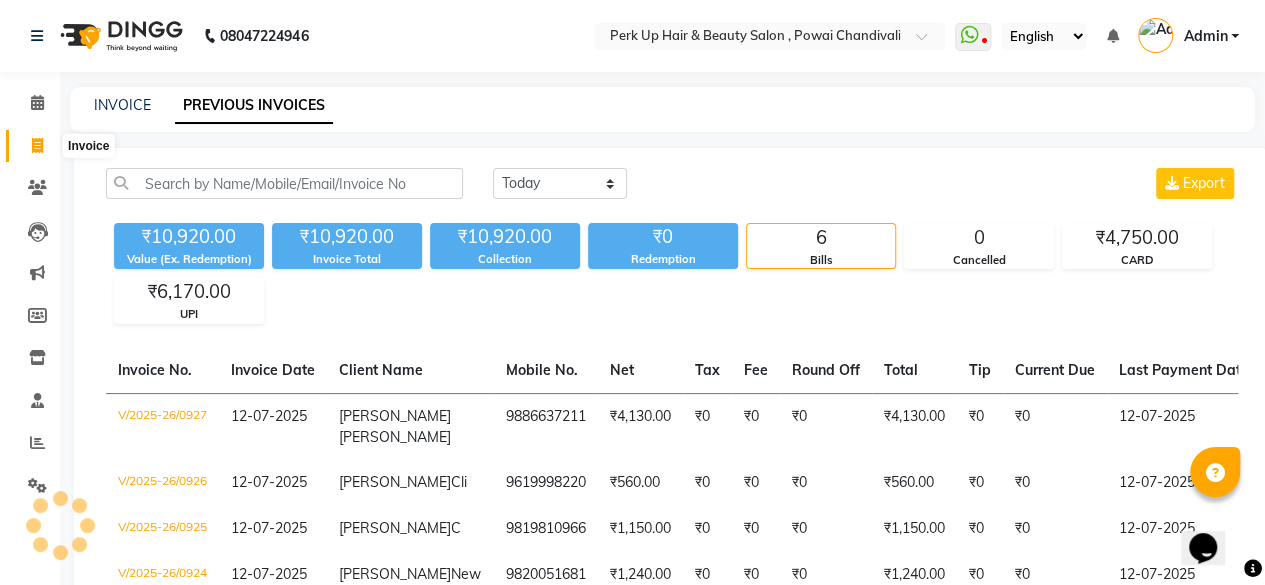 click 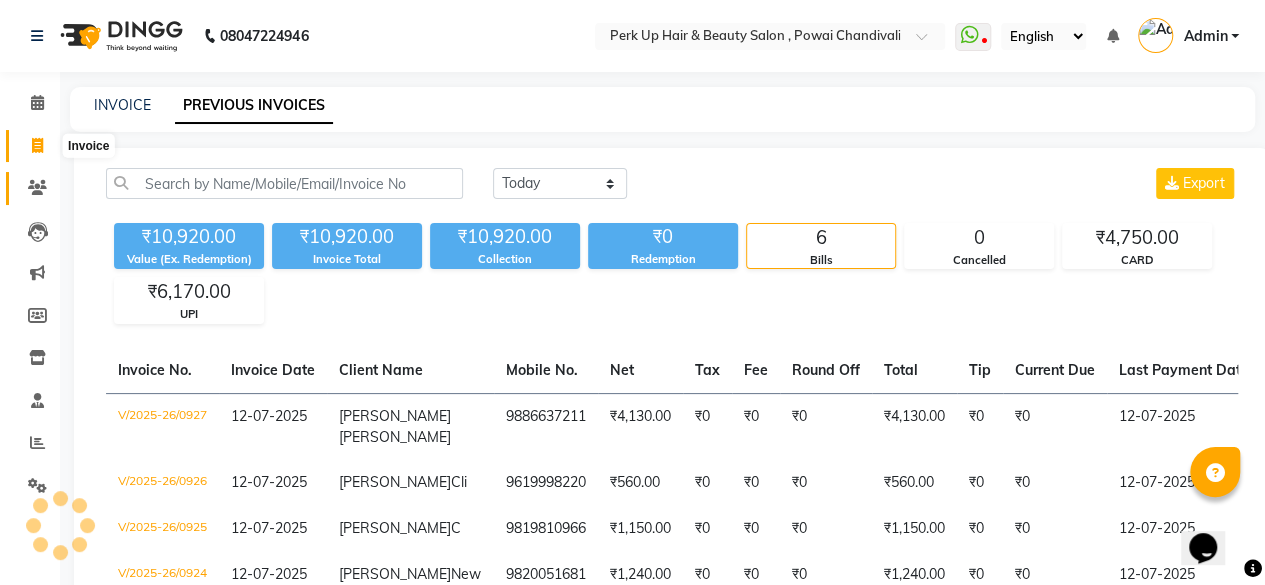 scroll, scrollTop: 15, scrollLeft: 0, axis: vertical 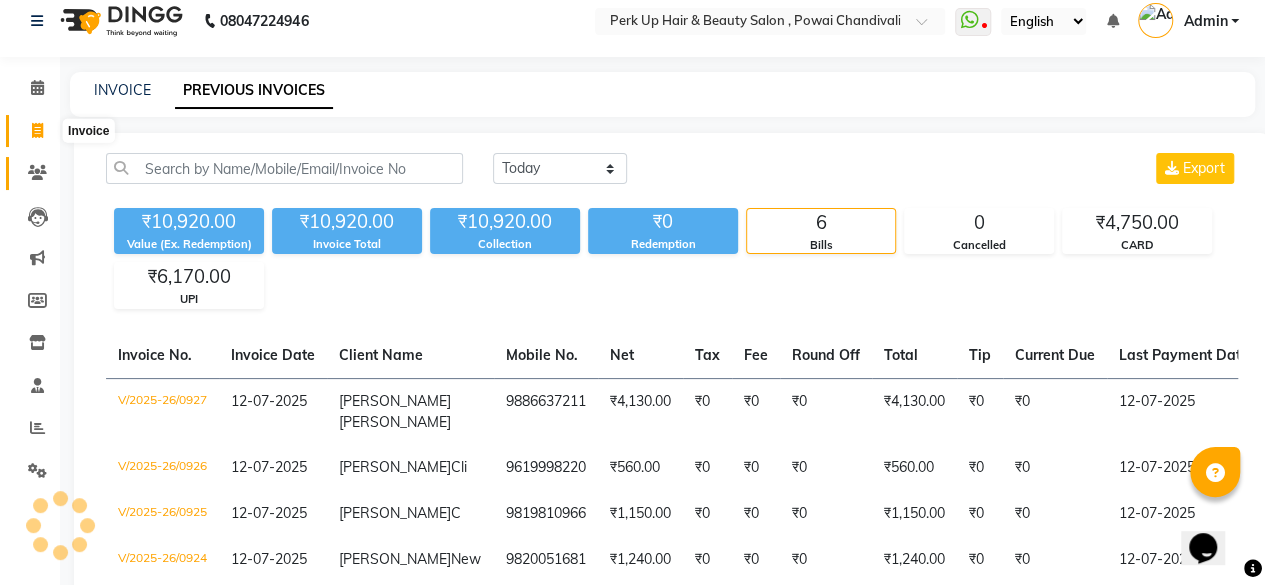 select on "service" 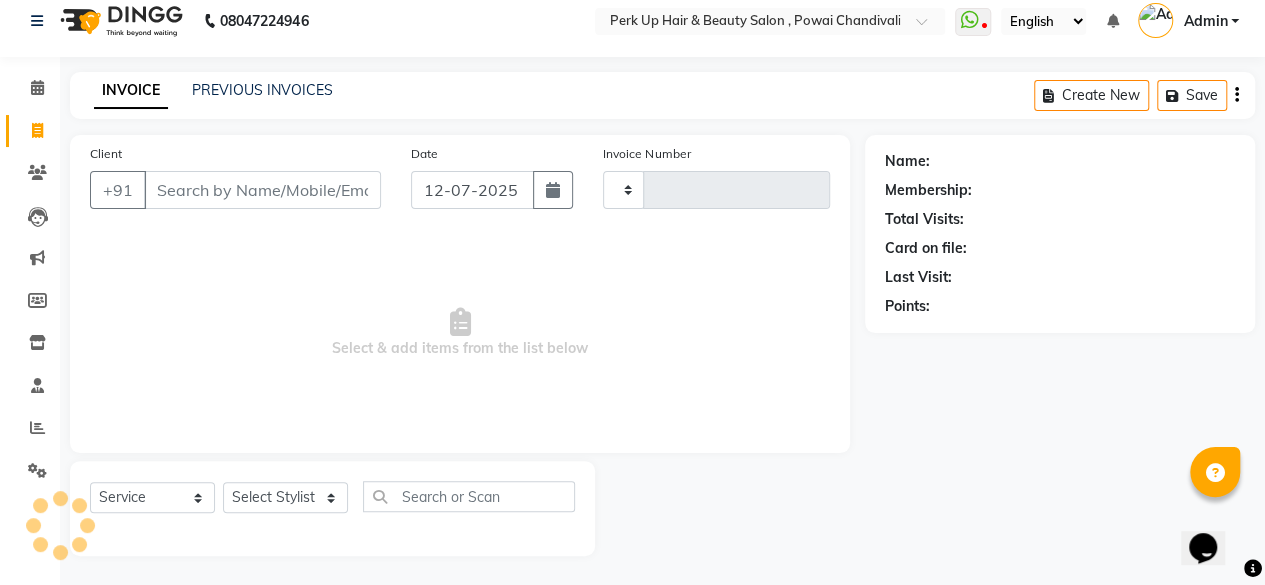 type on "0928" 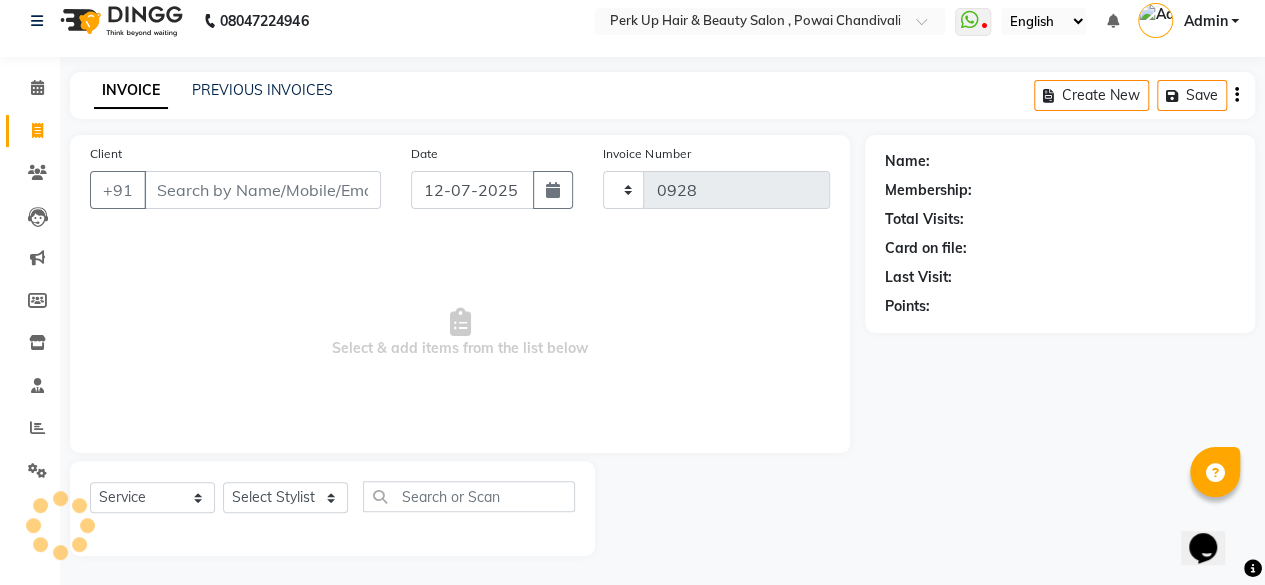 select on "5131" 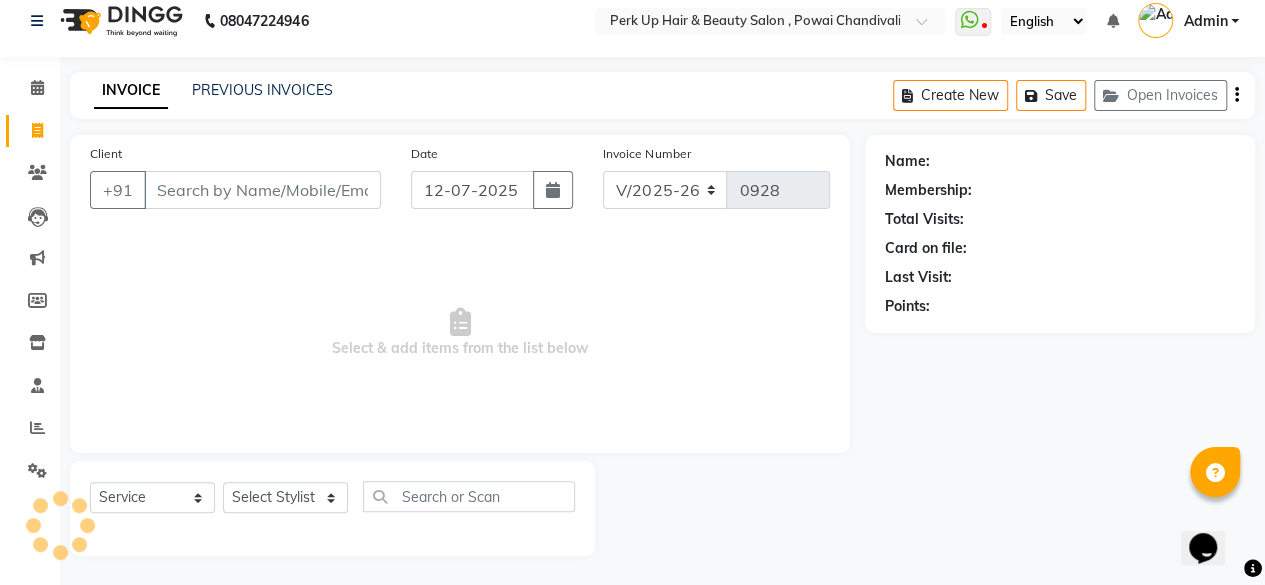click on "Client" at bounding box center [262, 190] 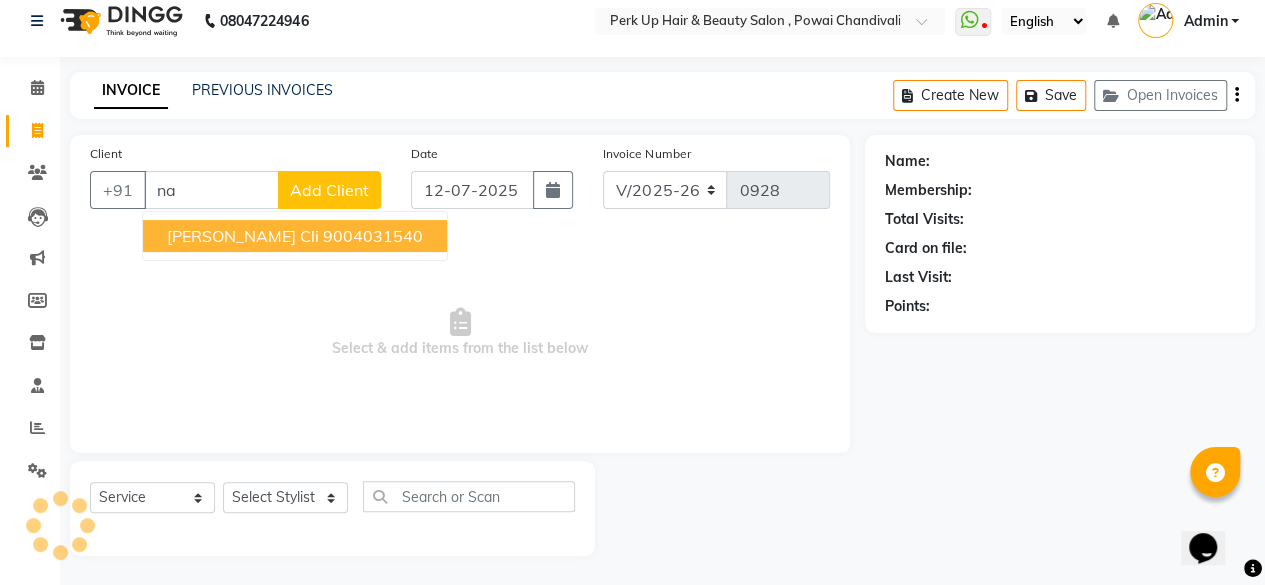 type on "n" 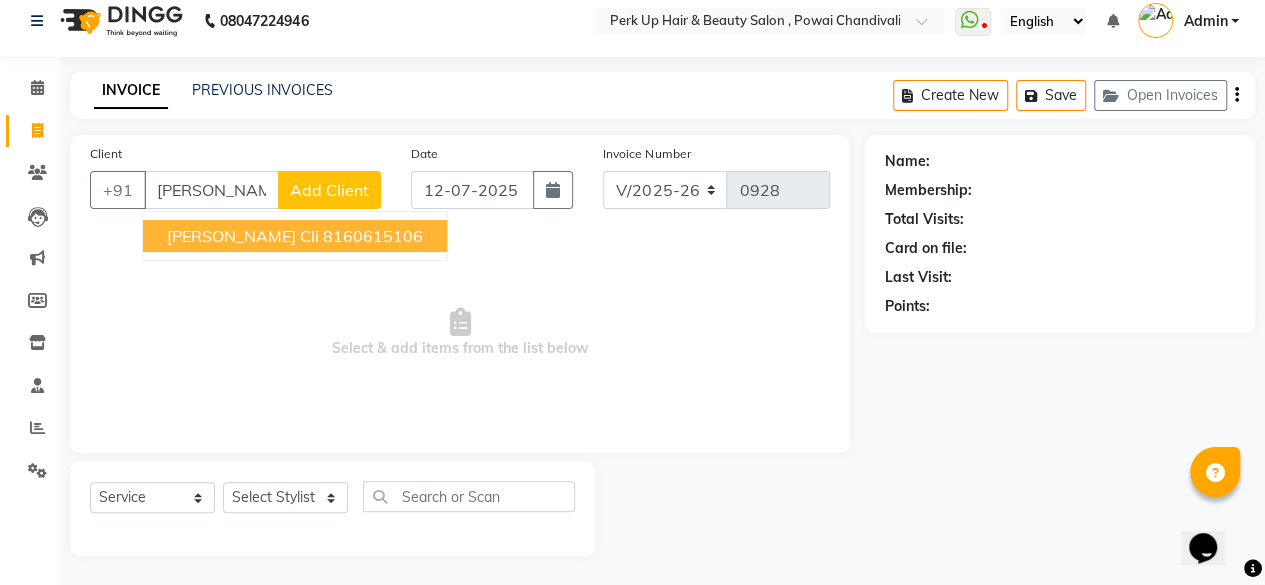 click on "8160615106" at bounding box center (373, 236) 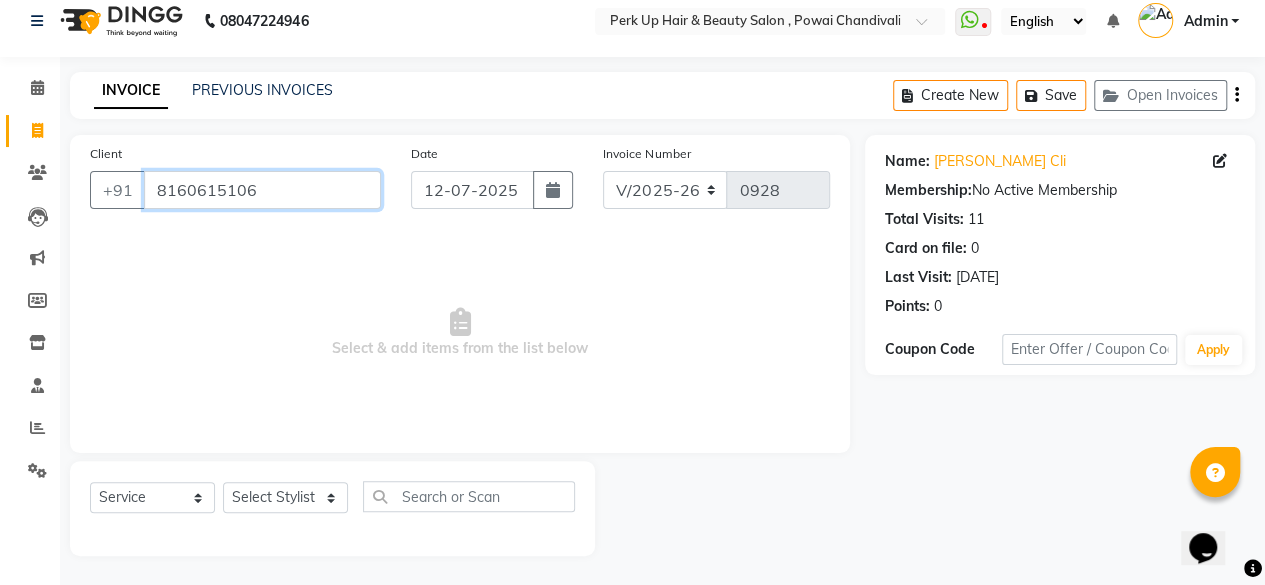 click on "8160615106" at bounding box center (262, 190) 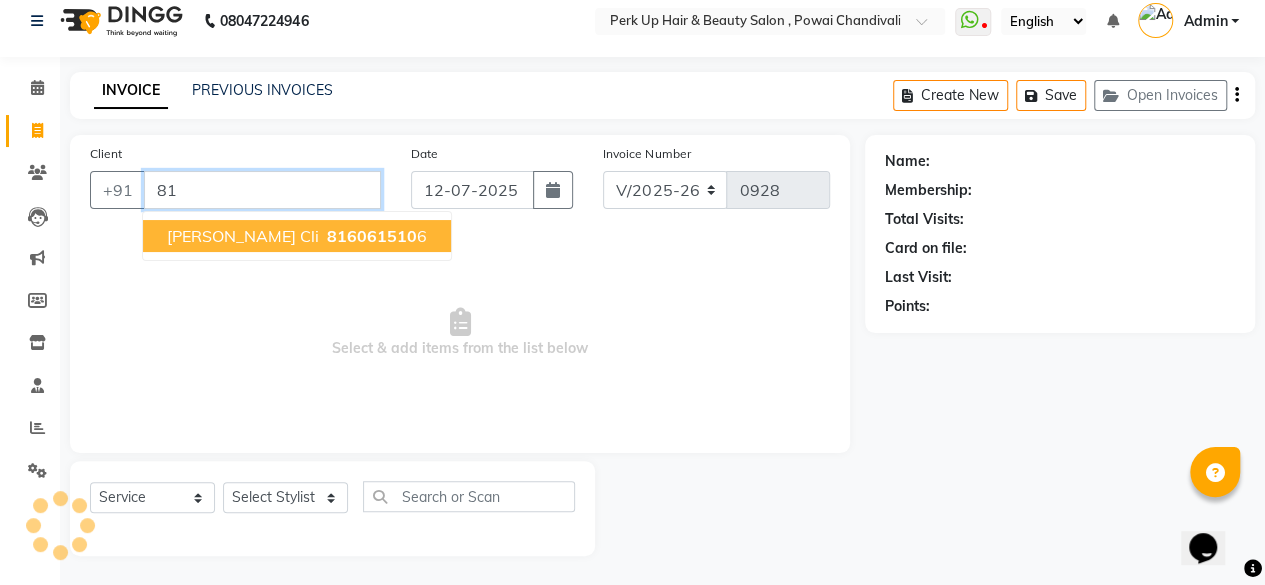 type on "8" 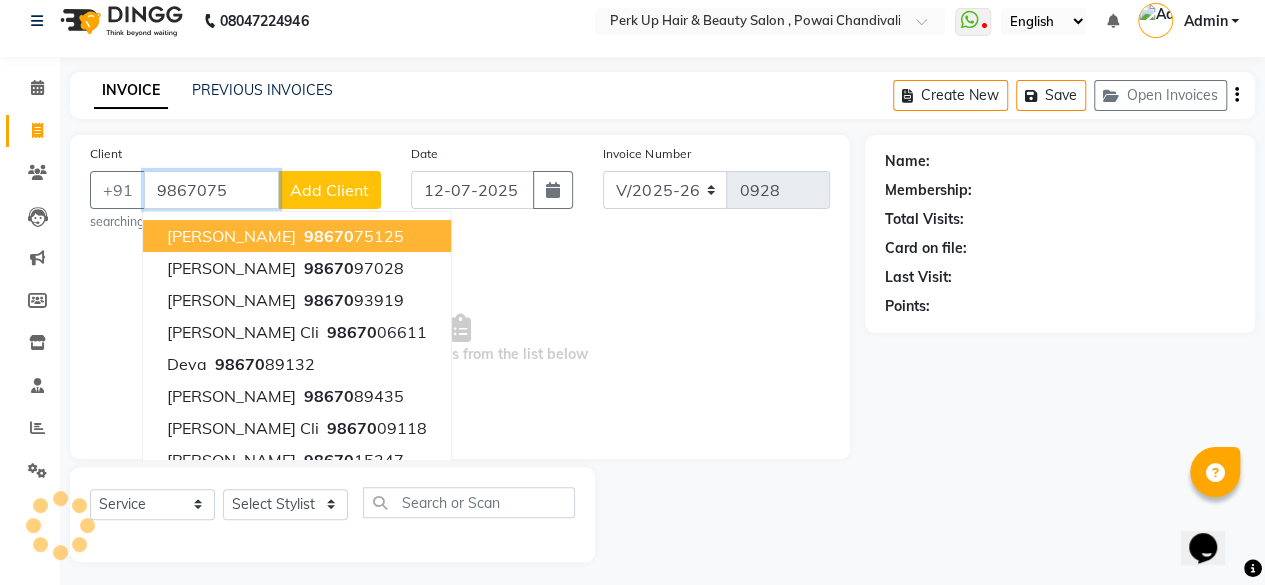 click on "98670" at bounding box center [329, 236] 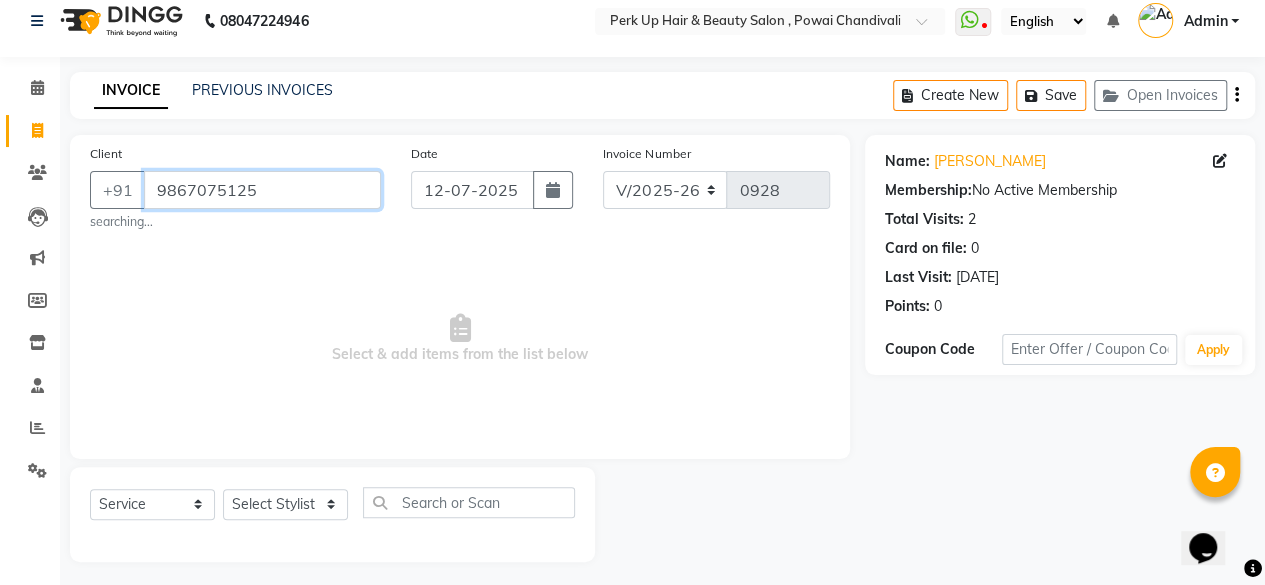 click on "9867075125" at bounding box center [262, 190] 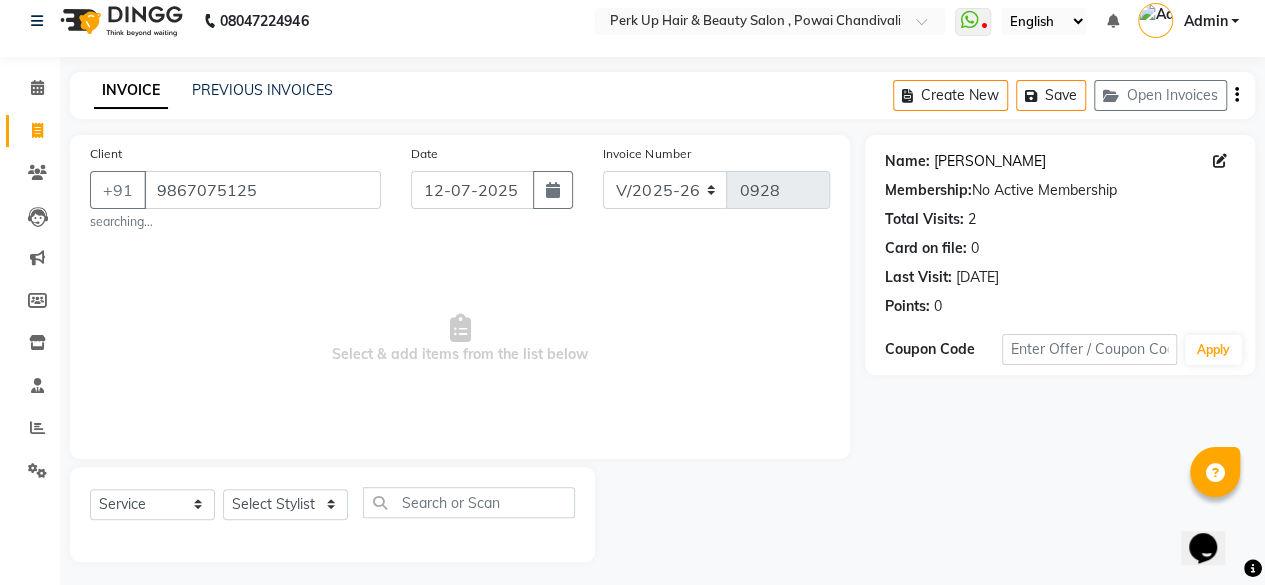 click on "[PERSON_NAME]" 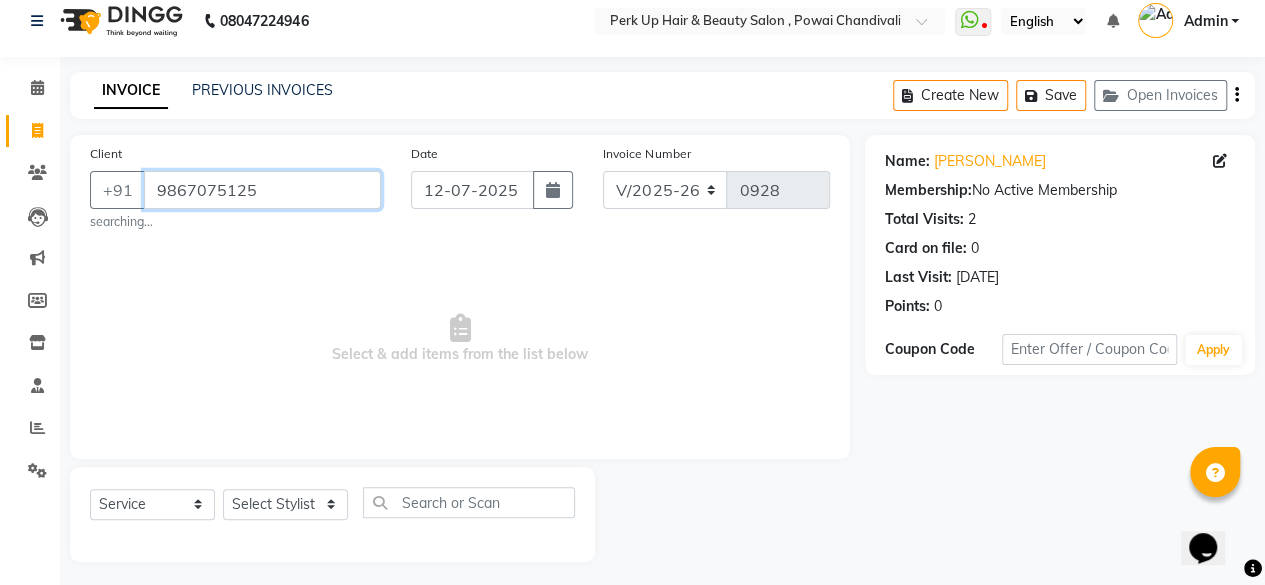 click on "9867075125" at bounding box center (262, 190) 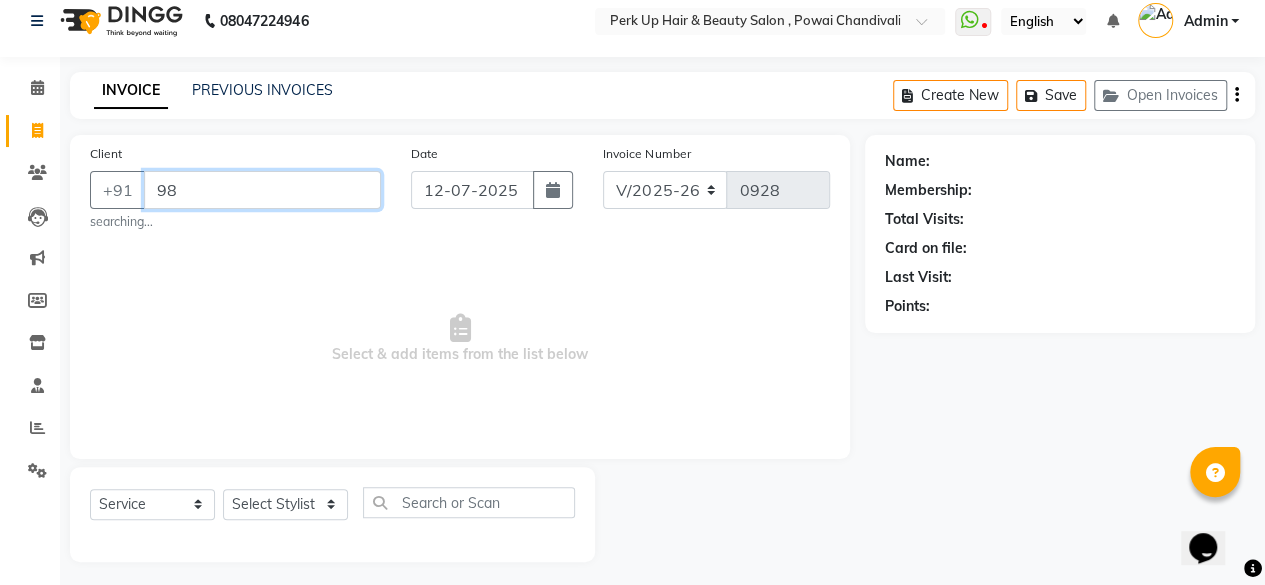 type on "9" 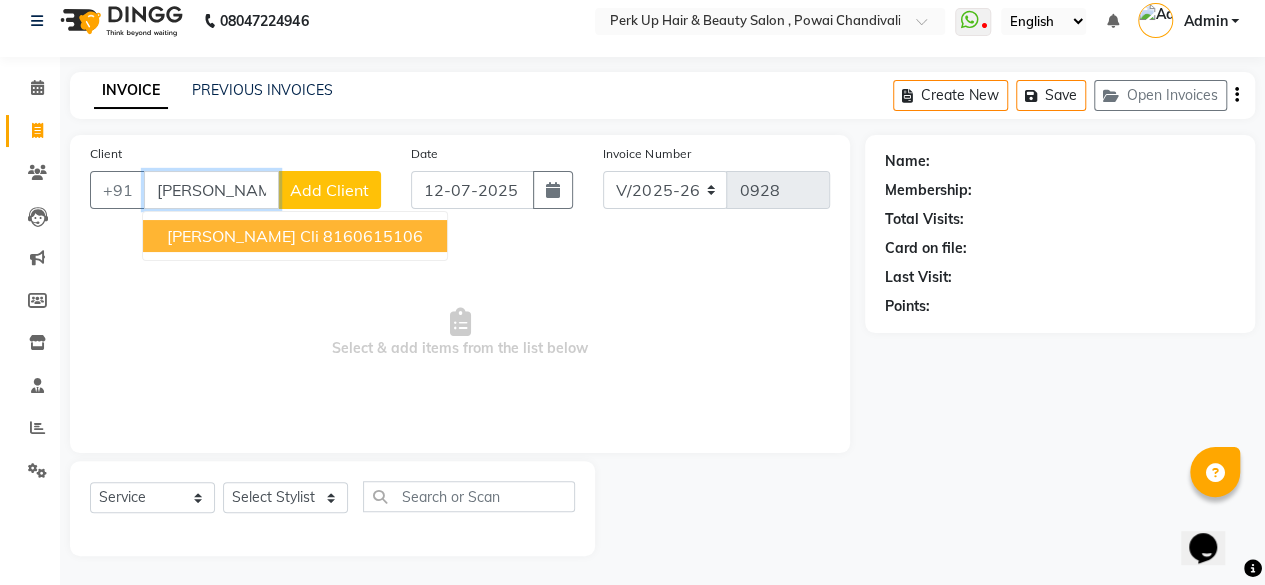 click on "8160615106" at bounding box center (373, 236) 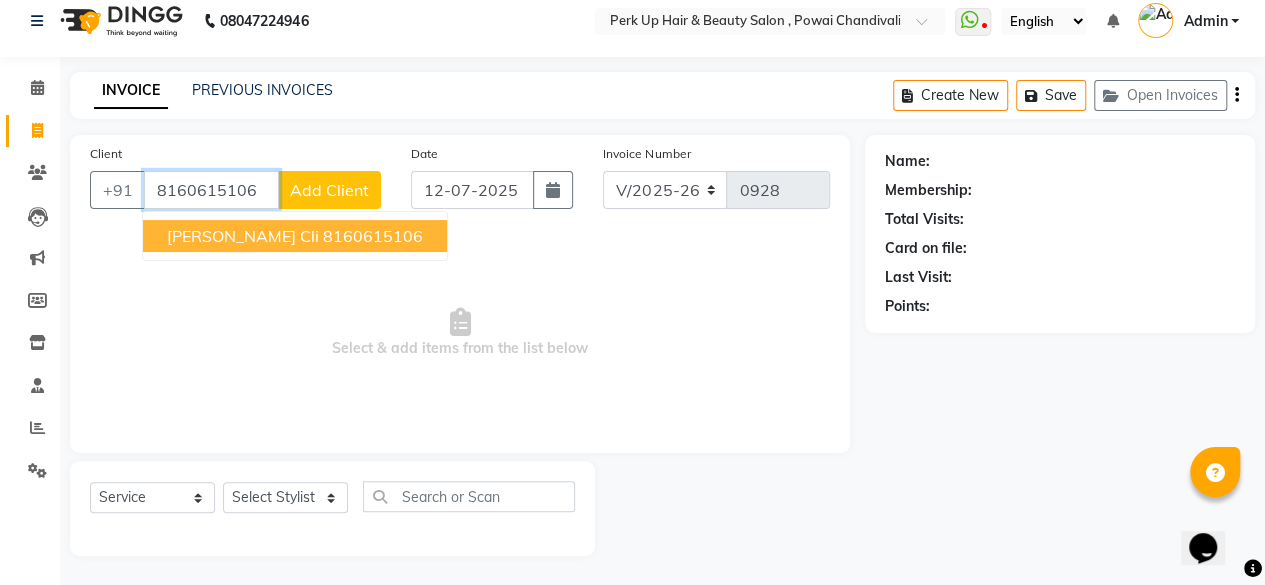 type on "8160615106" 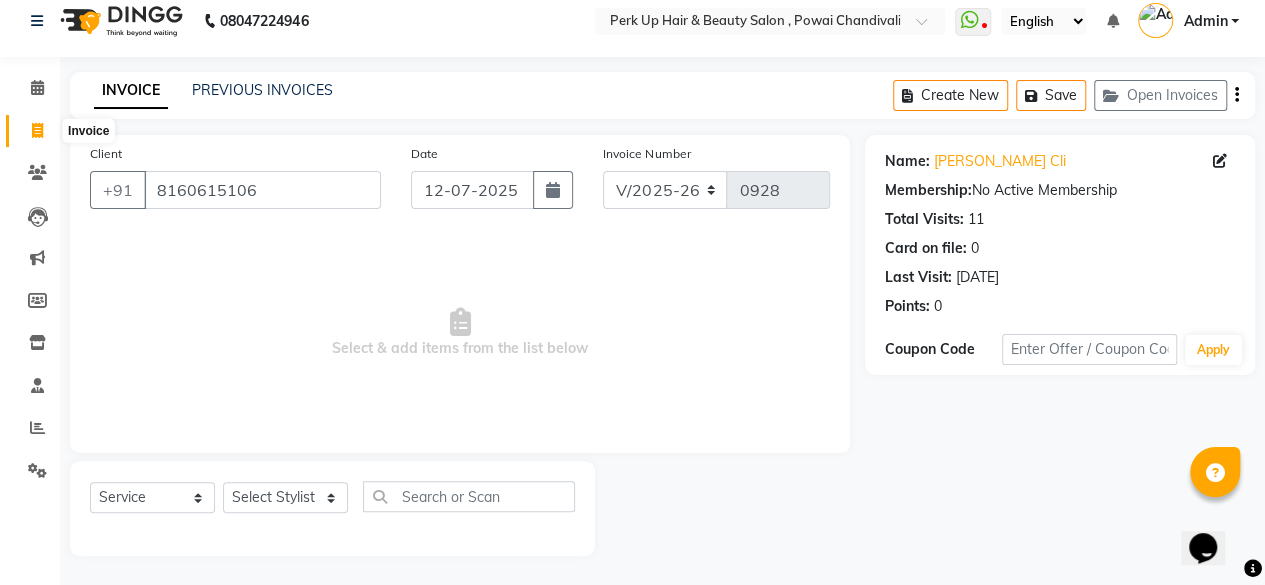 drag, startPoint x: 34, startPoint y: 127, endPoint x: 812, endPoint y: 151, distance: 778.3701 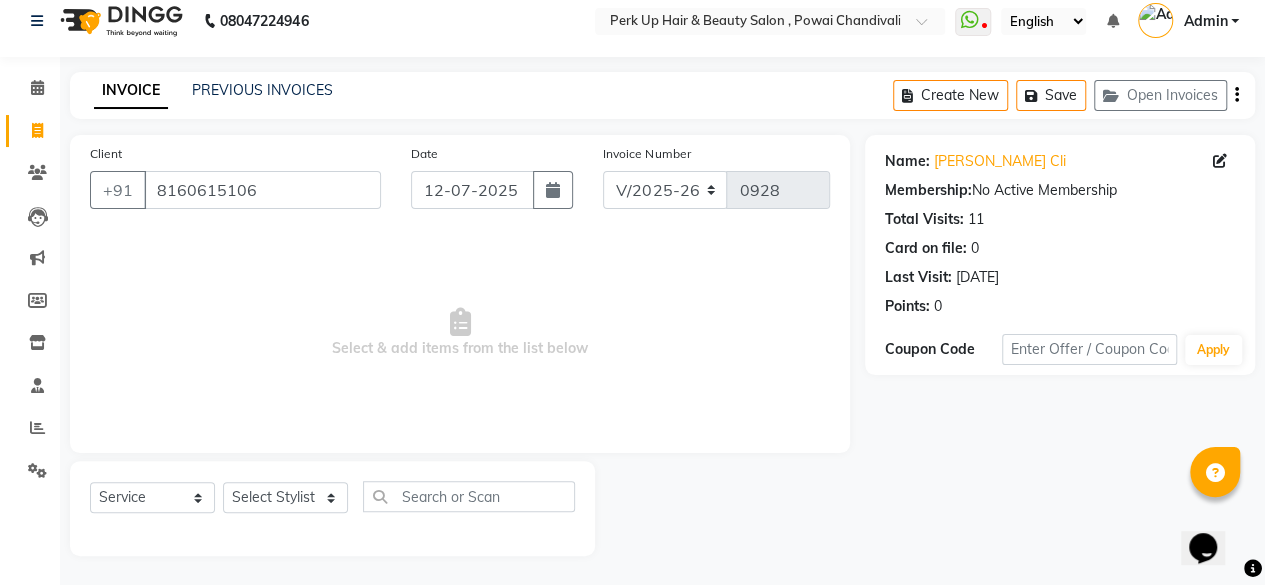 click on "Invoice" 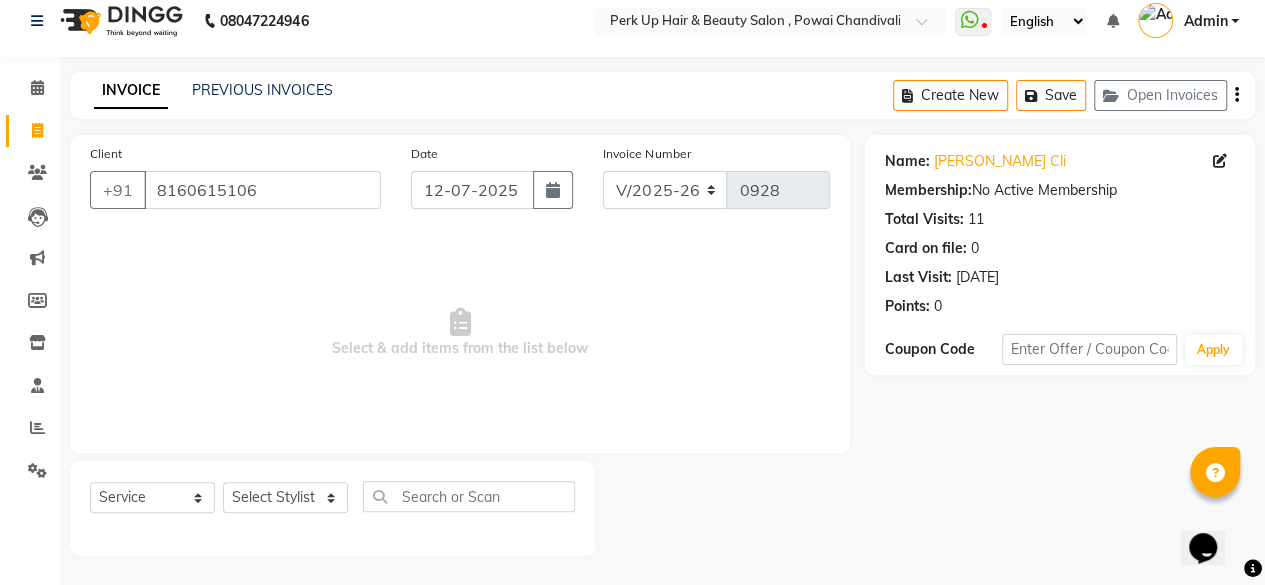 select on "service" 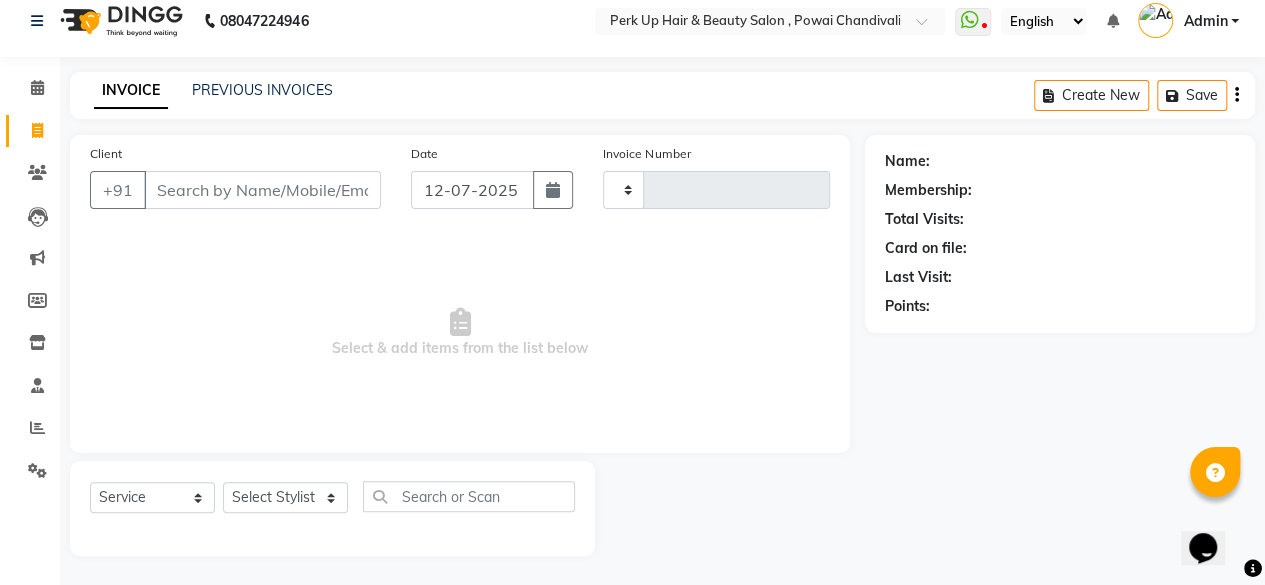 type on "0928" 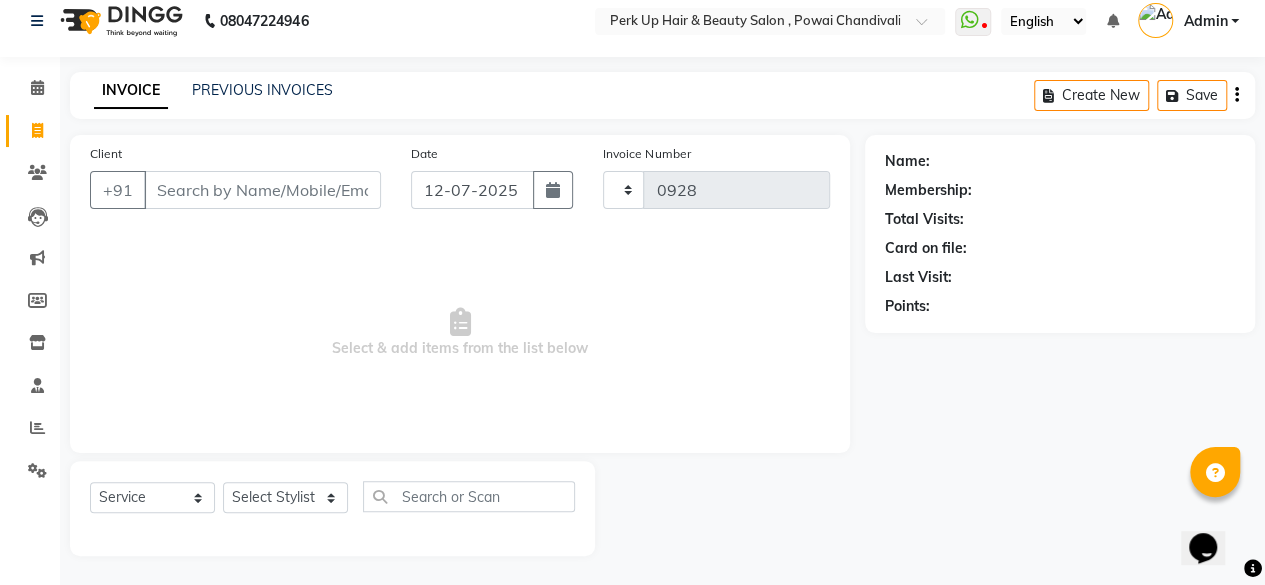 select on "5131" 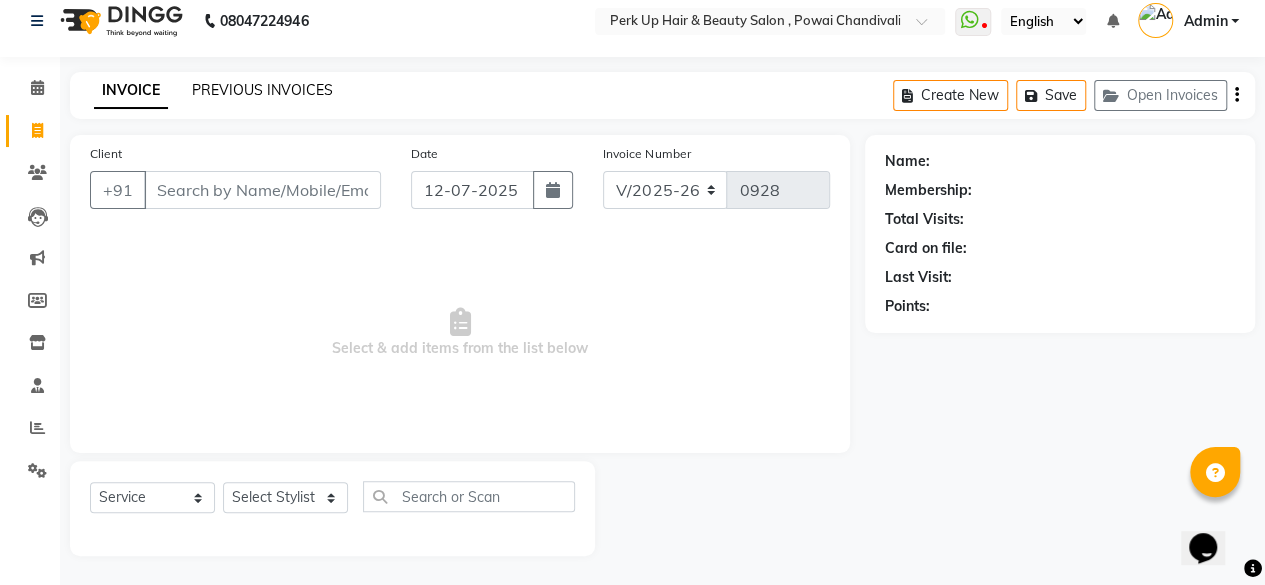 click on "PREVIOUS INVOICES" 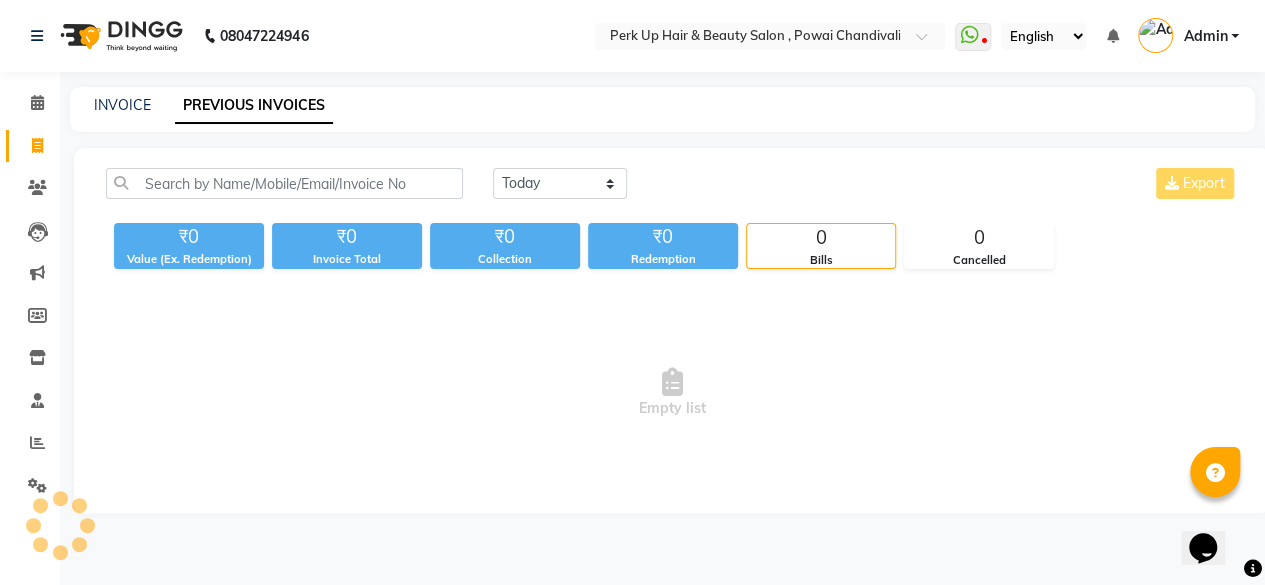 scroll, scrollTop: 0, scrollLeft: 0, axis: both 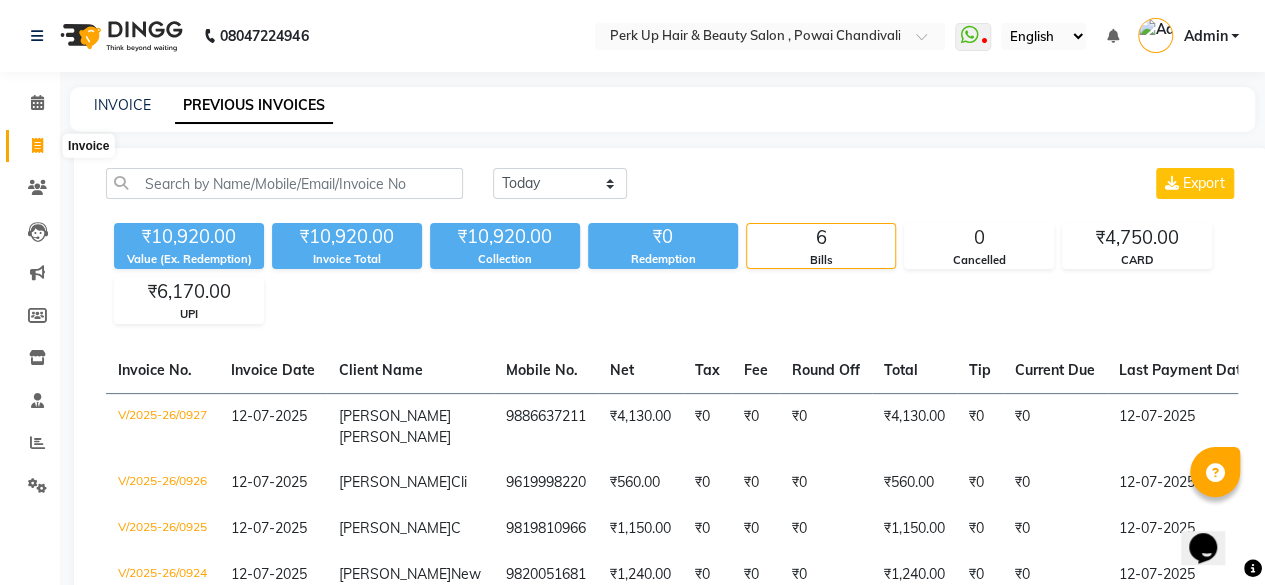click 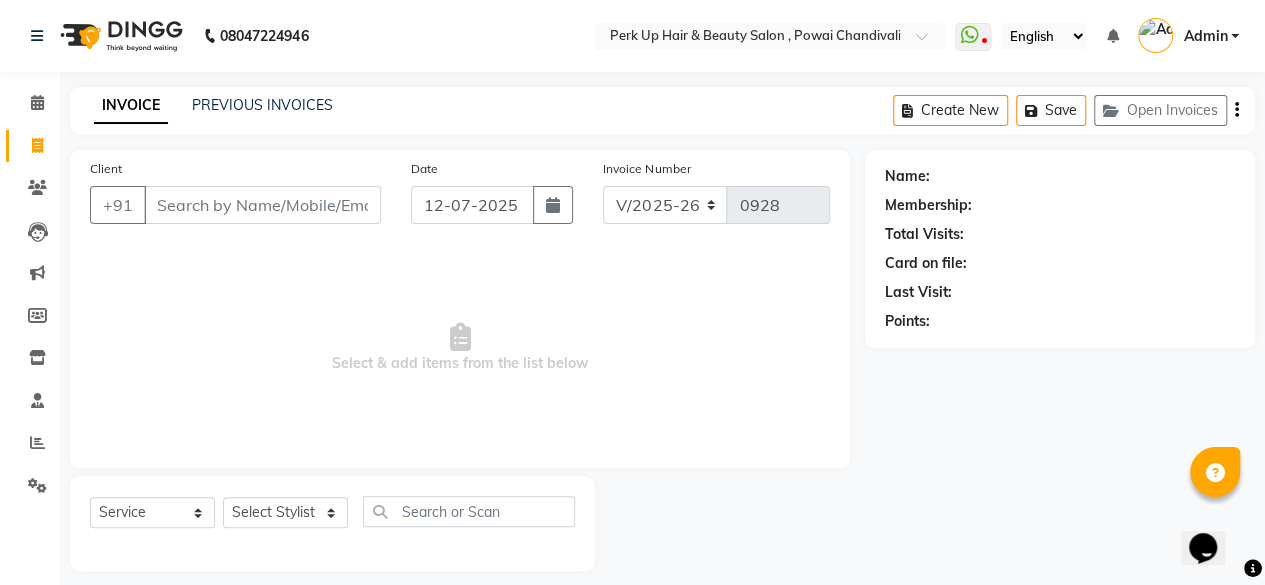 scroll, scrollTop: 15, scrollLeft: 0, axis: vertical 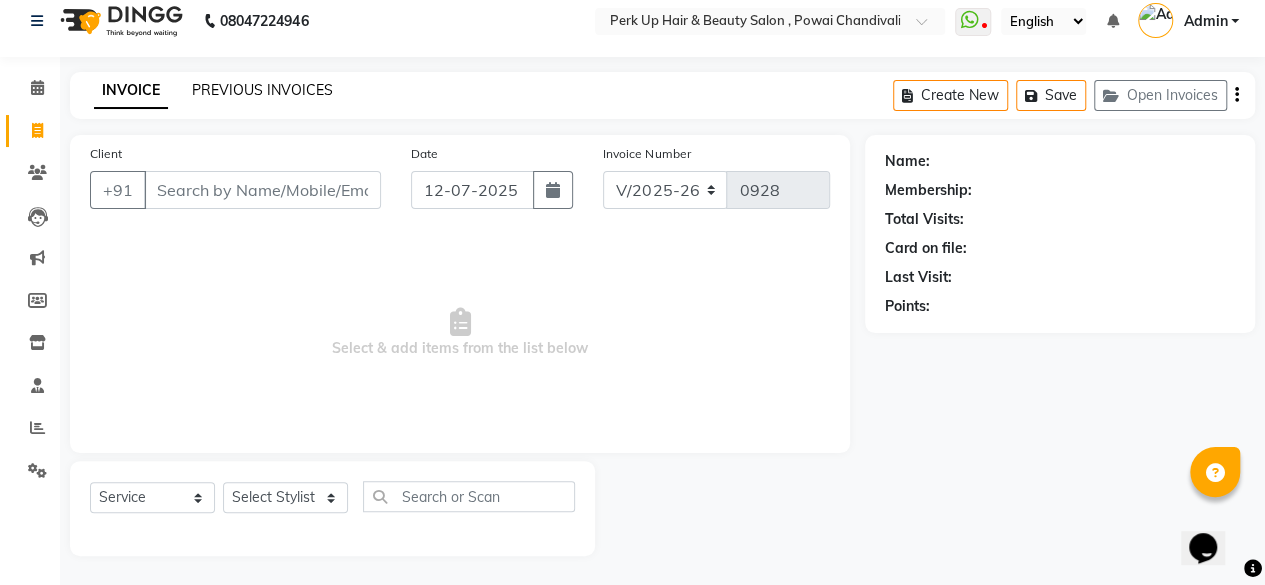click on "PREVIOUS INVOICES" 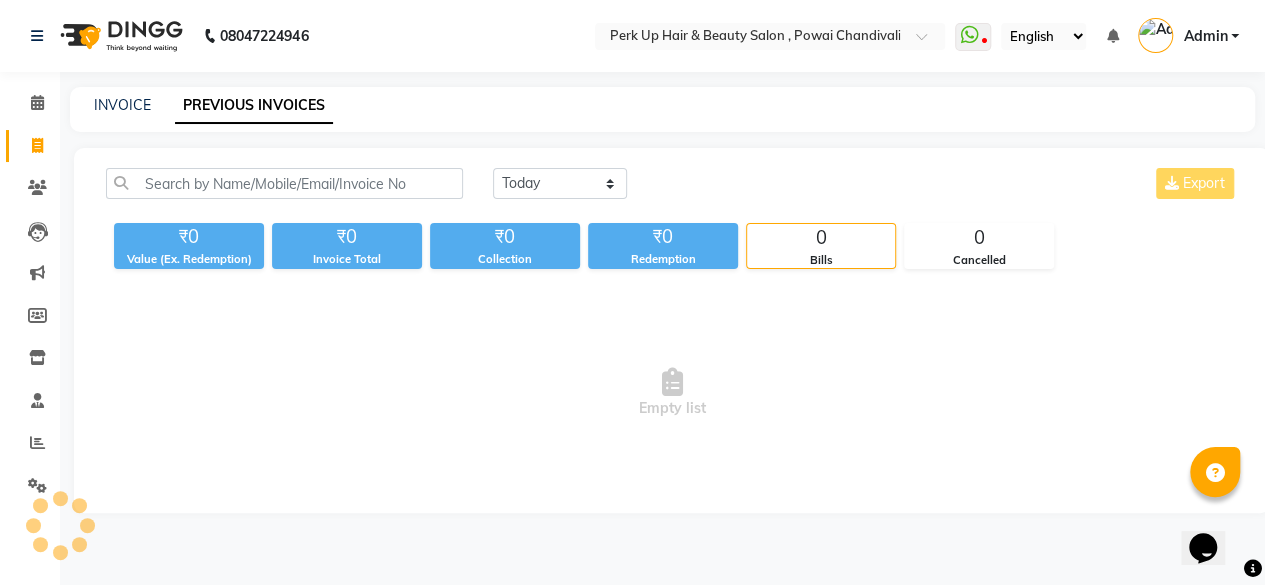 scroll, scrollTop: 0, scrollLeft: 0, axis: both 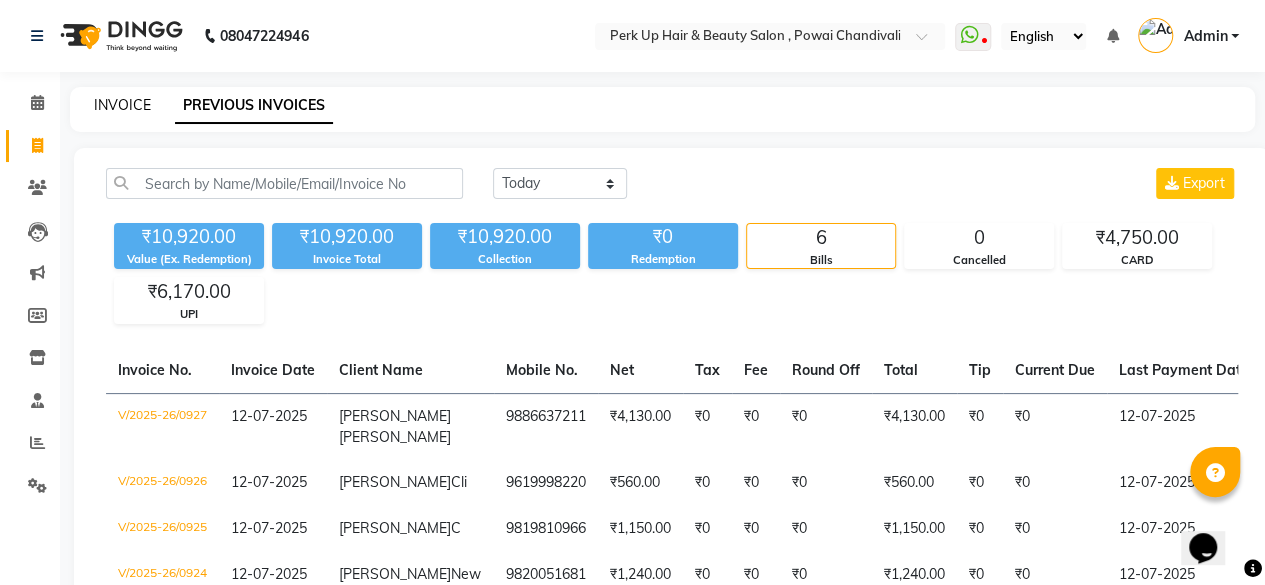 click on "INVOICE" 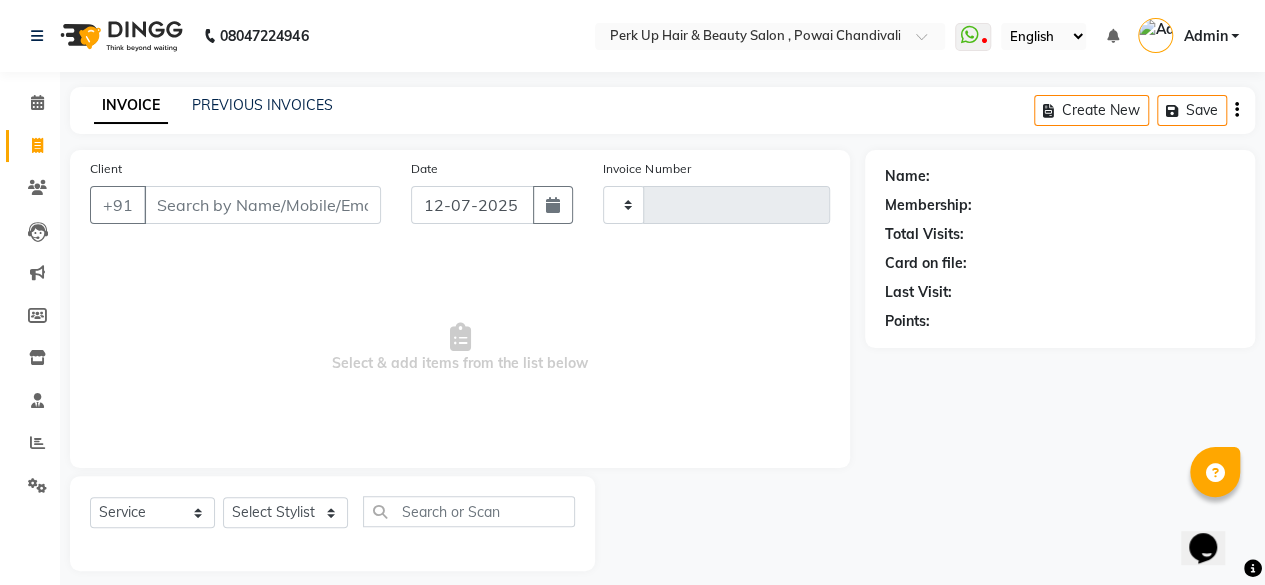 scroll, scrollTop: 15, scrollLeft: 0, axis: vertical 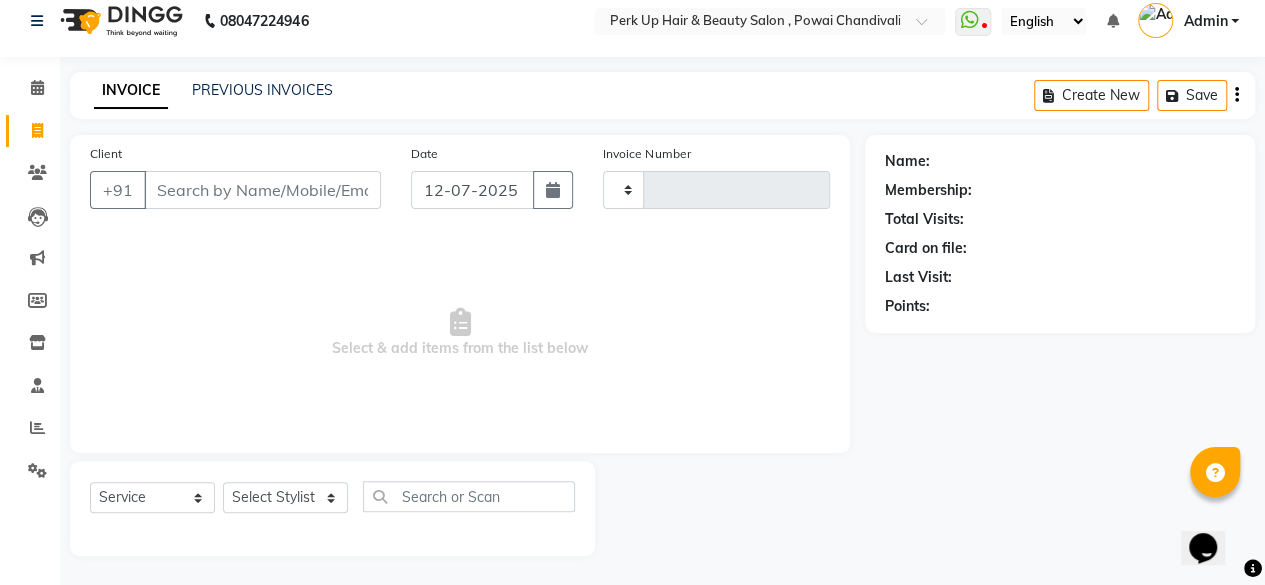 type on "0928" 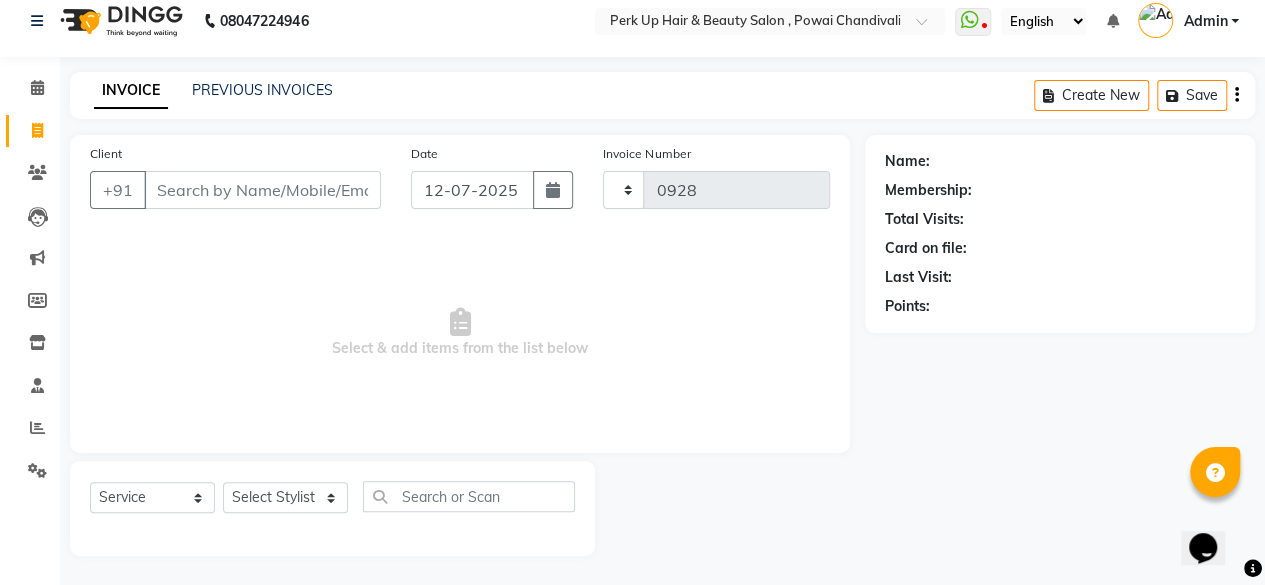 select on "5131" 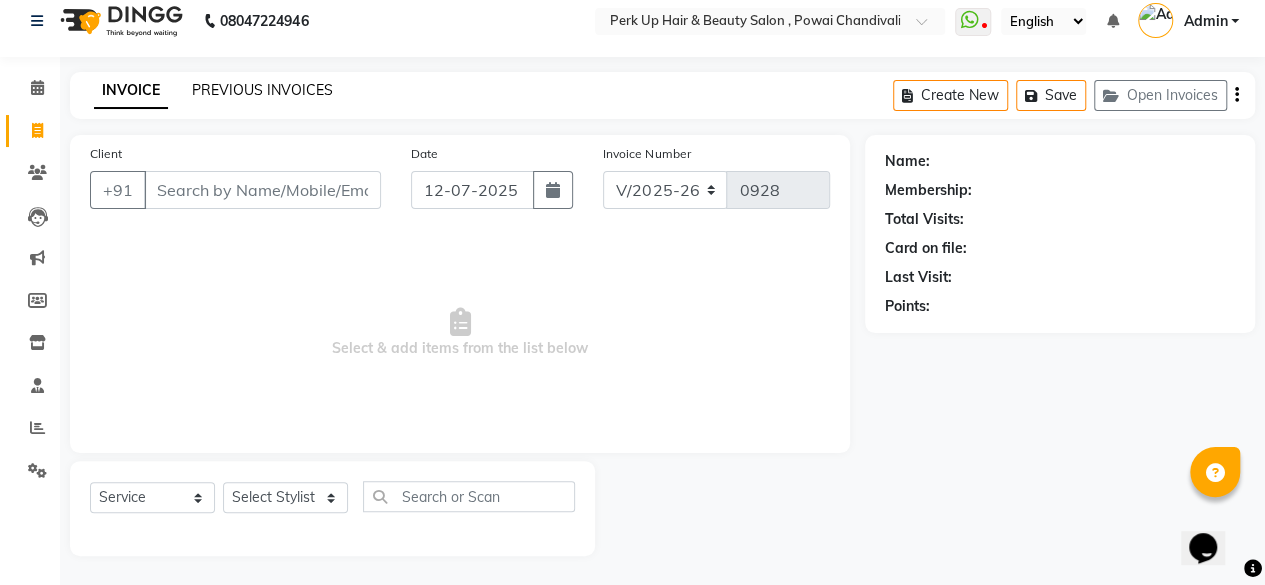 click on "PREVIOUS INVOICES" 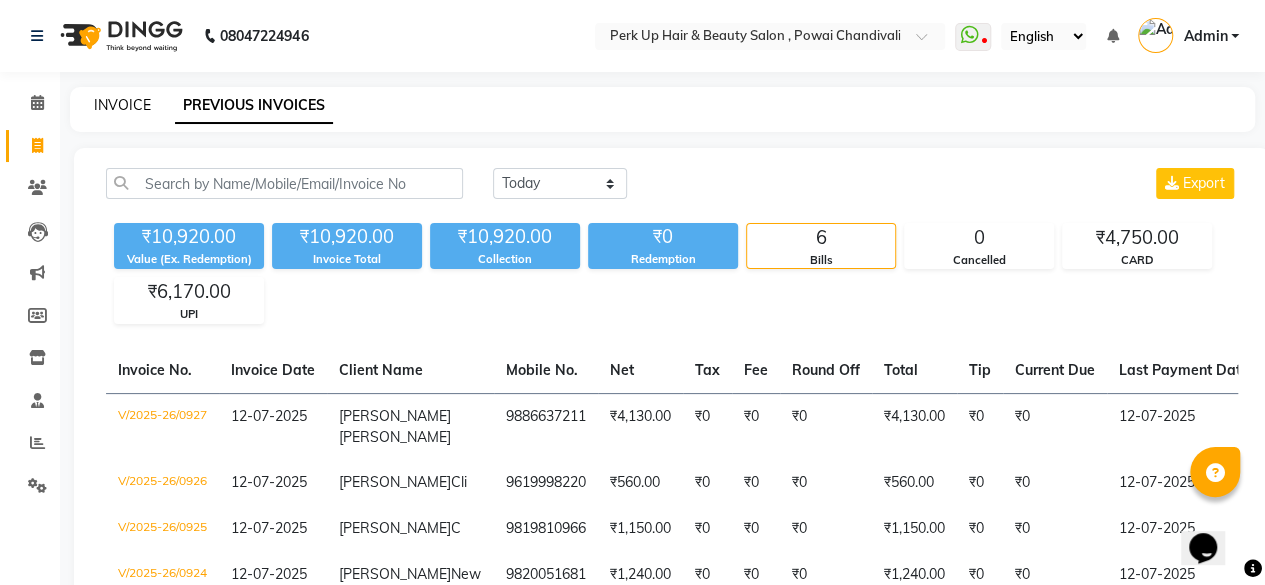 click on "INVOICE" 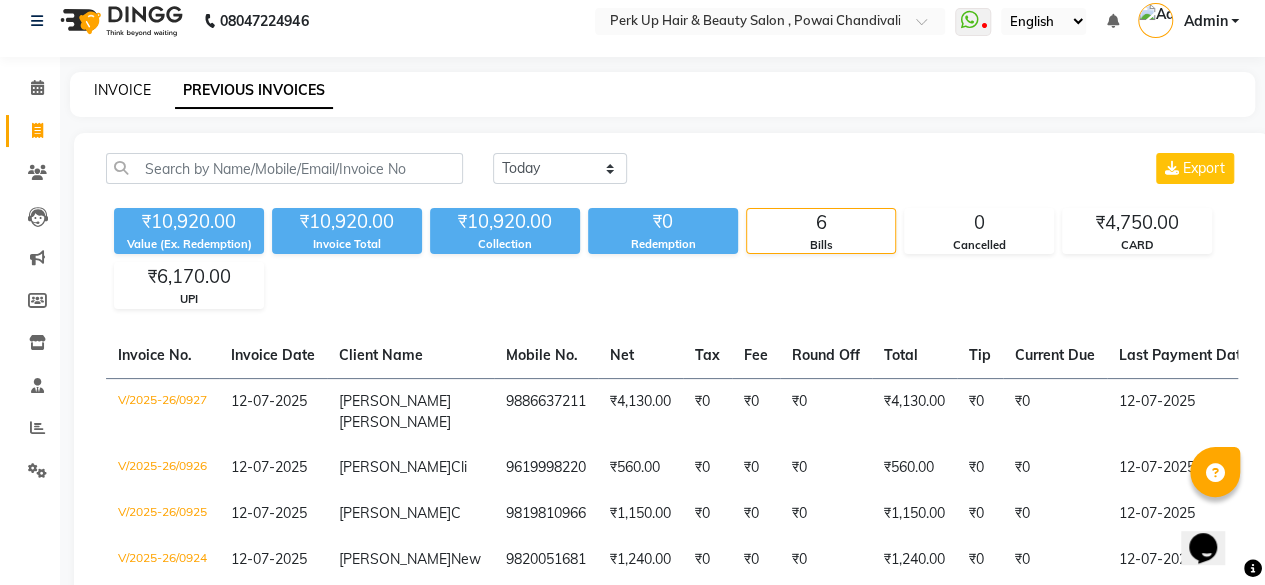 select on "5131" 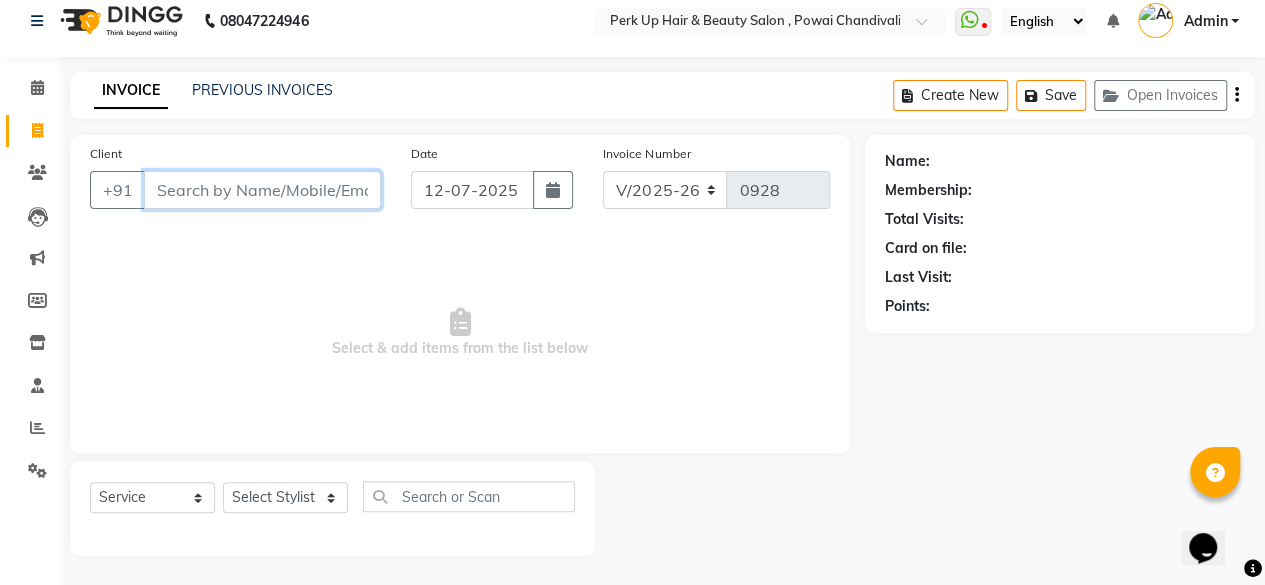 click on "Client" at bounding box center [262, 190] 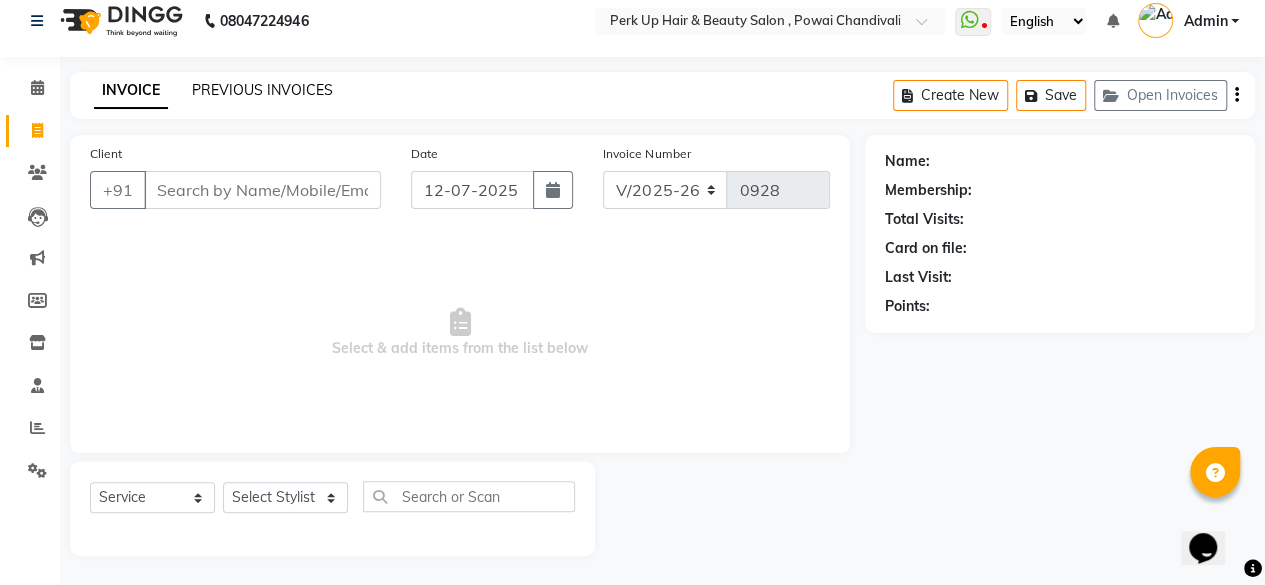click on "PREVIOUS INVOICES" 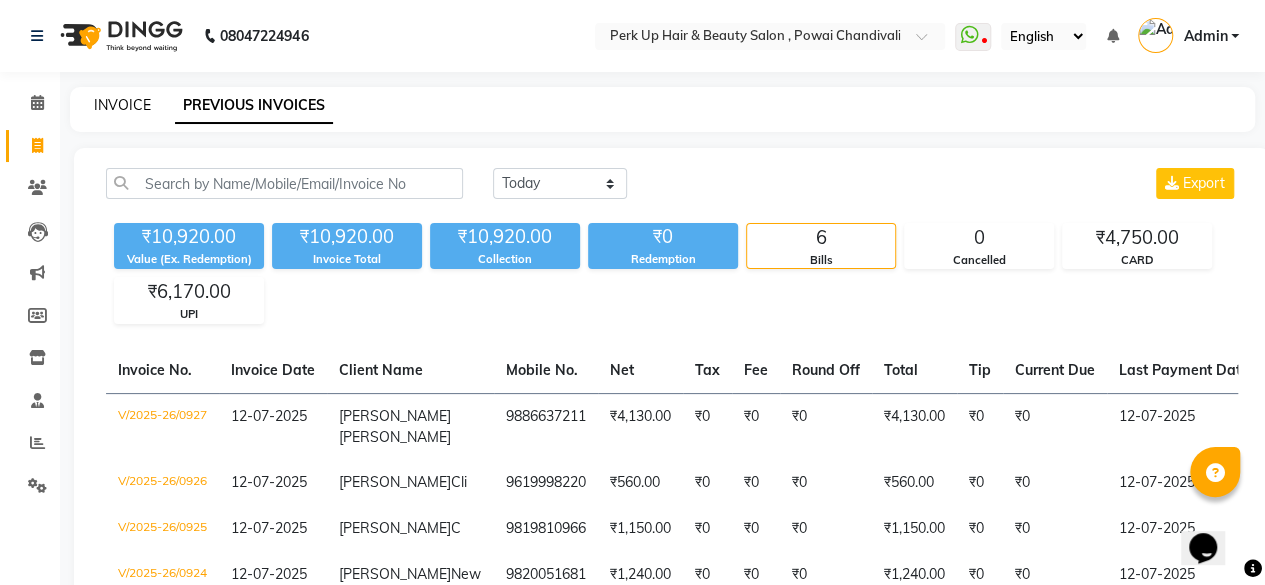 click on "INVOICE" 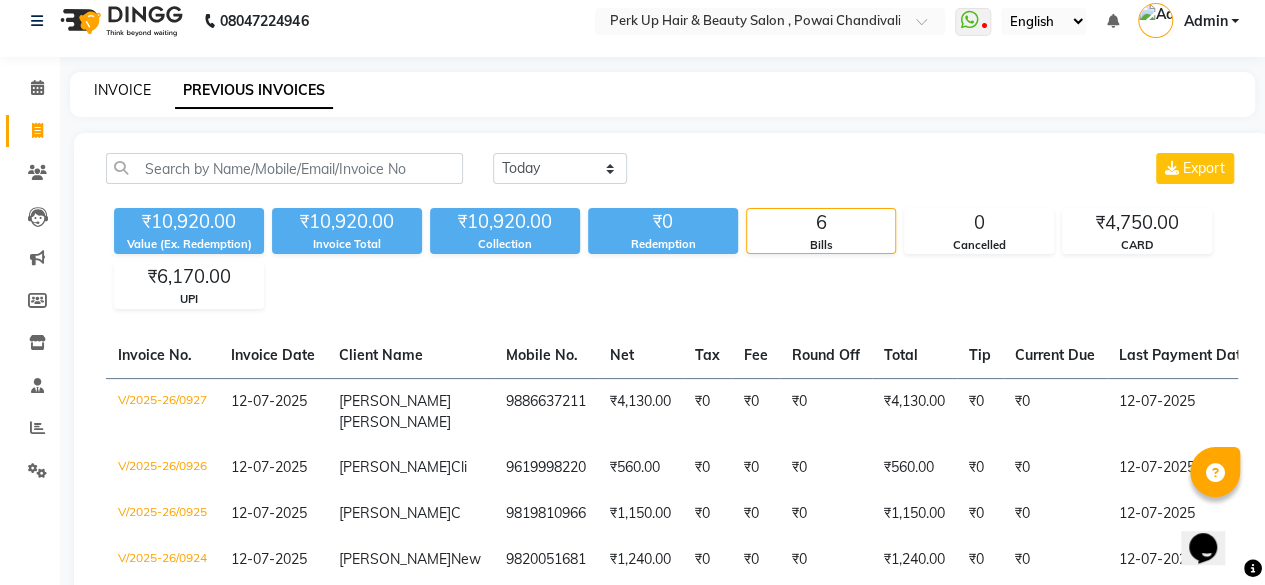 select on "service" 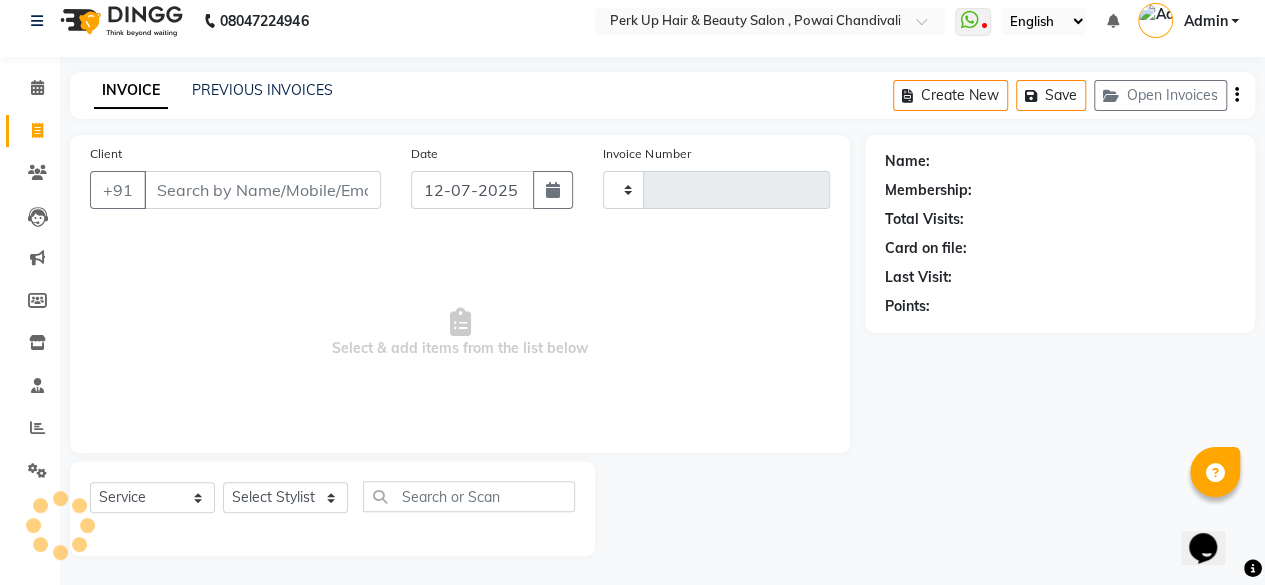 type on "0928" 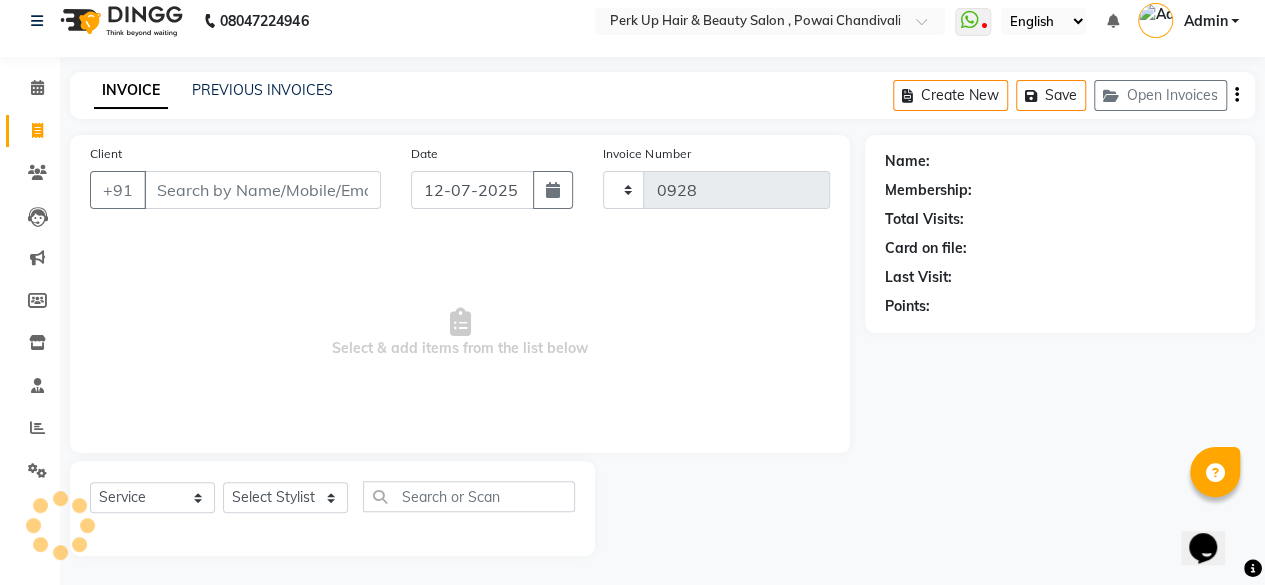 select on "5131" 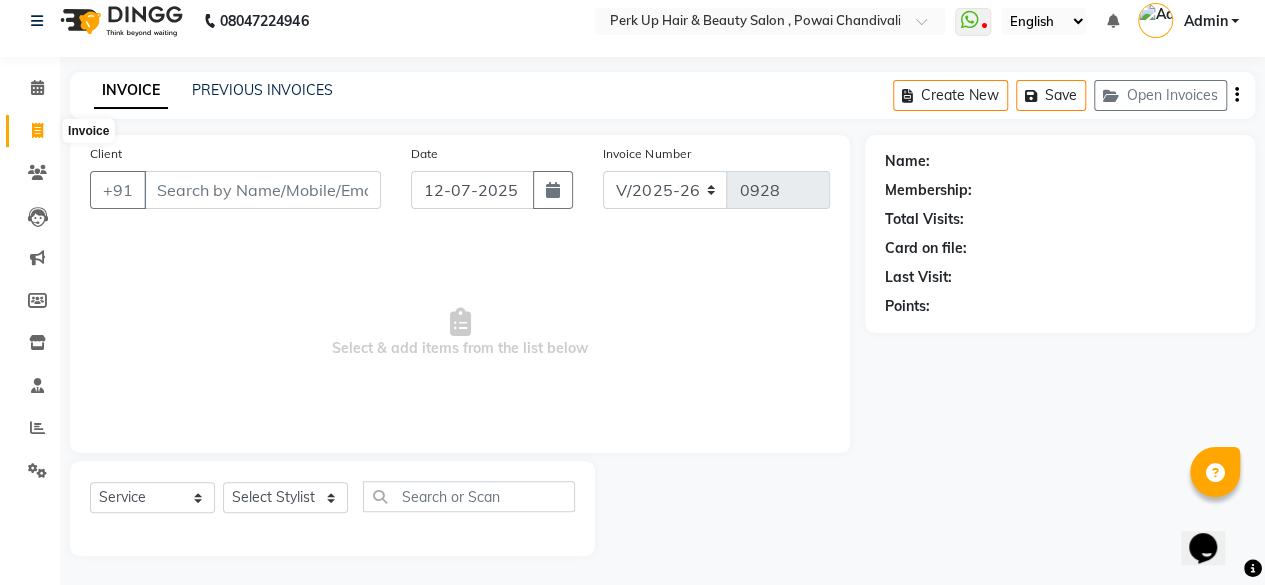 click 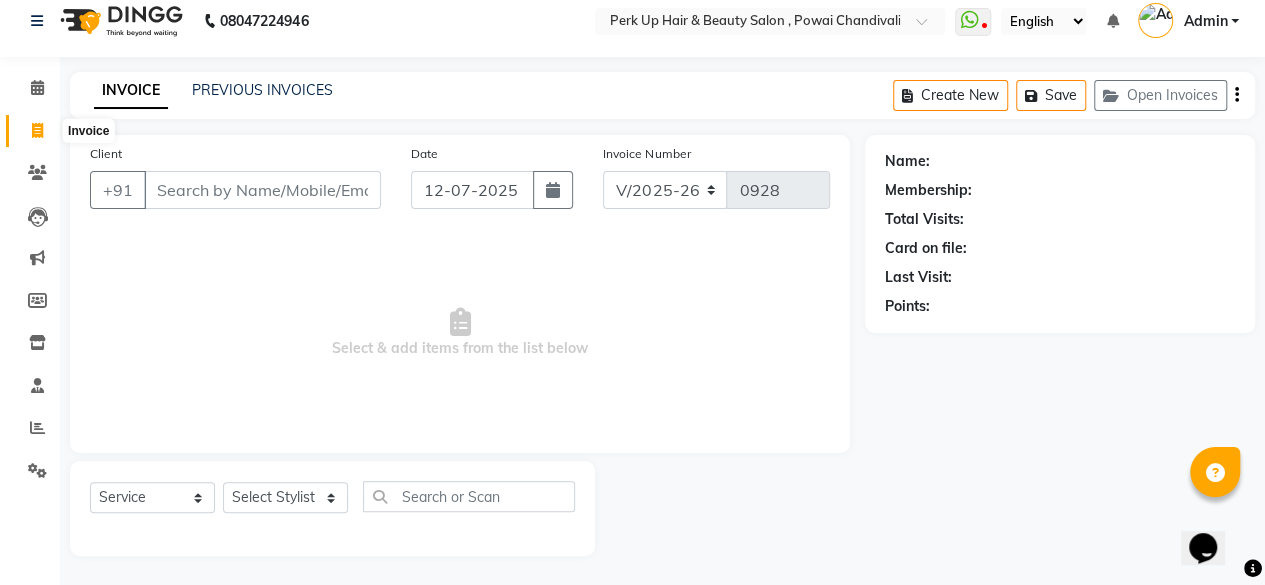 select on "5131" 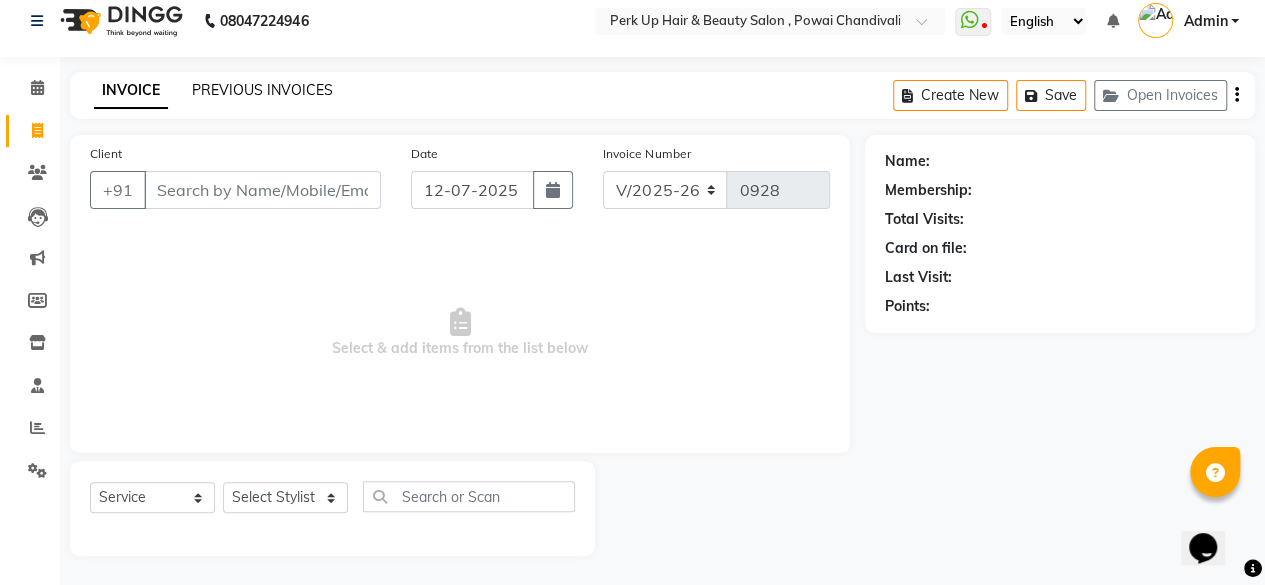 click on "PREVIOUS INVOICES" 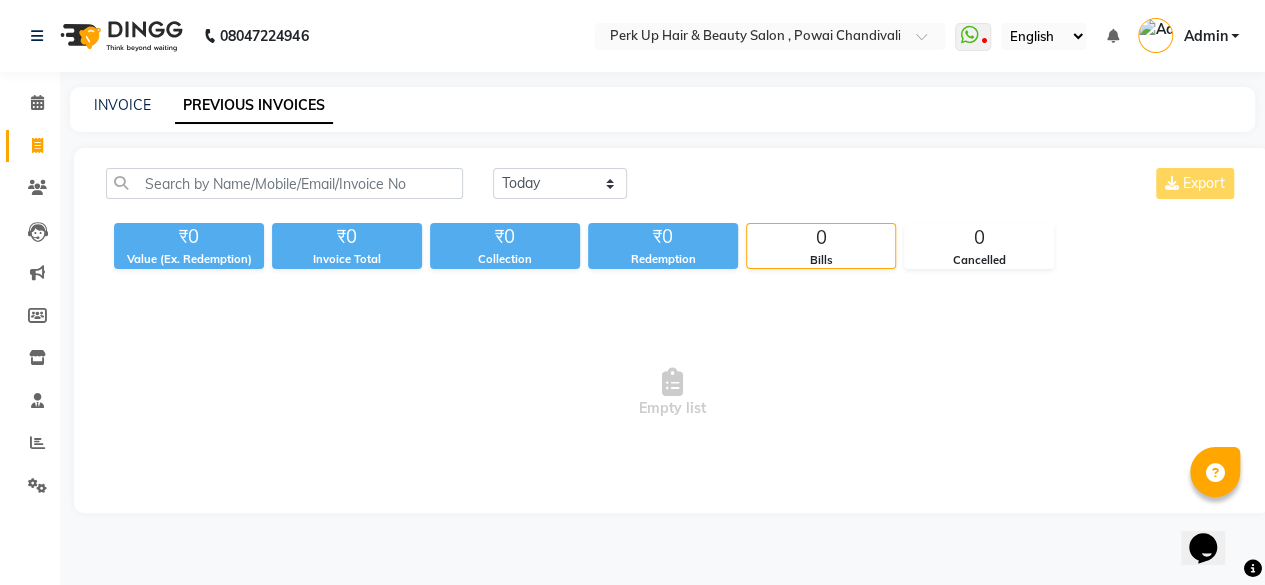 scroll, scrollTop: 0, scrollLeft: 0, axis: both 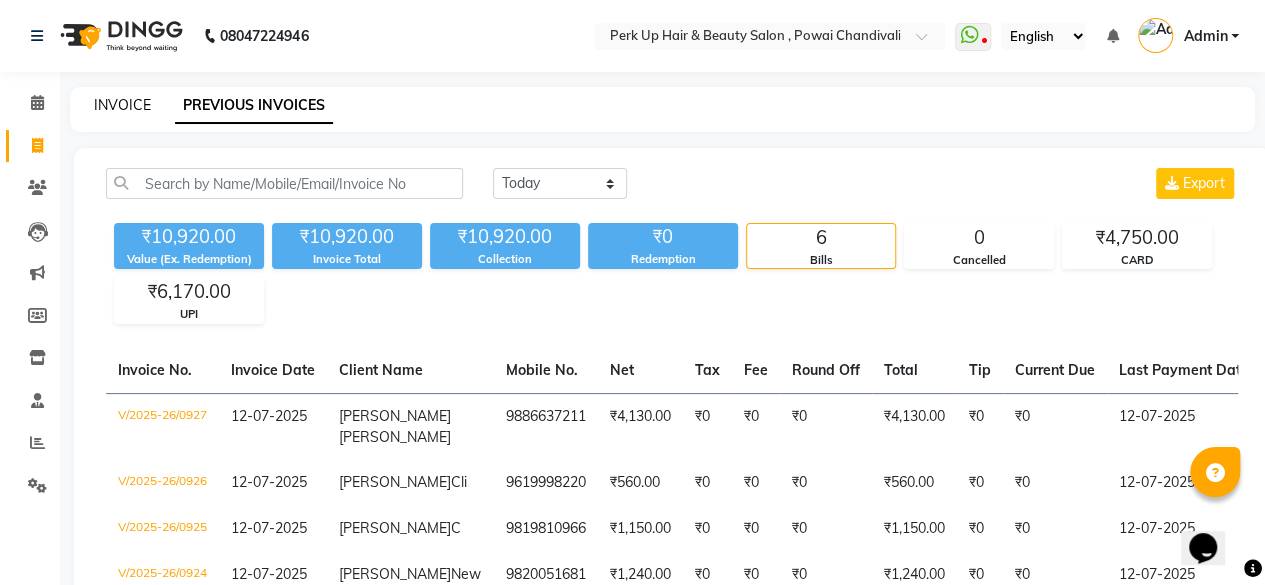click on "INVOICE" 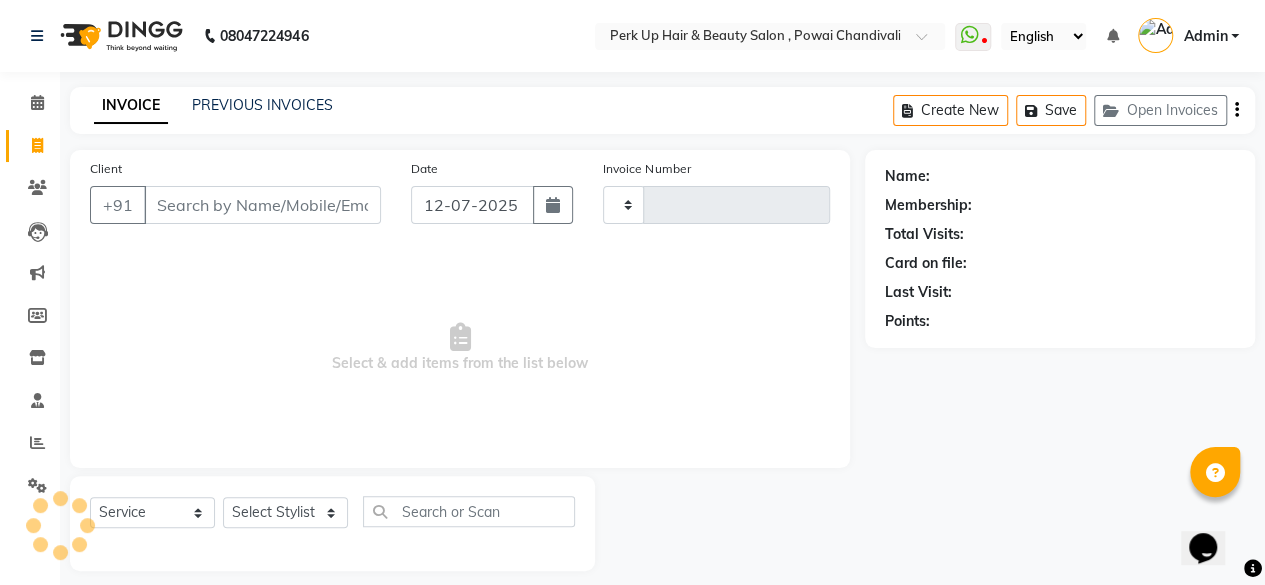 type on "0928" 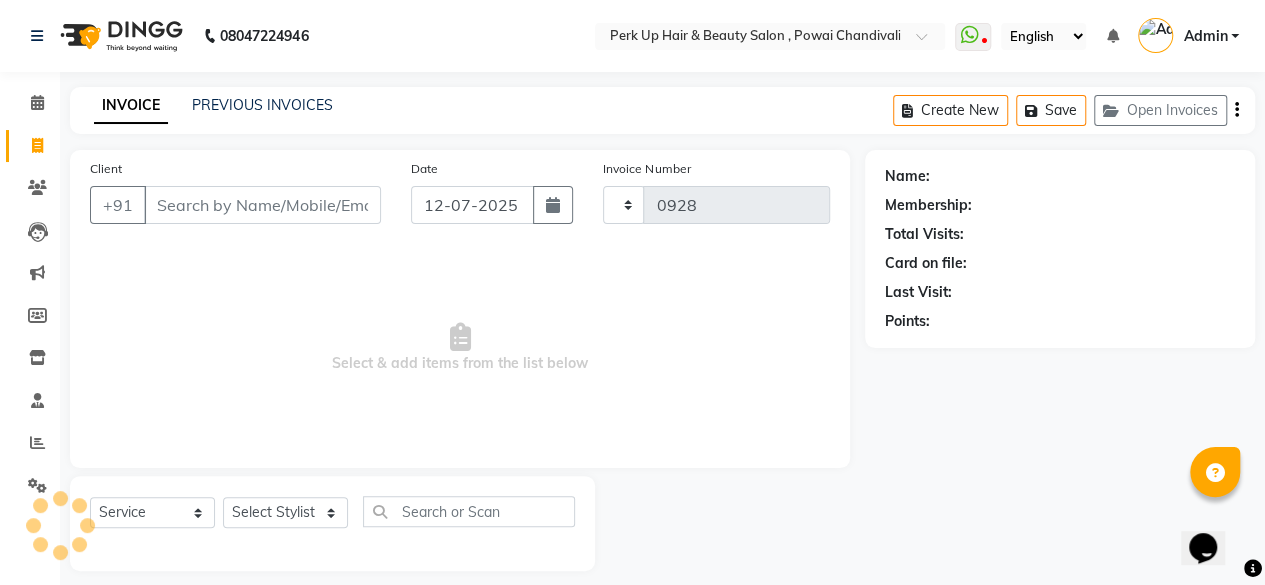 scroll, scrollTop: 15, scrollLeft: 0, axis: vertical 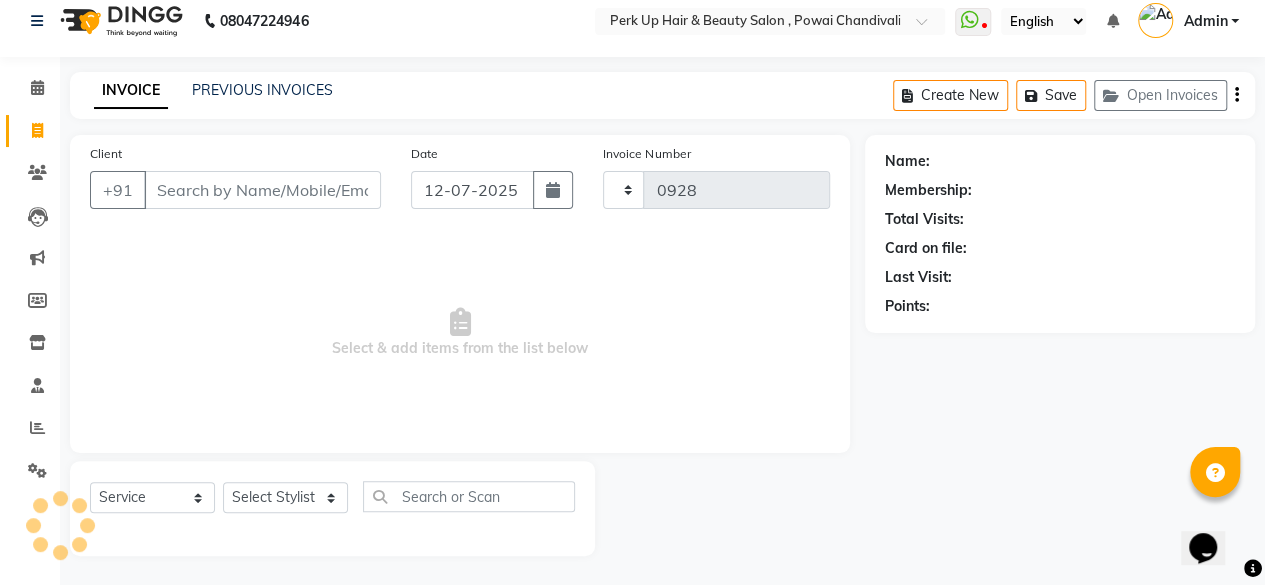 select on "5131" 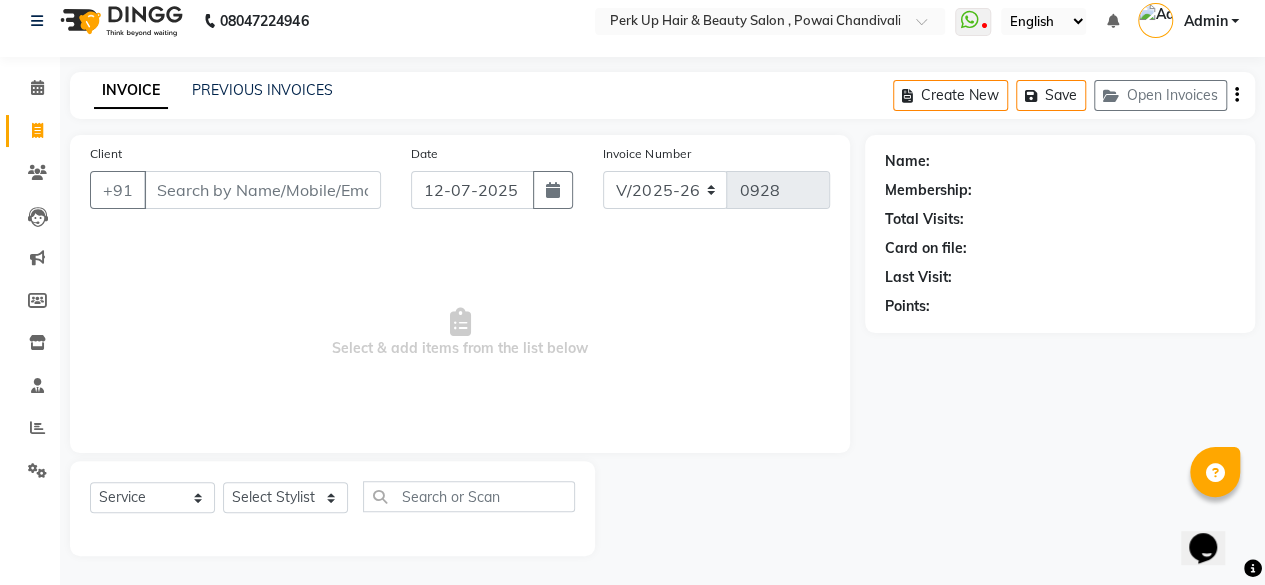 click on "INVOICE PREVIOUS INVOICES" 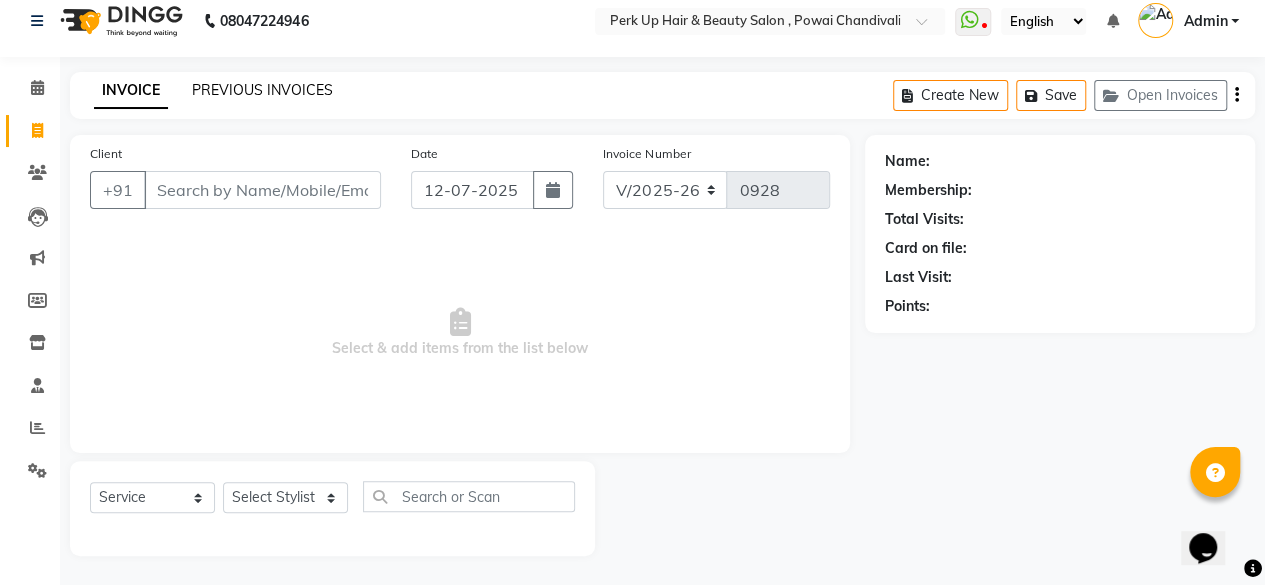 click on "PREVIOUS INVOICES" 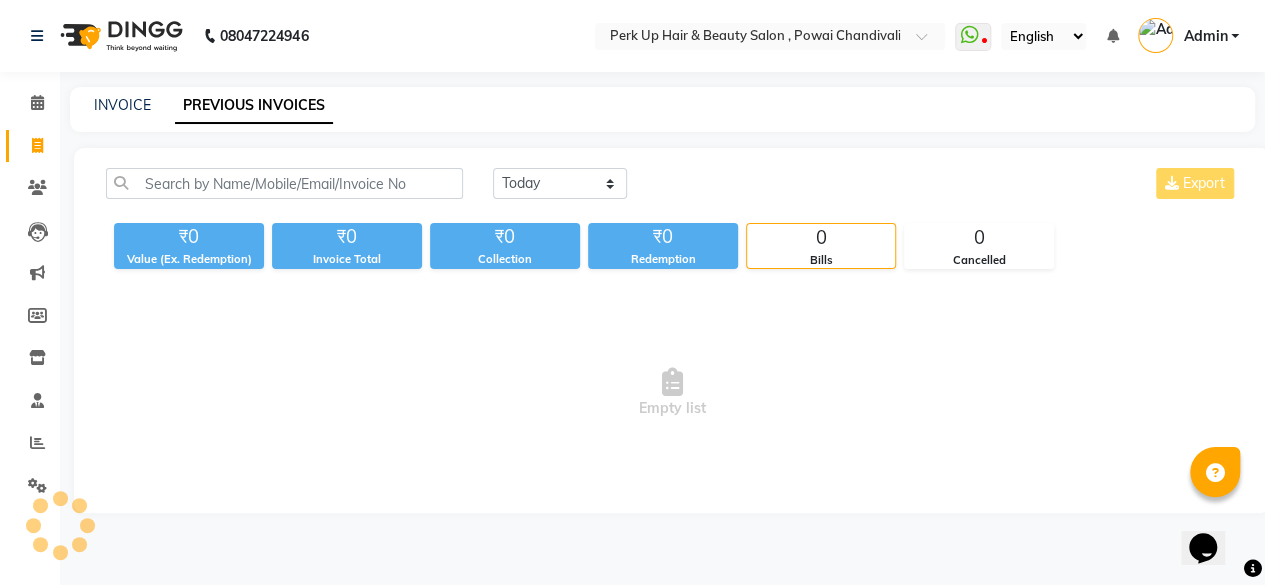 scroll, scrollTop: 0, scrollLeft: 0, axis: both 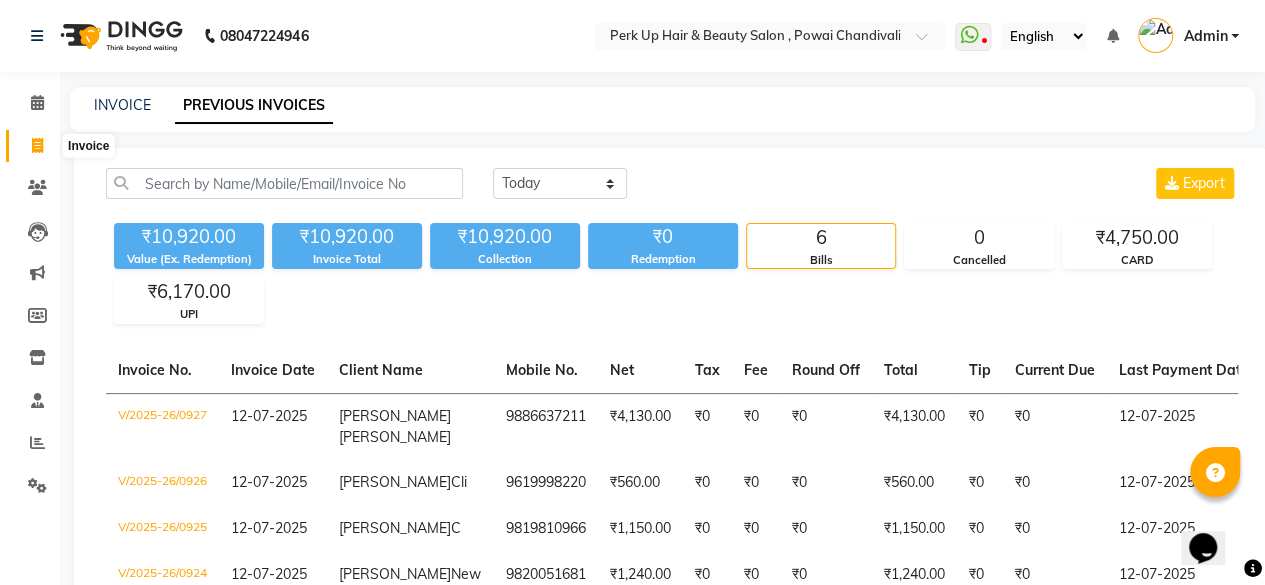 click 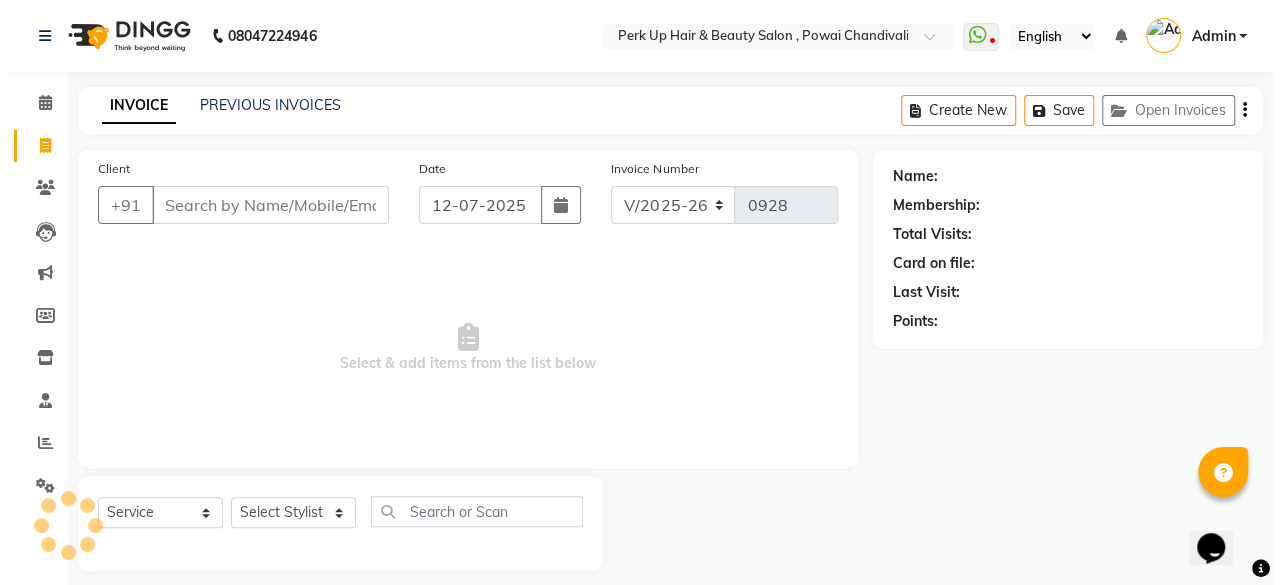 scroll, scrollTop: 15, scrollLeft: 0, axis: vertical 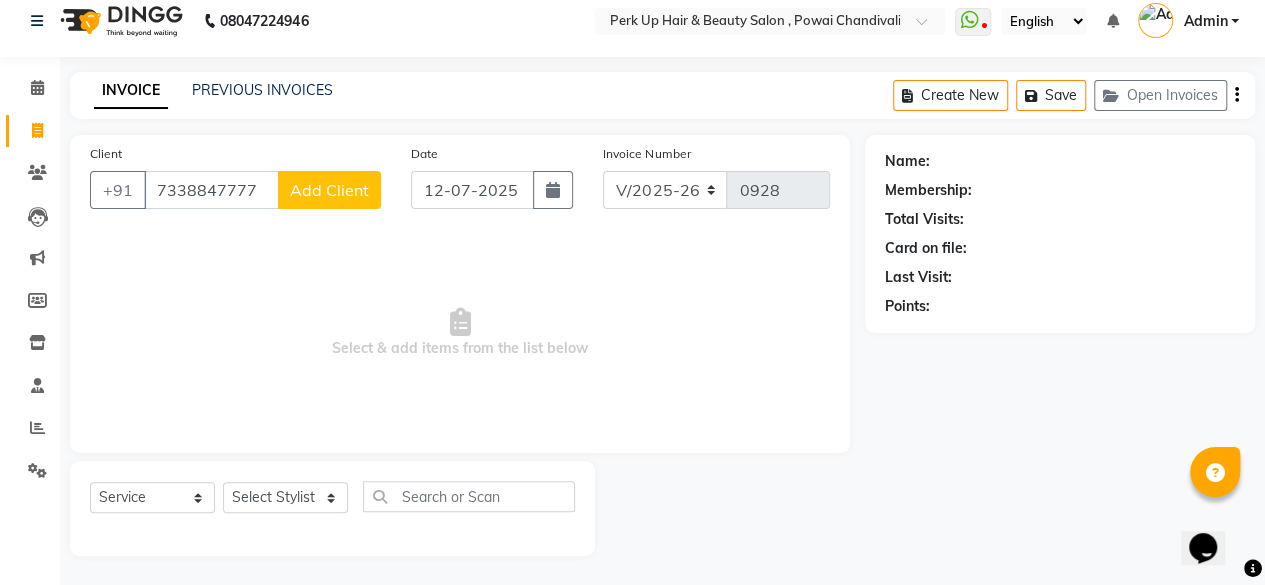 type on "7338847777" 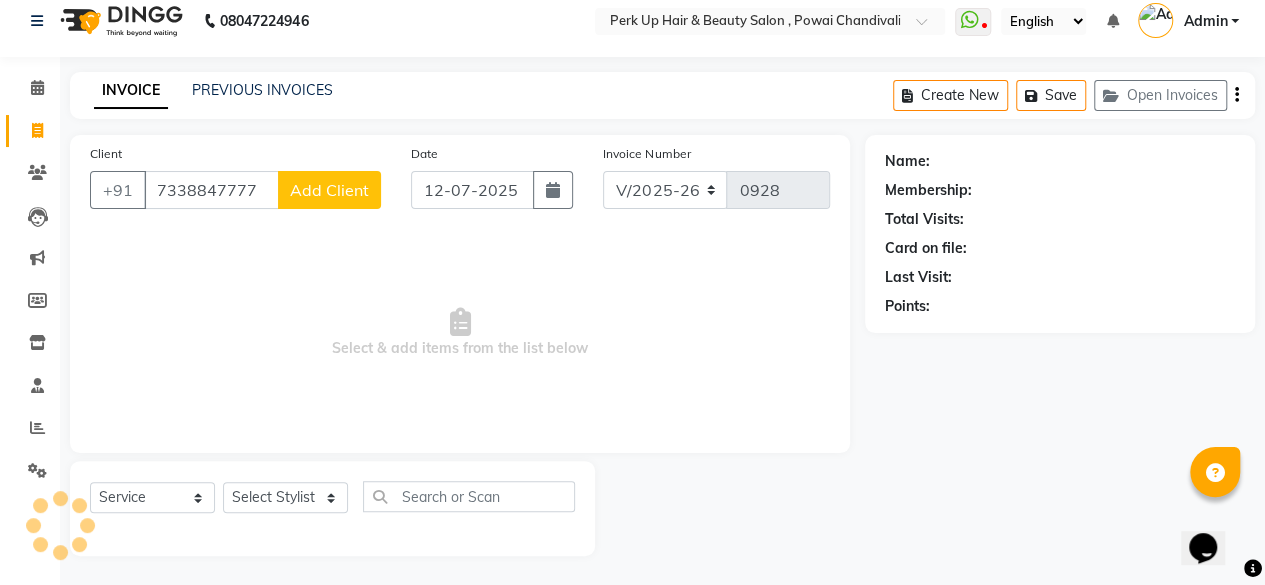click on "Add Client" 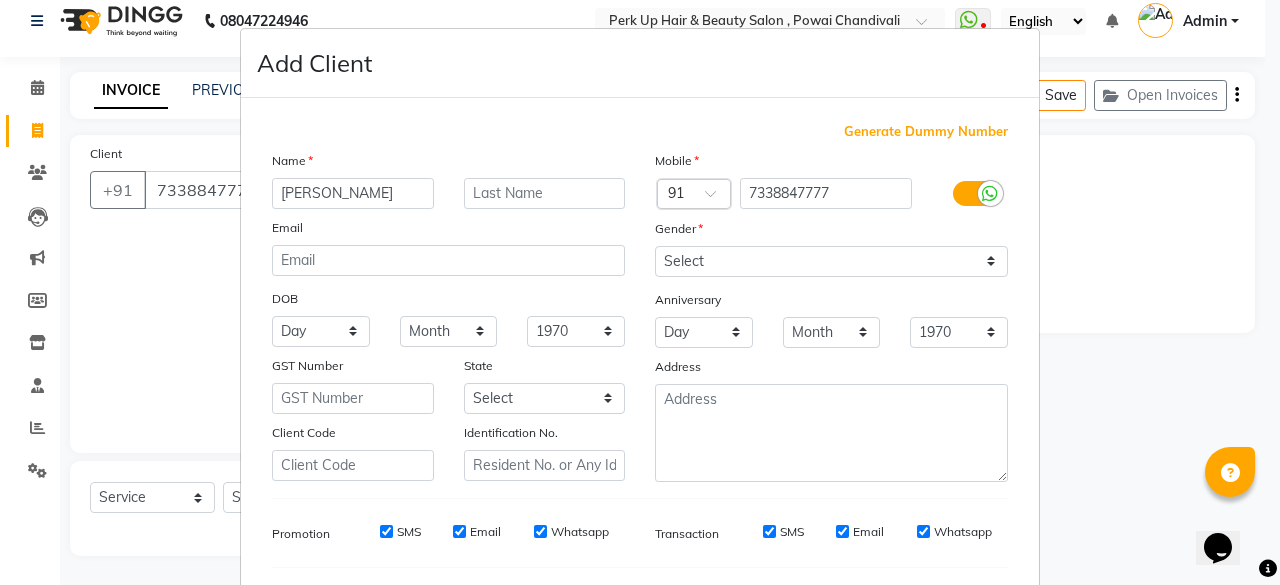 click on "[PERSON_NAME]" at bounding box center (353, 193) 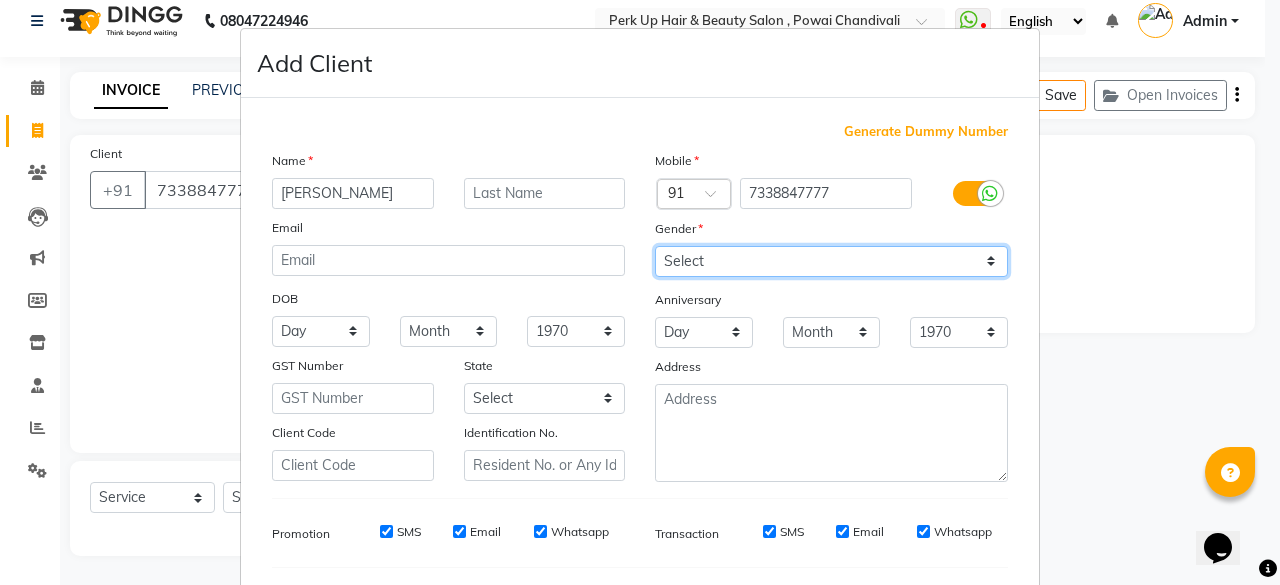 click on "Select [DEMOGRAPHIC_DATA] [DEMOGRAPHIC_DATA] Other Prefer Not To Say" at bounding box center (831, 261) 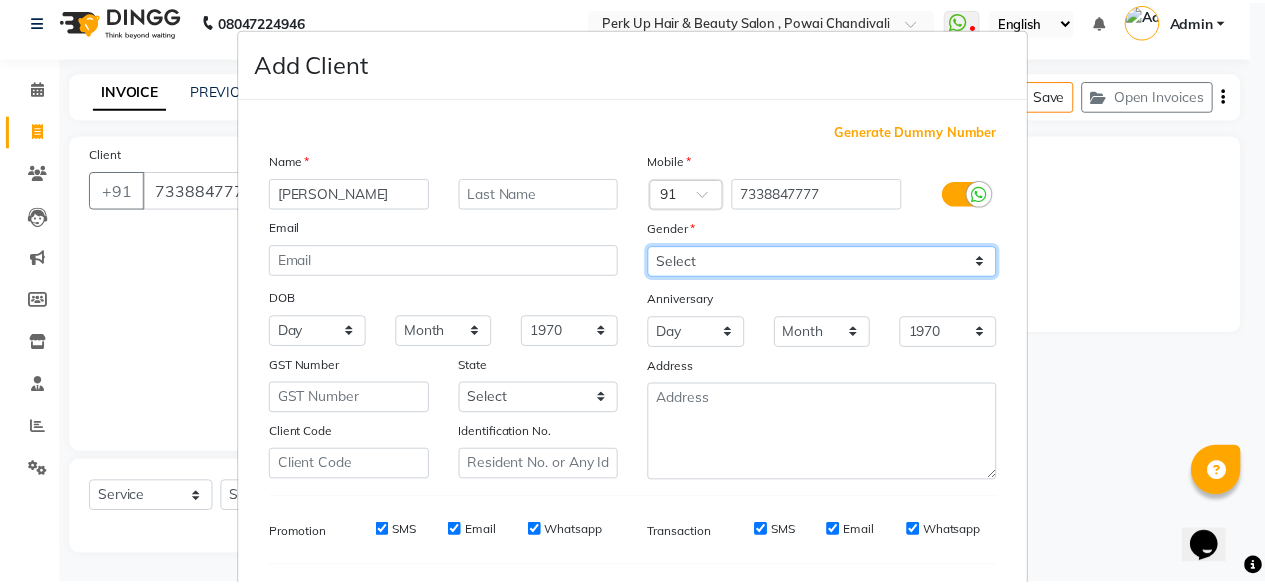 scroll, scrollTop: 260, scrollLeft: 0, axis: vertical 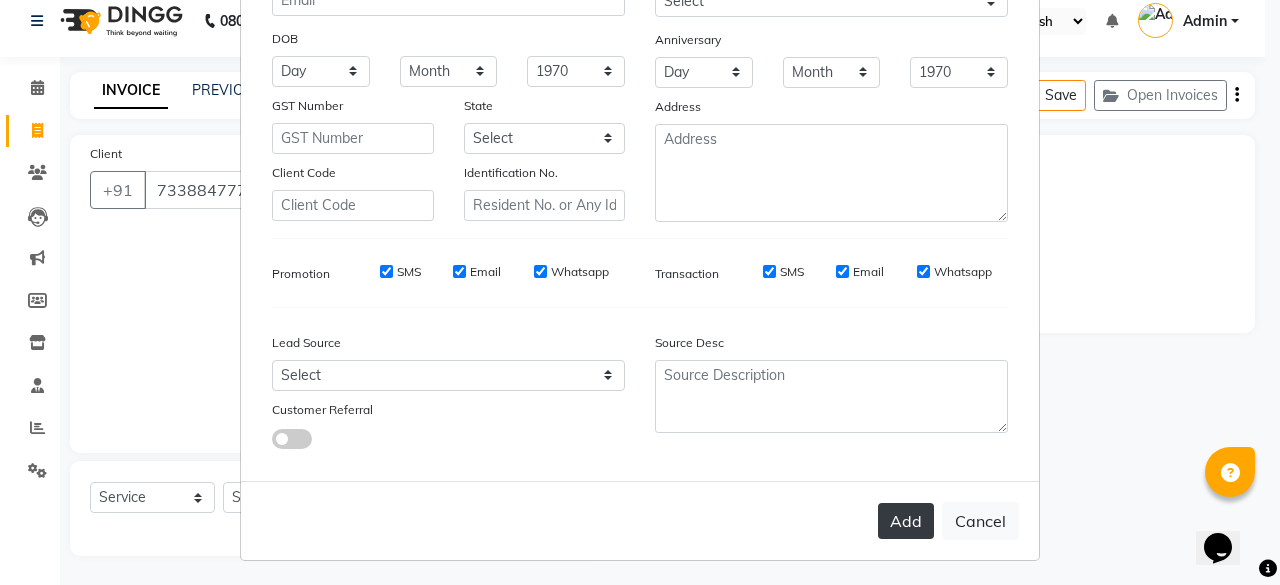 click on "Add" at bounding box center [906, 521] 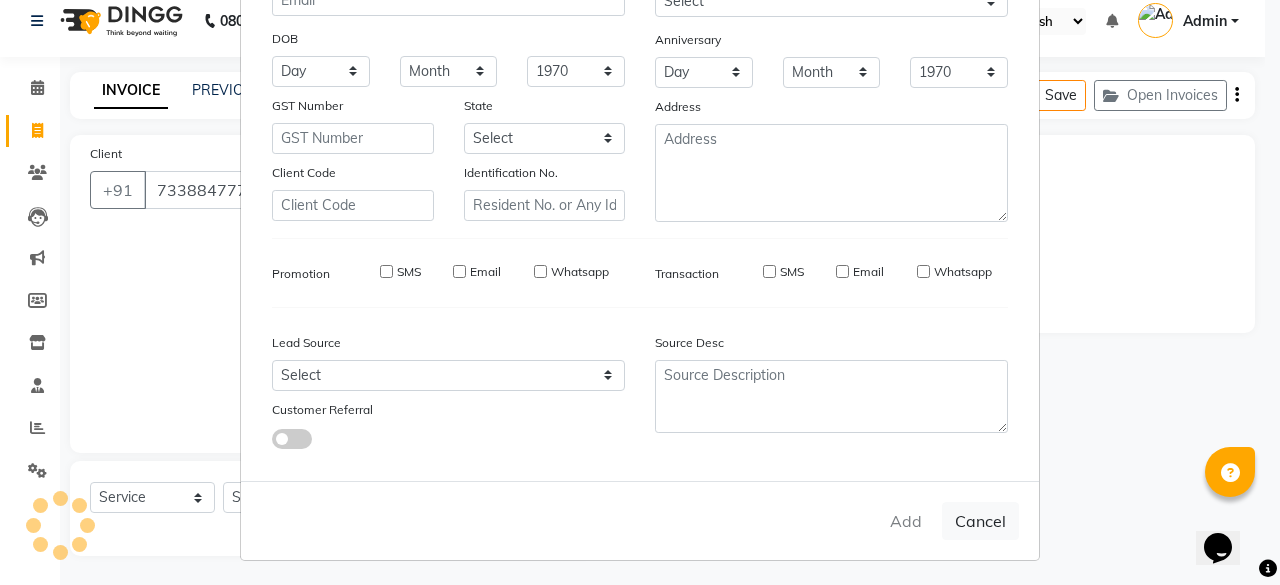 type 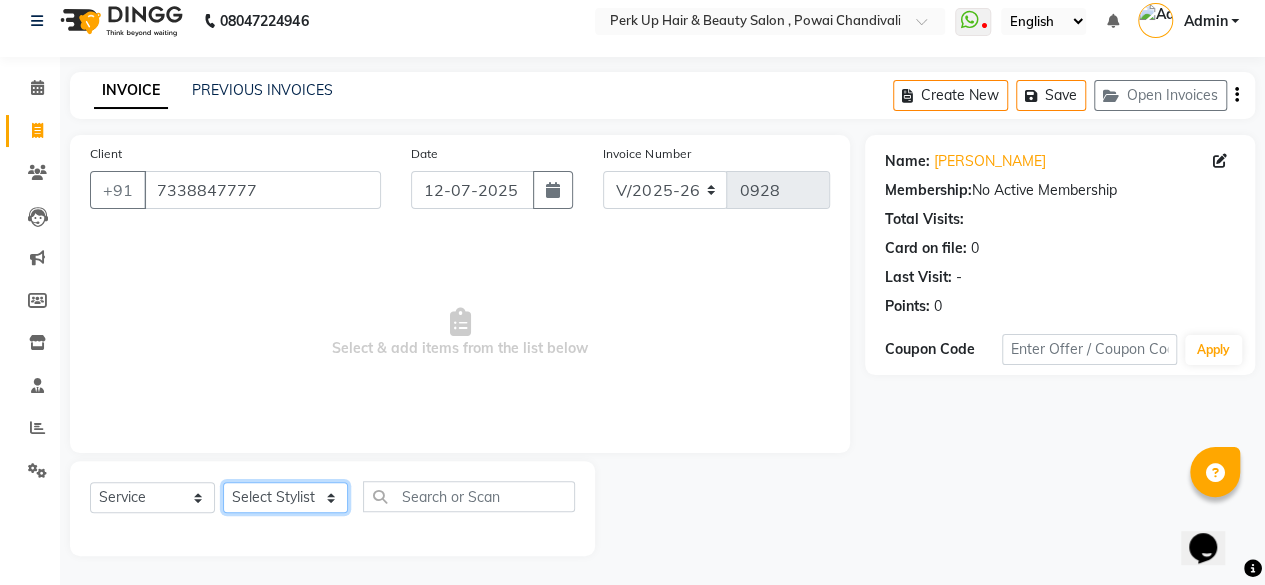 click on "Select Stylist [PERSON_NAME] danish [PERSON_NAME] [PERSON_NAME]		 [PERSON_NAME] [PERSON_NAME]			 Raju [PERSON_NAME]			 [PERSON_NAME]			 [PERSON_NAME] [PERSON_NAME] [PERSON_NAME] Seja [PERSON_NAME] Shaves [PERSON_NAME]" 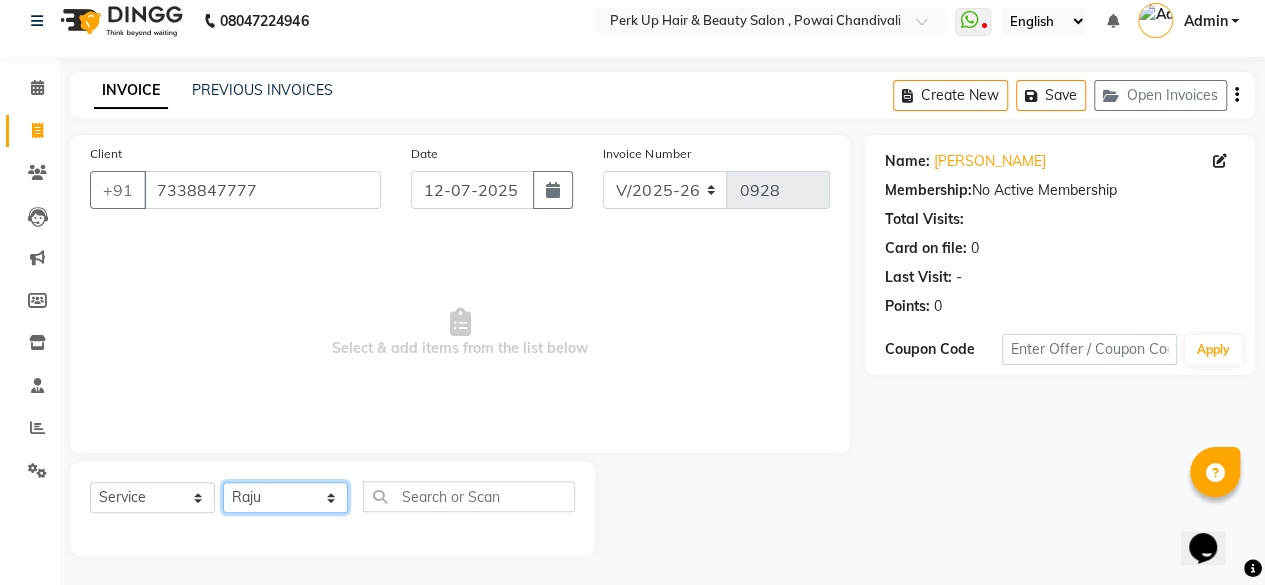 click on "Select Stylist [PERSON_NAME] danish [PERSON_NAME] [PERSON_NAME]		 [PERSON_NAME] [PERSON_NAME]			 Raju [PERSON_NAME]			 [PERSON_NAME]			 [PERSON_NAME] [PERSON_NAME] [PERSON_NAME] Seja [PERSON_NAME] Shaves [PERSON_NAME]" 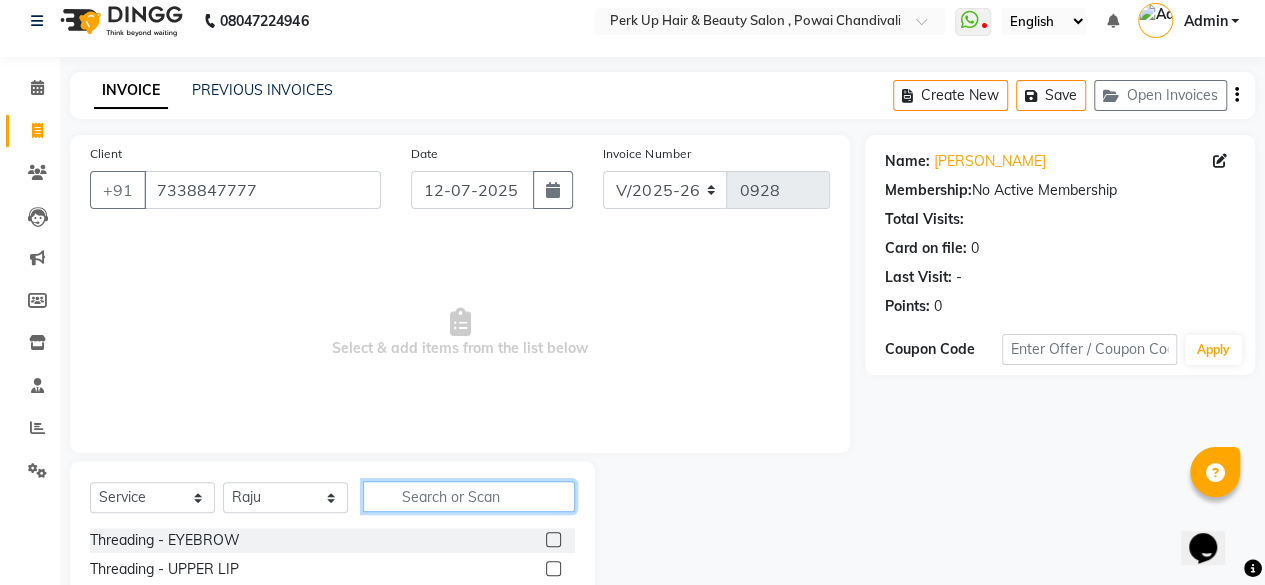 click 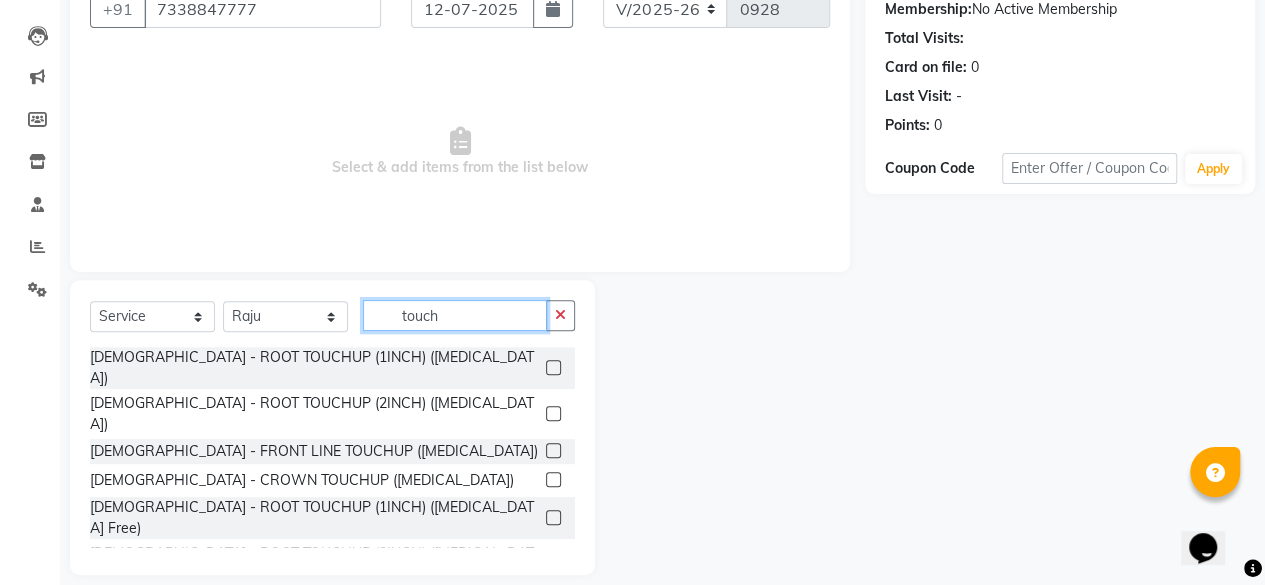 scroll, scrollTop: 215, scrollLeft: 0, axis: vertical 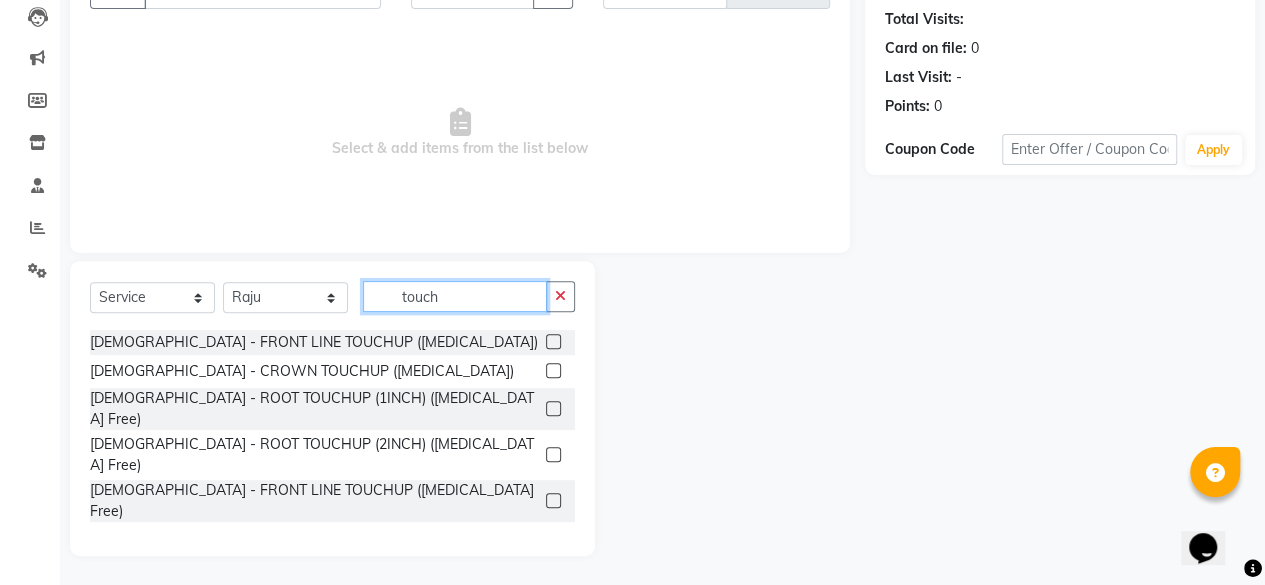 type on "touch" 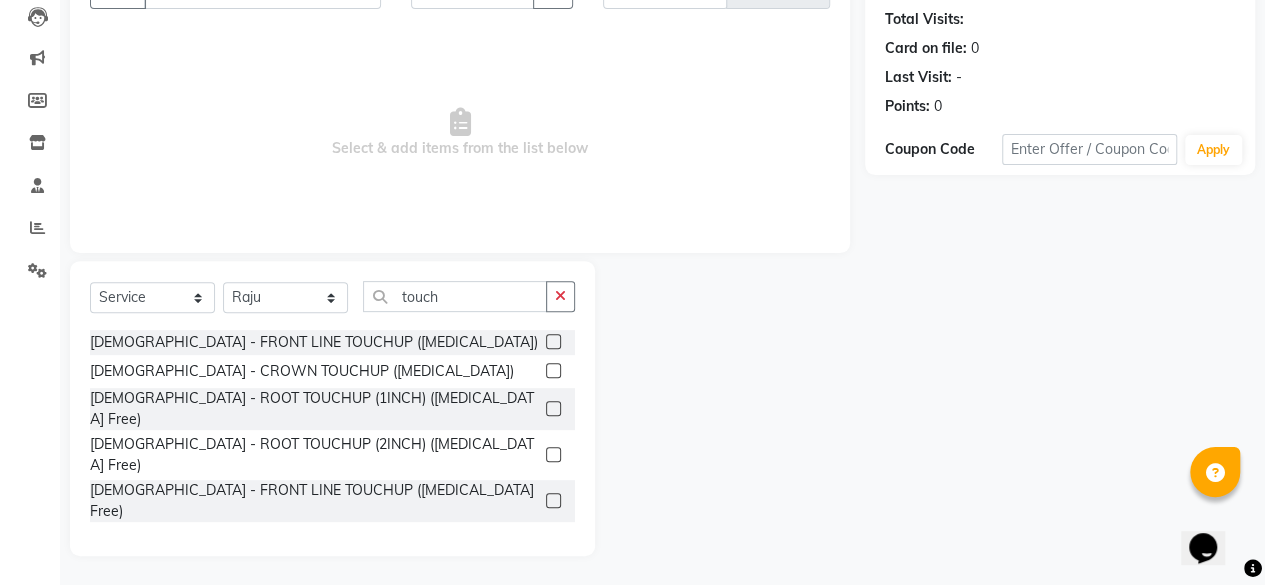 click 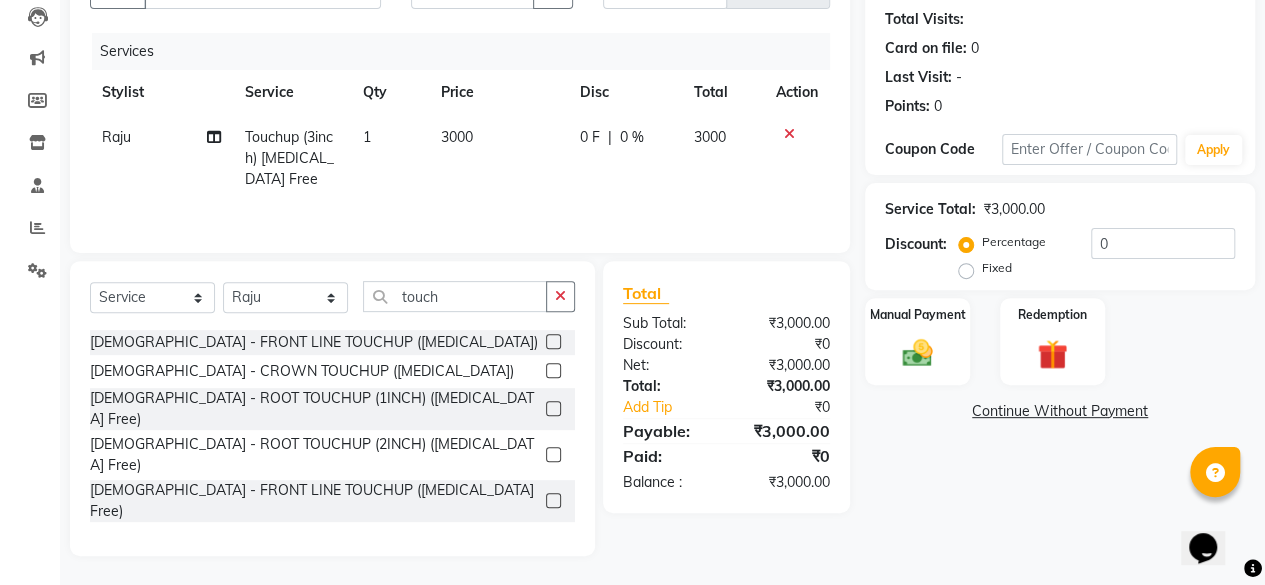 checkbox on "false" 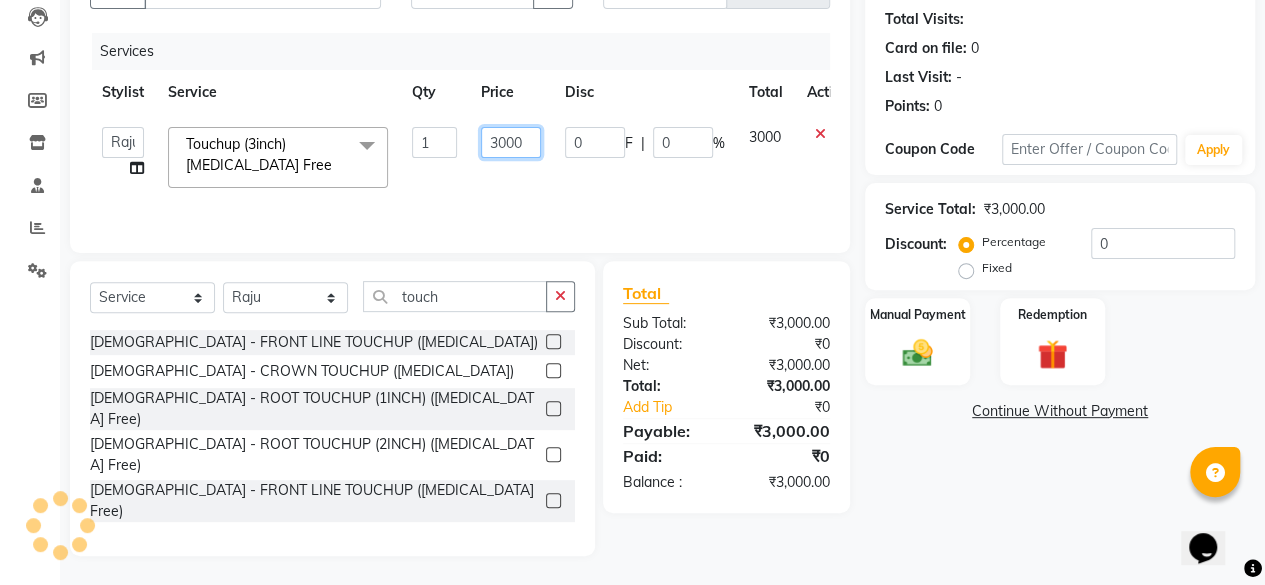 drag, startPoint x: 530, startPoint y: 145, endPoint x: 454, endPoint y: 161, distance: 77.665955 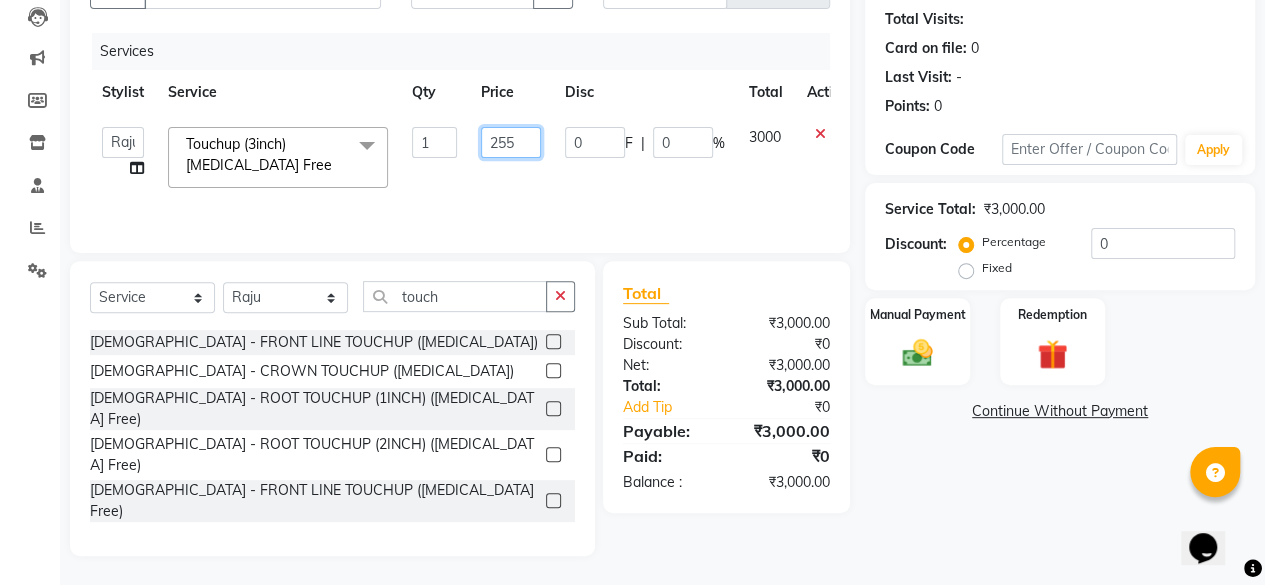 type on "2550" 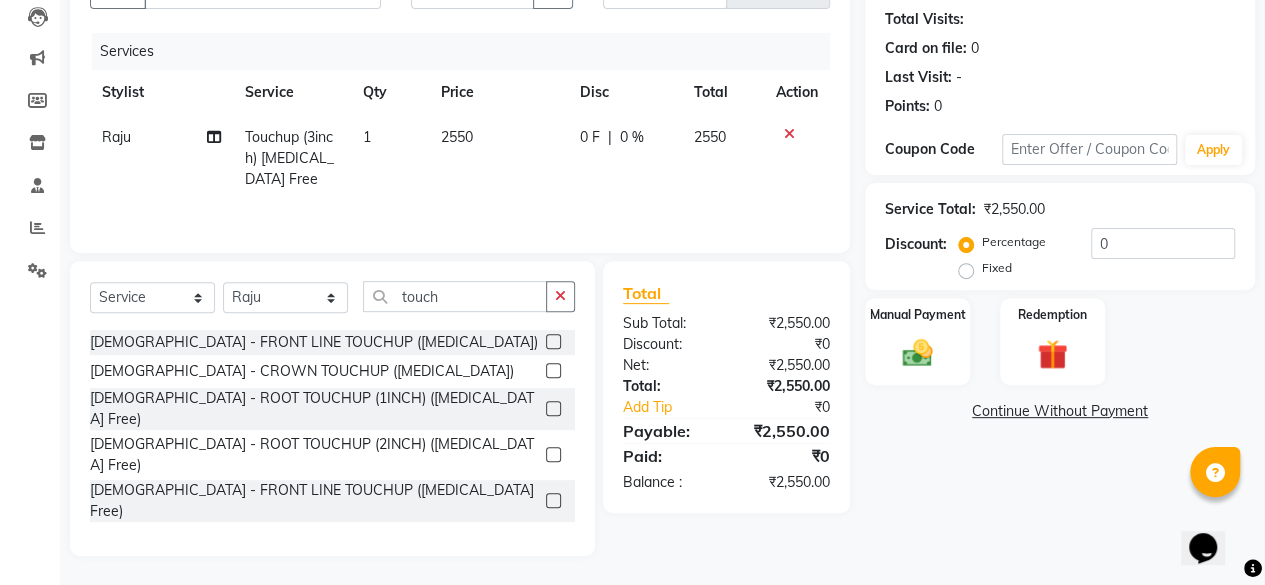 click on "0 F" 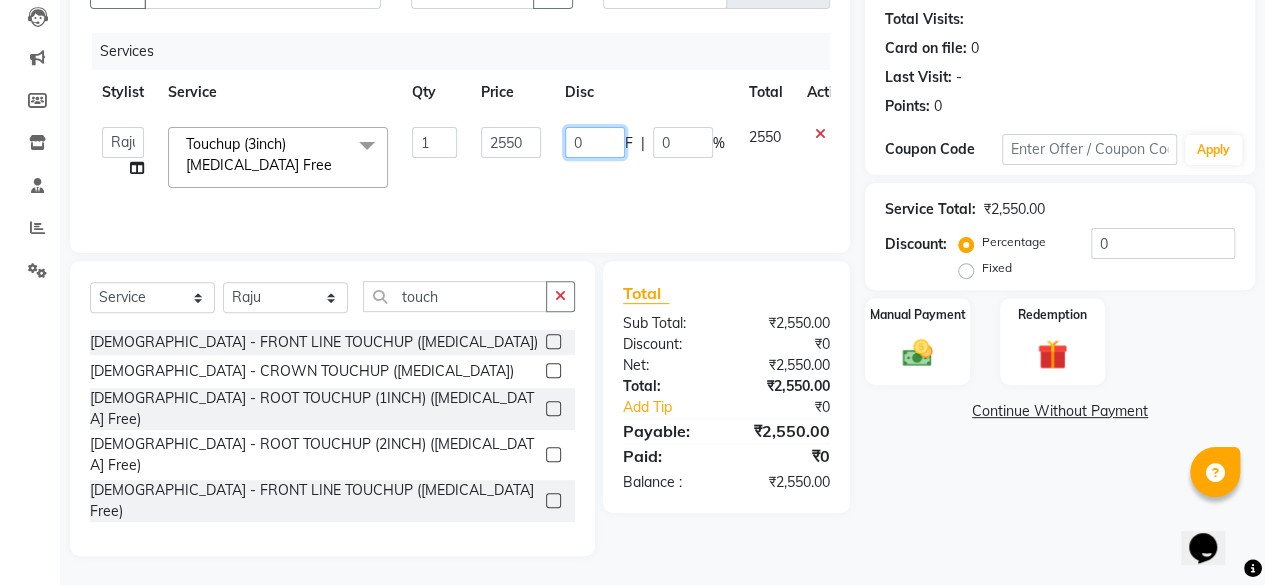 click on "0" 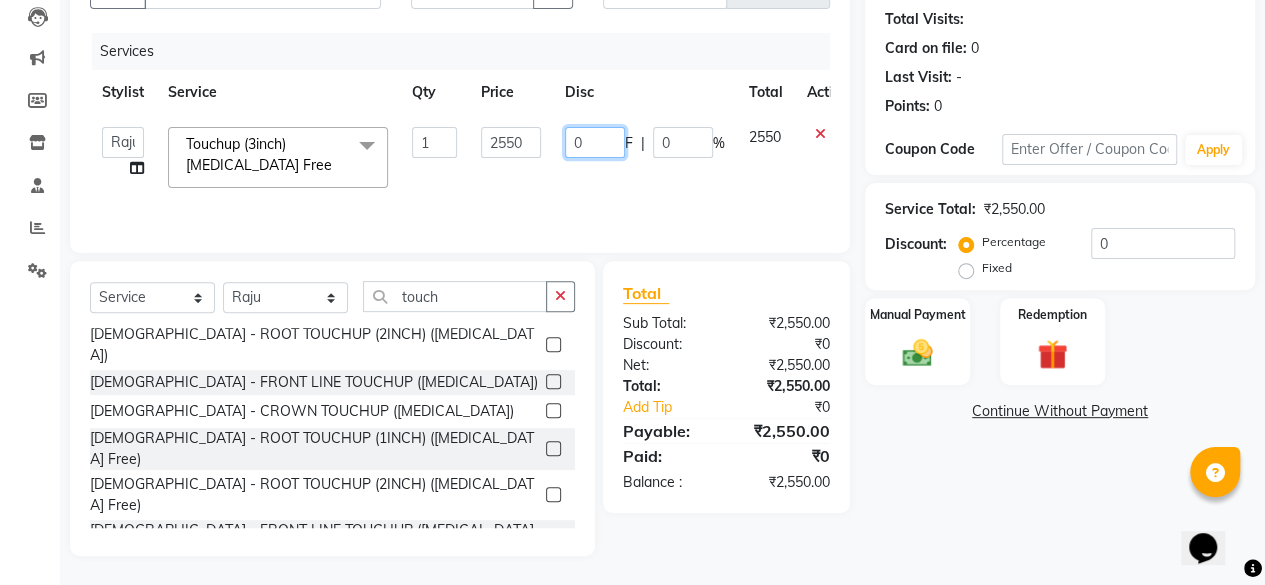 scroll, scrollTop: 10, scrollLeft: 0, axis: vertical 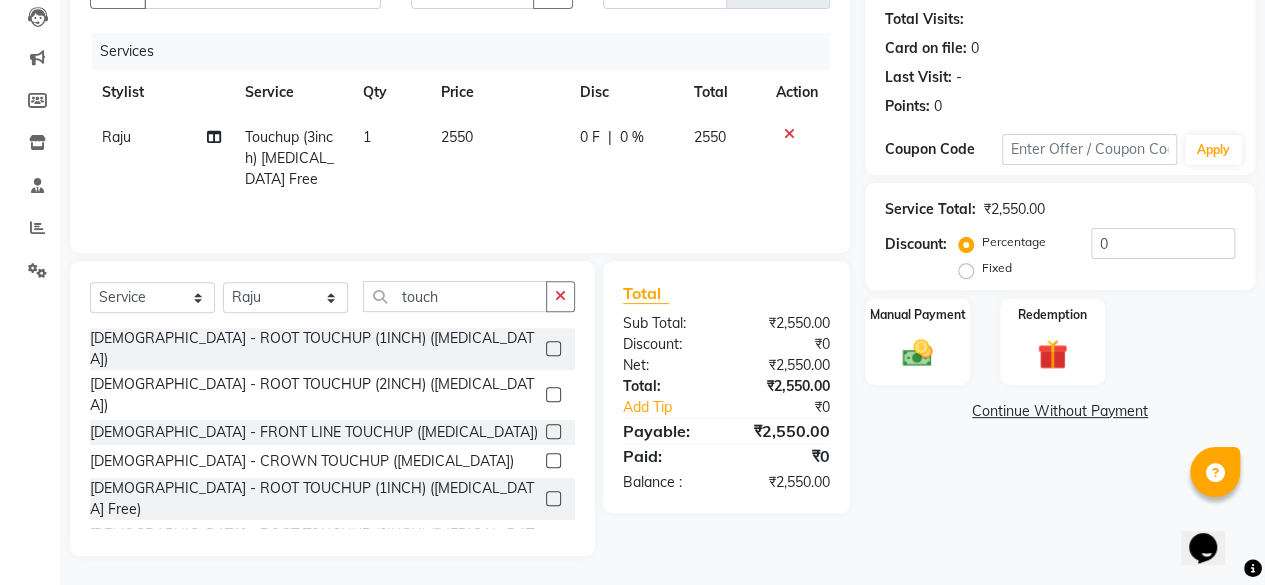 click 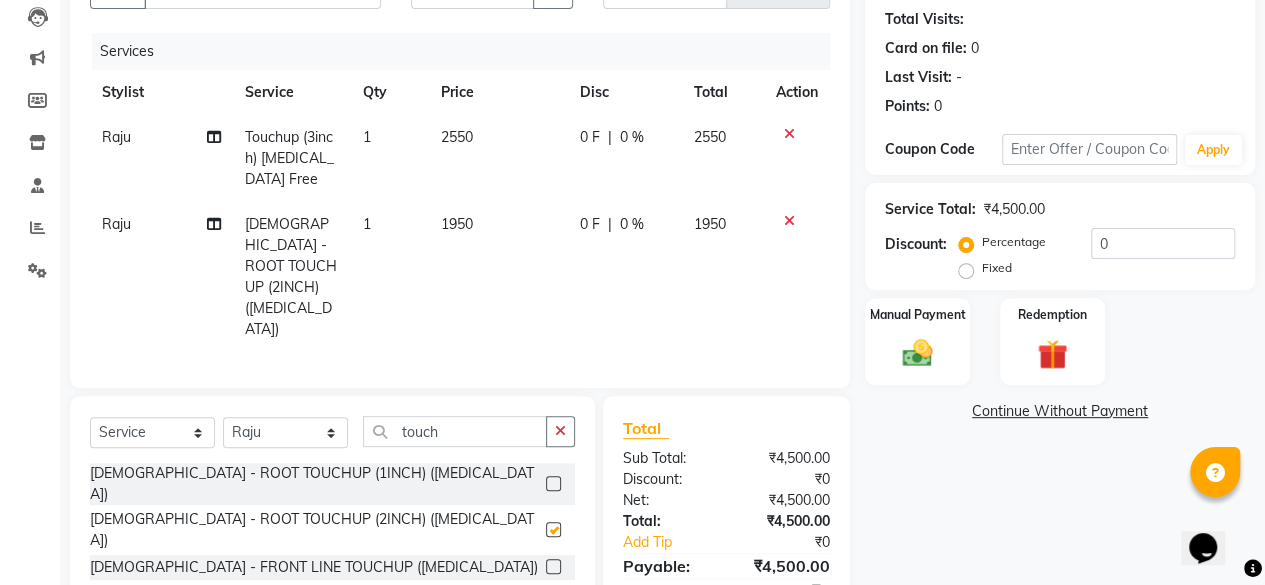 checkbox on "false" 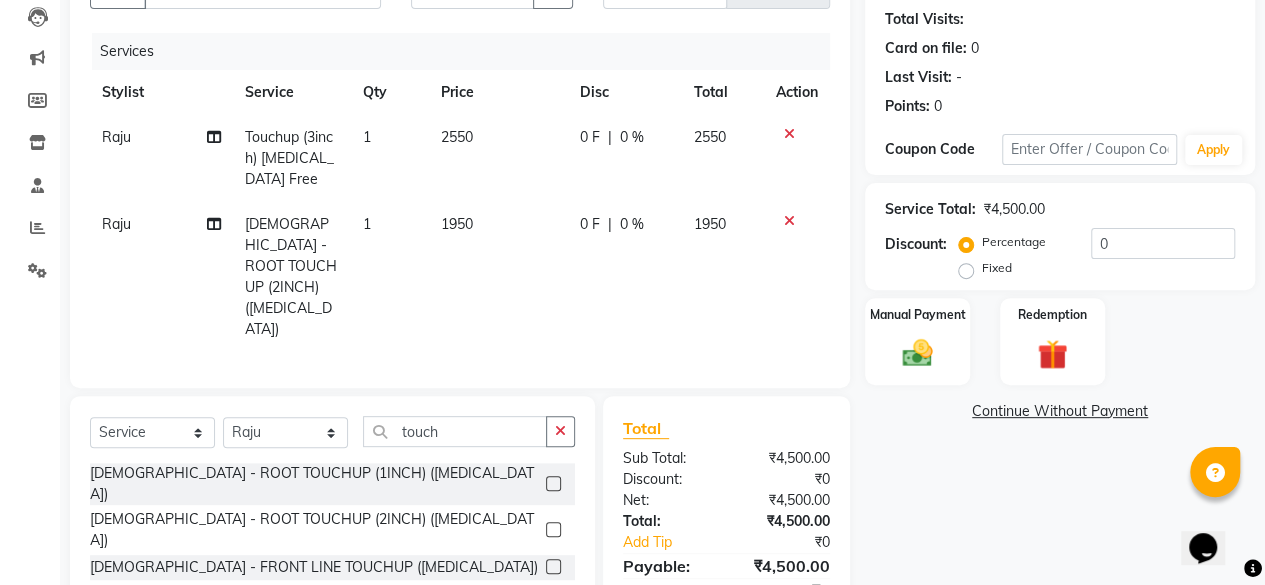 click 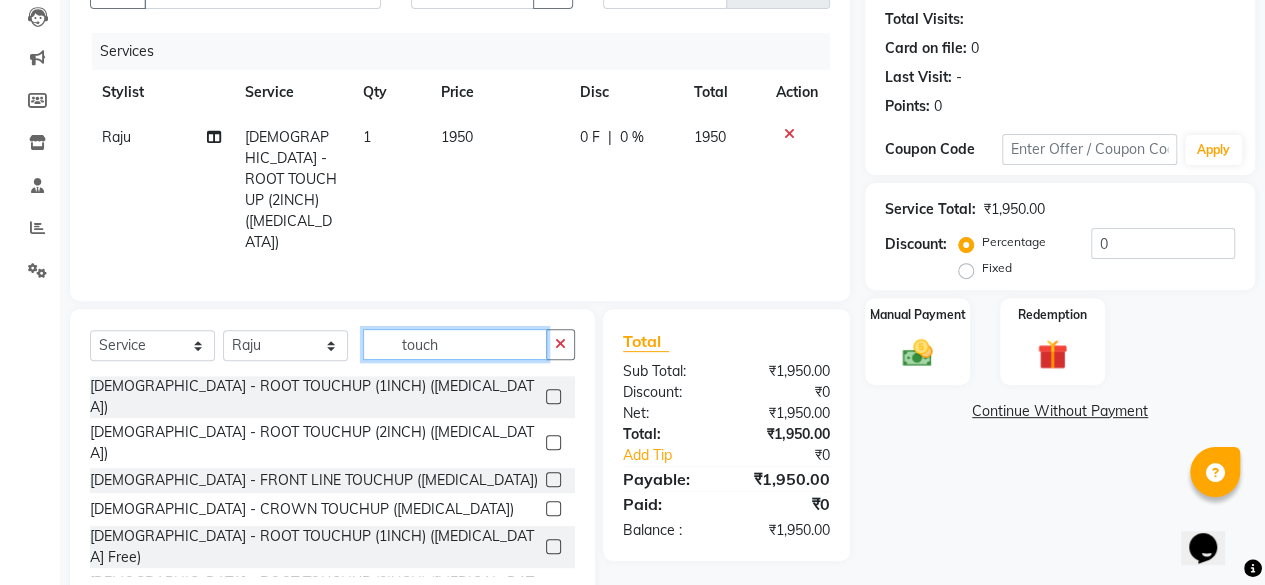 click on "touch" 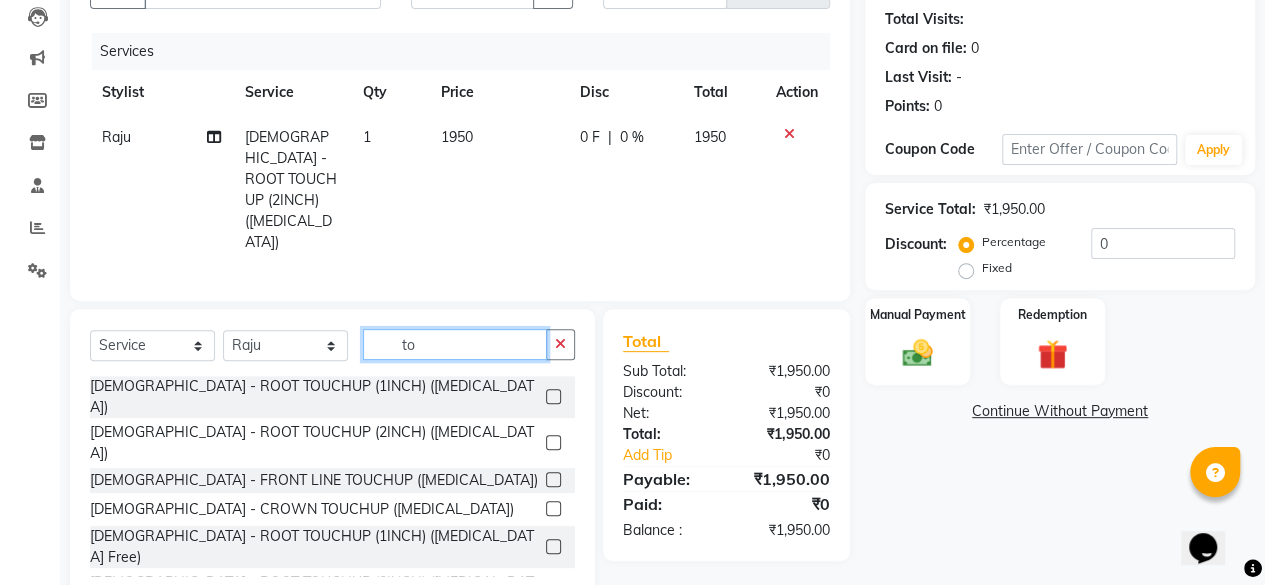 type on "t" 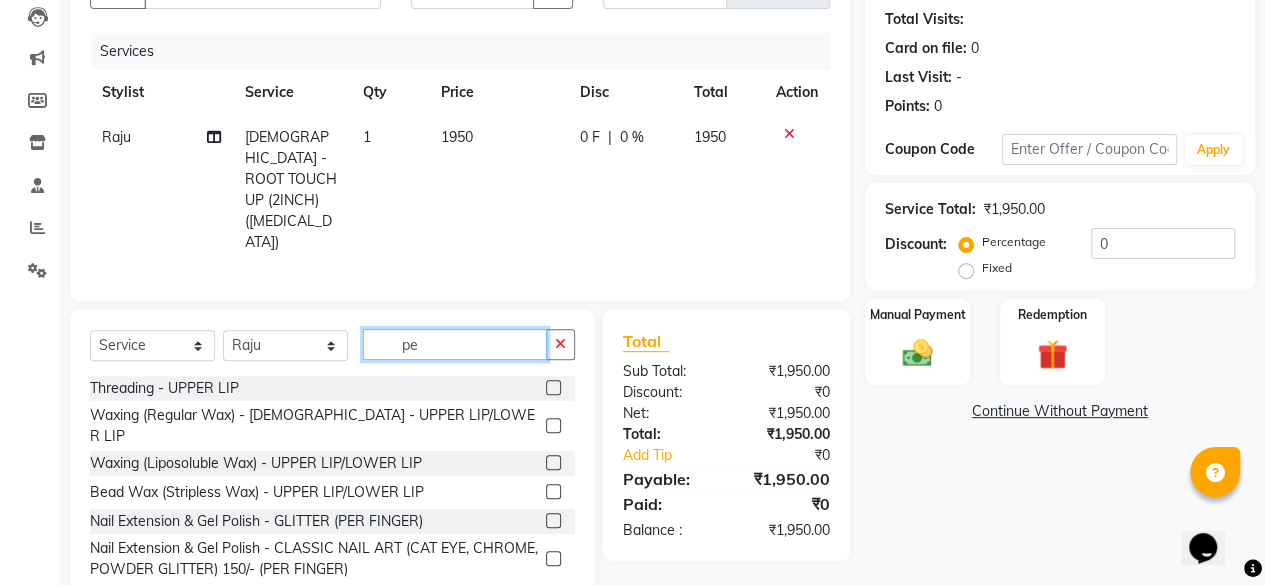type on "p" 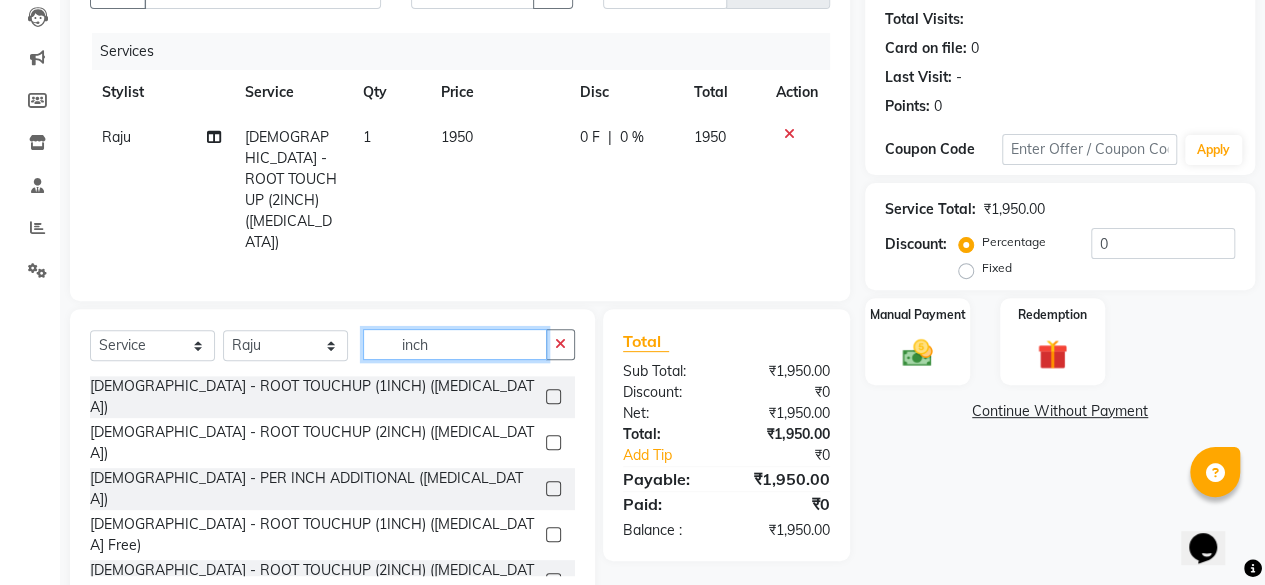 type on "inch" 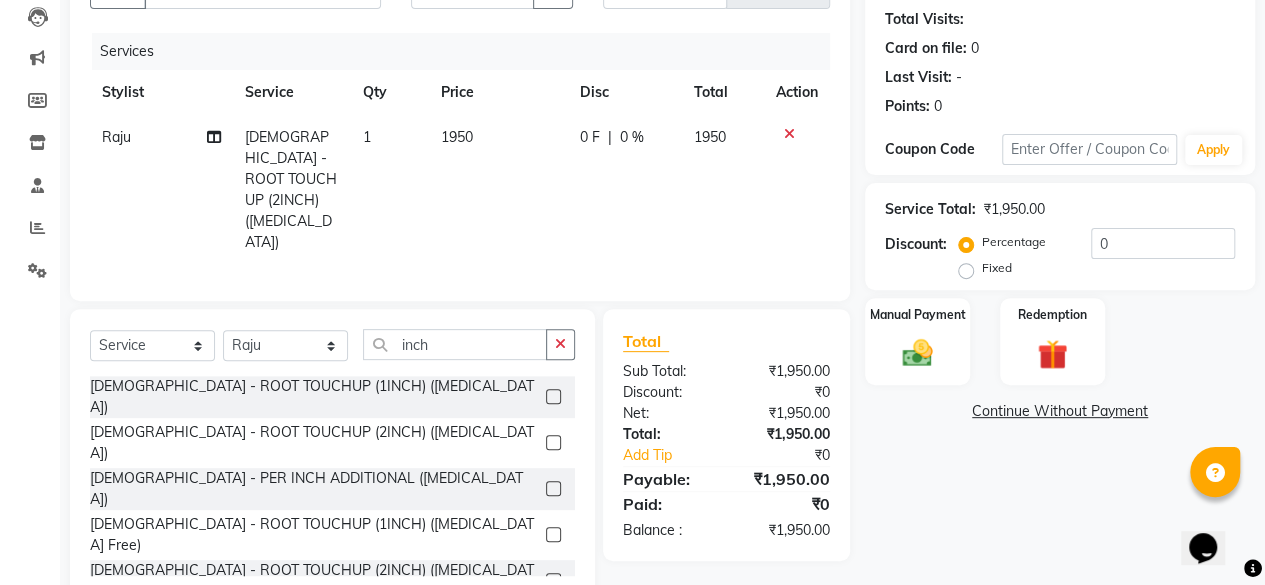 click 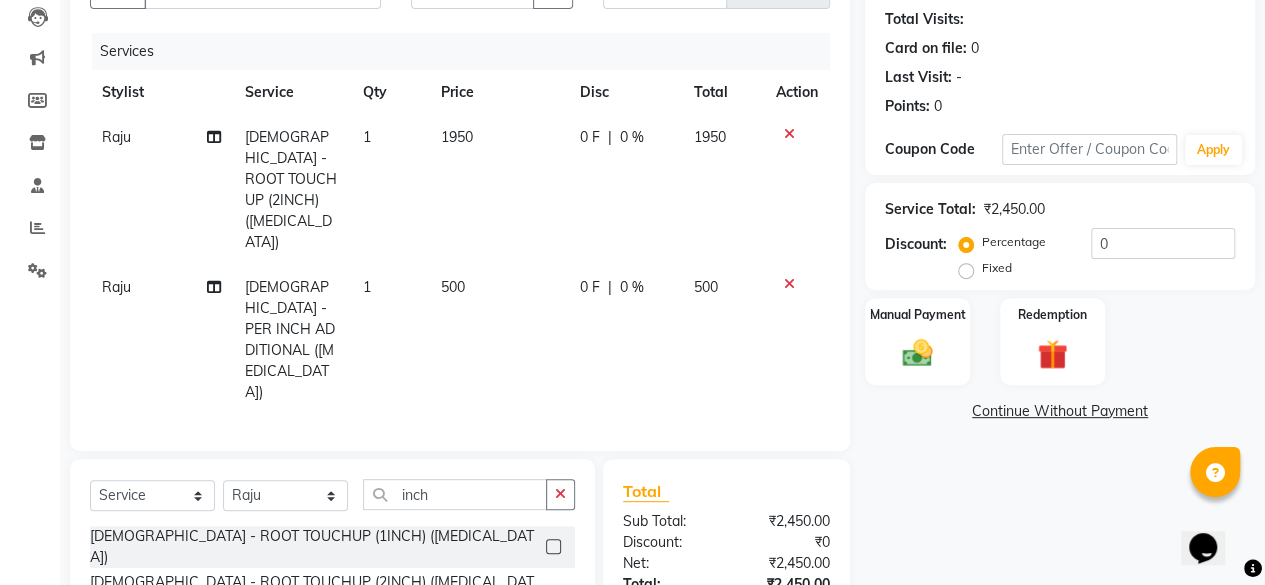 checkbox on "false" 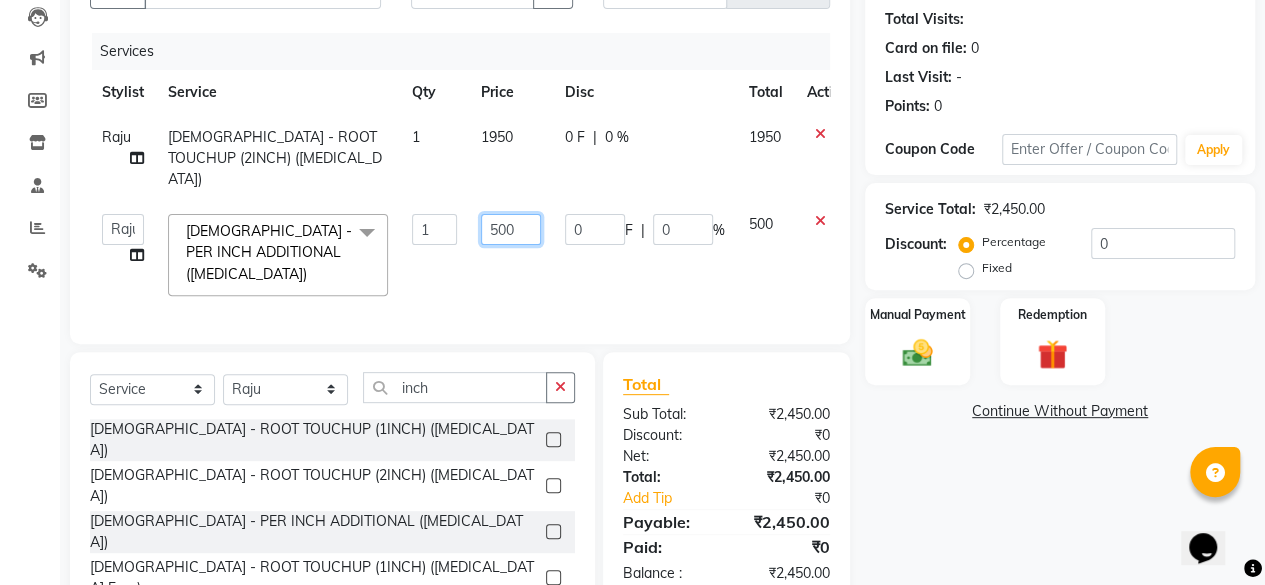 drag, startPoint x: 526, startPoint y: 215, endPoint x: 473, endPoint y: 211, distance: 53.15073 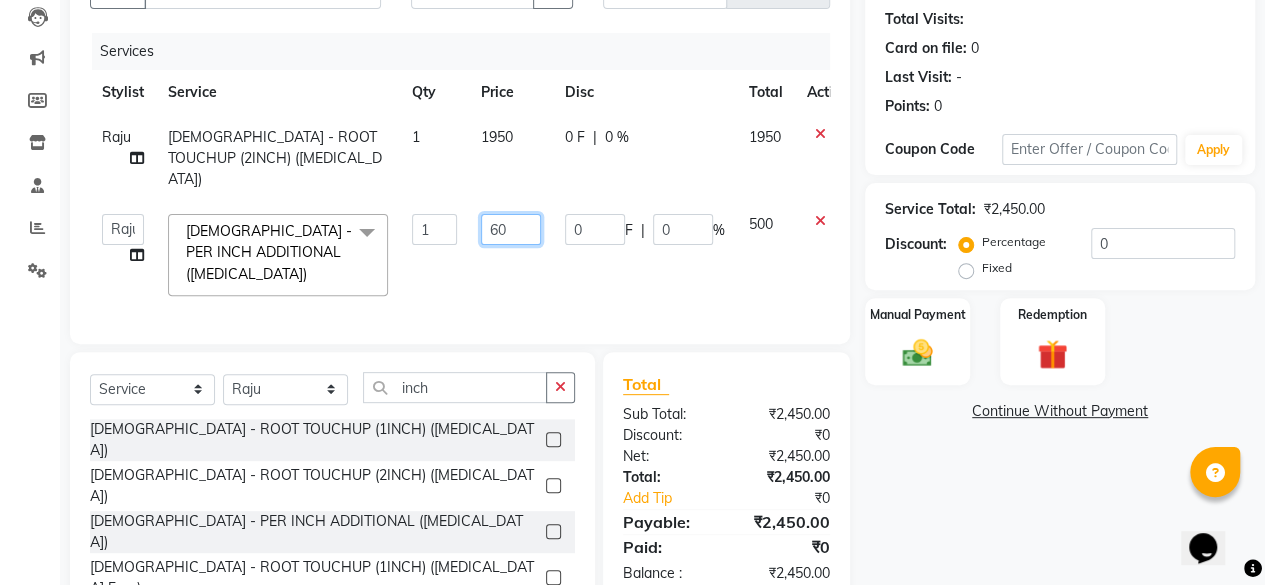 type on "600" 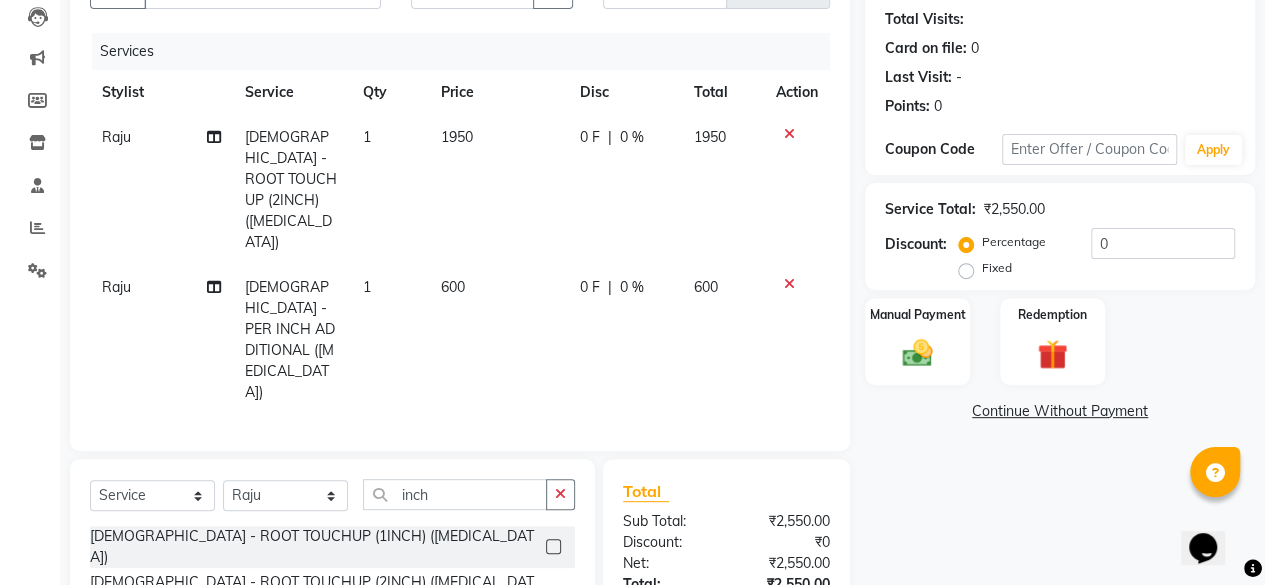 click on "600" 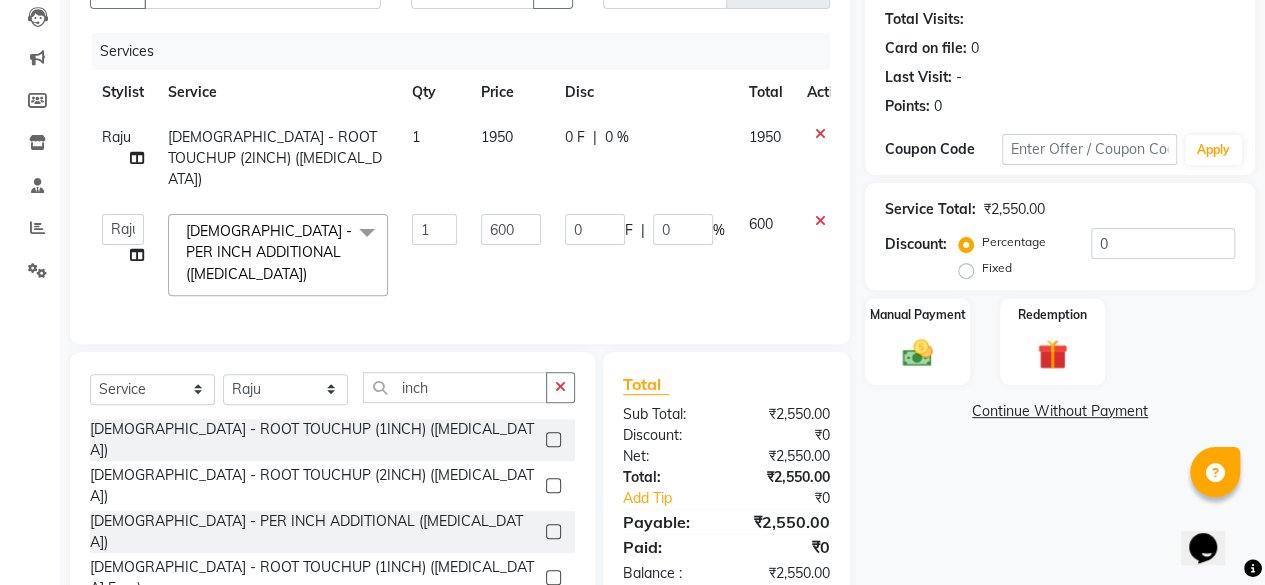 click on "0 F | 0 %" 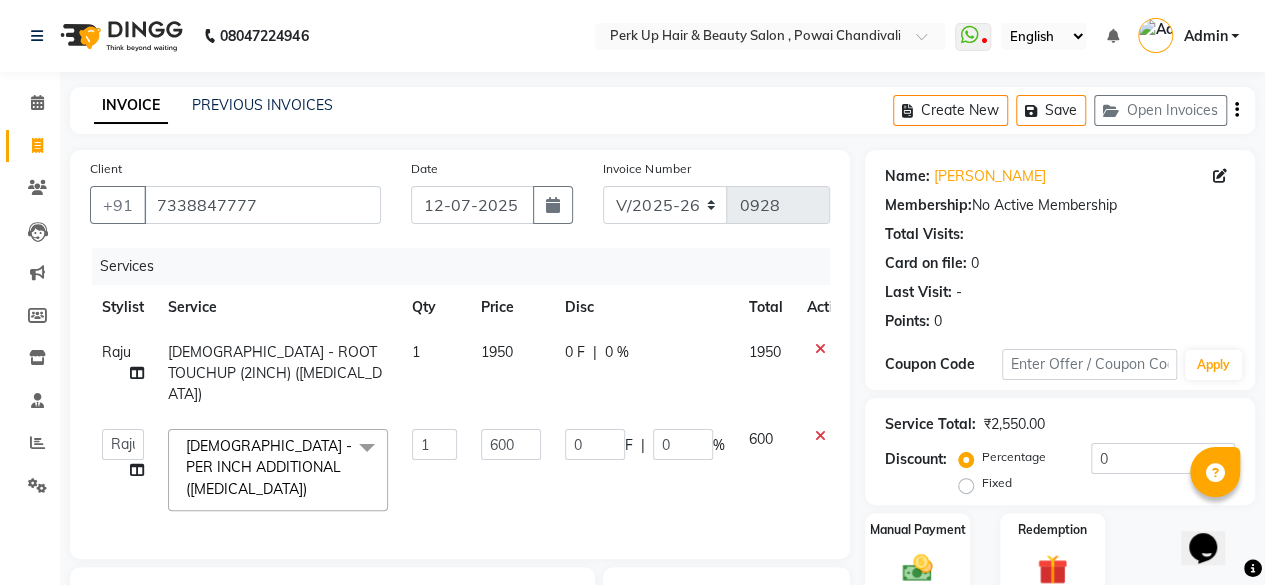 scroll, scrollTop: 300, scrollLeft: 0, axis: vertical 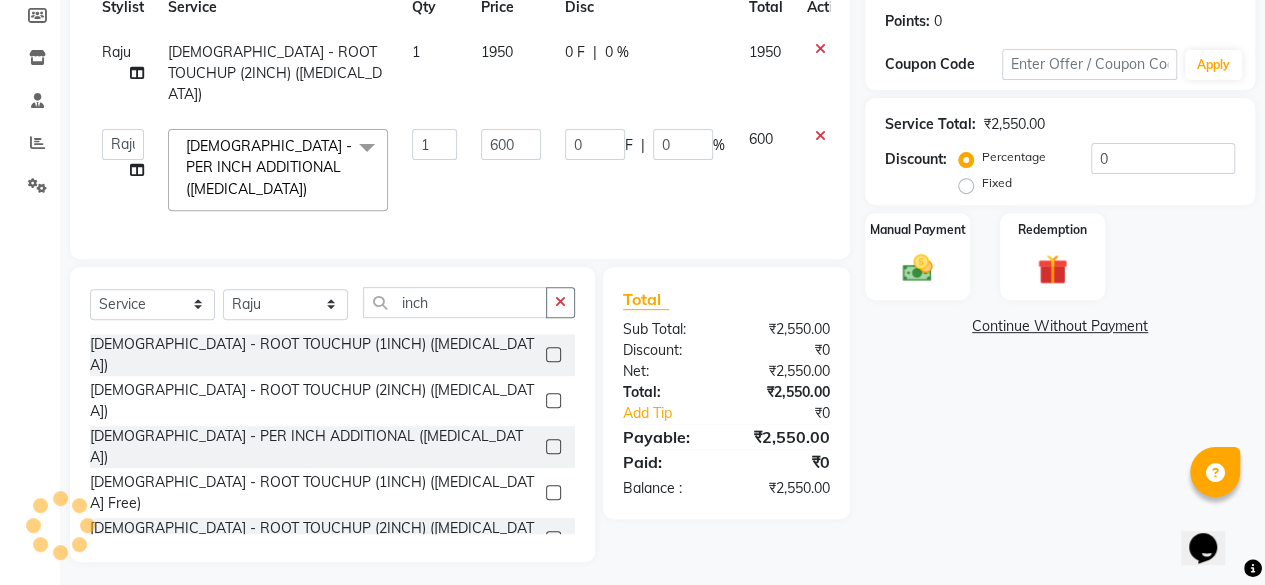 click on "0 F" 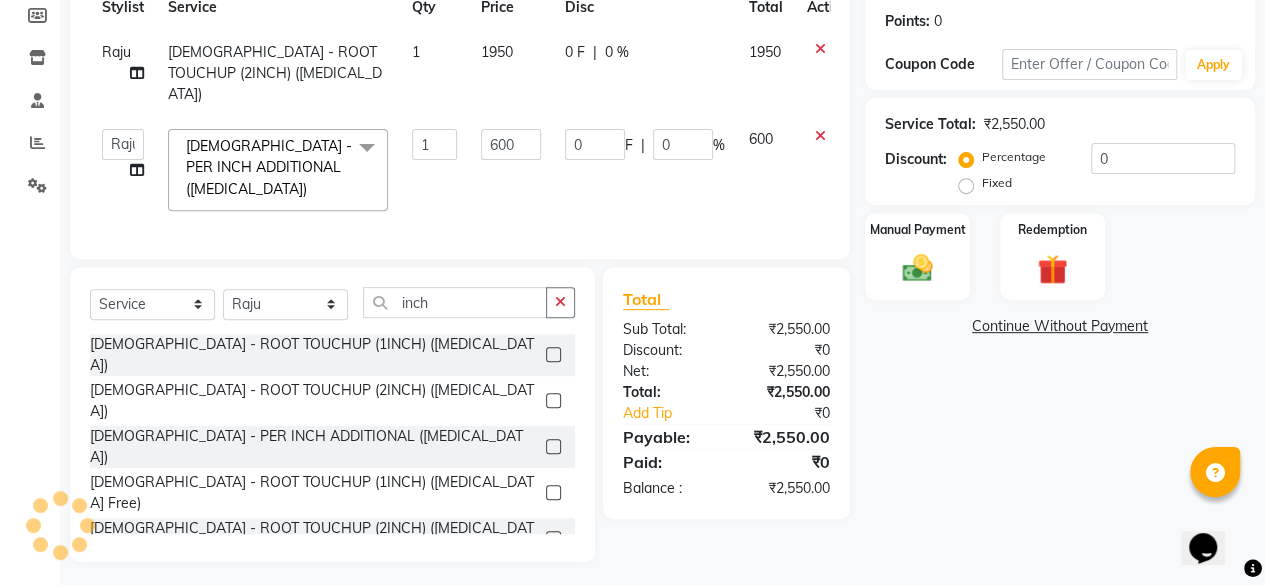select on "68112" 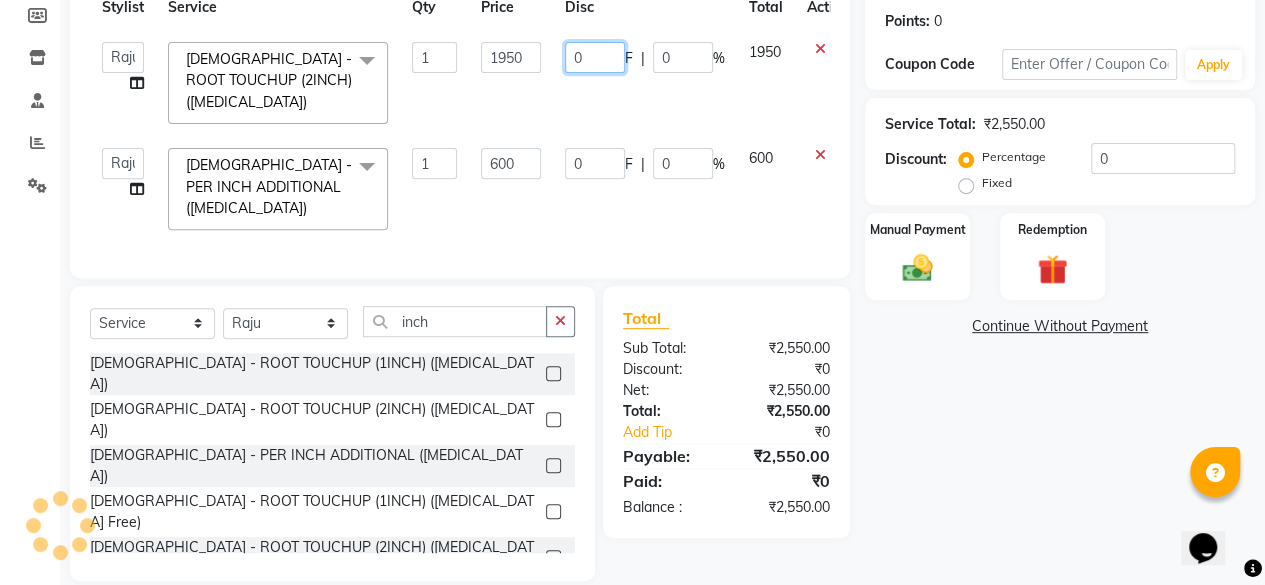 drag, startPoint x: 605, startPoint y: 56, endPoint x: 563, endPoint y: 58, distance: 42.047592 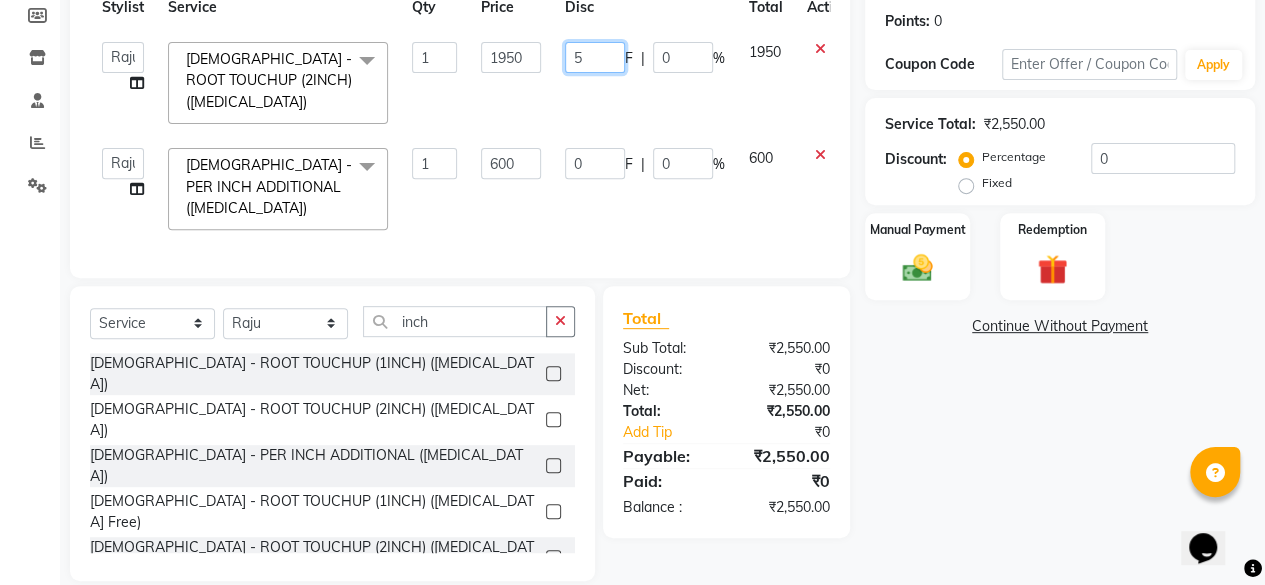 type on "50" 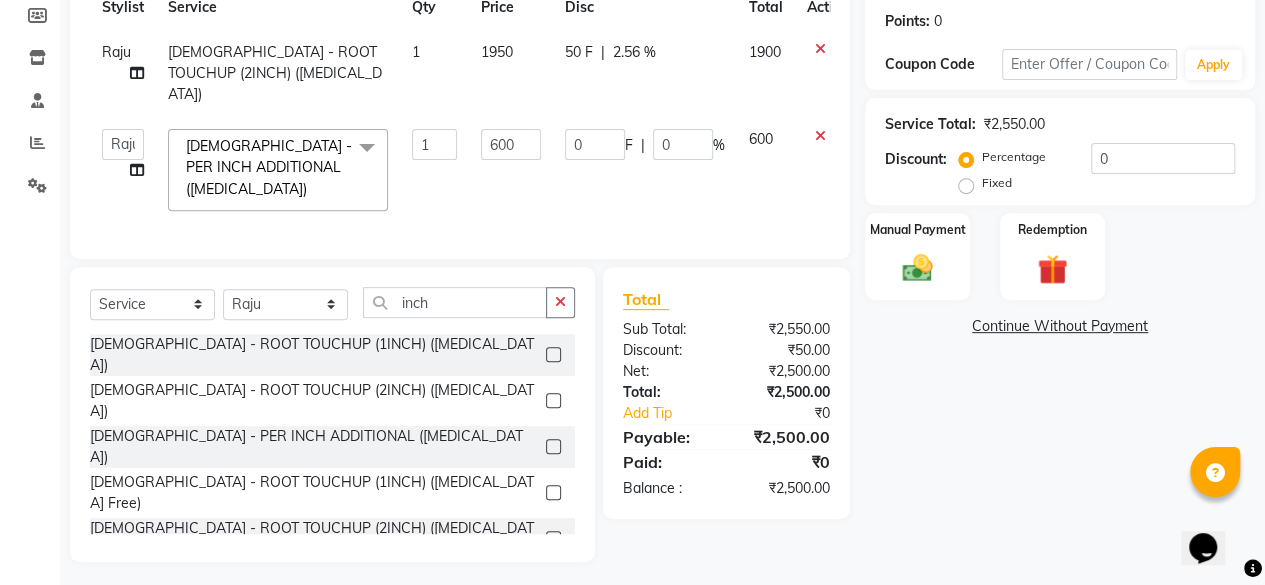 click on "Services Stylist Service Qty Price Disc Total Action Raju [DEMOGRAPHIC_DATA] - ROOT TOUCHUP (2INCH) ([MEDICAL_DATA]) 1 1950 50 F | 2.56 % 1900  [PERSON_NAME]   danish   [PERSON_NAME]   [PERSON_NAME]		   [PERSON_NAME]   [PERSON_NAME]			   Raju   [PERSON_NAME]			   [PERSON_NAME]			   [PERSON_NAME]   [PERSON_NAME]   [PERSON_NAME]   Seja [PERSON_NAME] [PERSON_NAME]  [DEMOGRAPHIC_DATA] - PER INCH ADDITIONAL ([MEDICAL_DATA])  x Threading - EYEBROW Threading - UPPER LIP Threading - LOWER LIP Threading - CHIN Threading - FOREHEAD Threading - SIDE LOCK Threading - NOSE Threading - CHEEKS Threading - FULL FACE Back massage Neck threading Waxing (Regular Wax) - [DEMOGRAPHIC_DATA] - FULL ARMS Waxing (Regular Wax) - [DEMOGRAPHIC_DATA] - FULL LEGS Waxing (Regular Wax) - [DEMOGRAPHIC_DATA] - UNDERARMS Waxing (Regular Wax) - [DEMOGRAPHIC_DATA] - HALF ARM Waxing (Regular Wax) - [DEMOGRAPHIC_DATA] - HALF LEG Waxing (Regular Wax) - [DEMOGRAPHIC_DATA] - HALF BACK/FRONT Waxing (Regular Wax) - [DEMOGRAPHIC_DATA] - BACK Waxing (Regular Wax) - [DEMOGRAPHIC_DATA] - FRONT Waxing (Regular Wax) - [DEMOGRAPHIC_DATA] - STOMACH Waxing (Regular Wax) - [DEMOGRAPHIC_DATA] - CHIN" 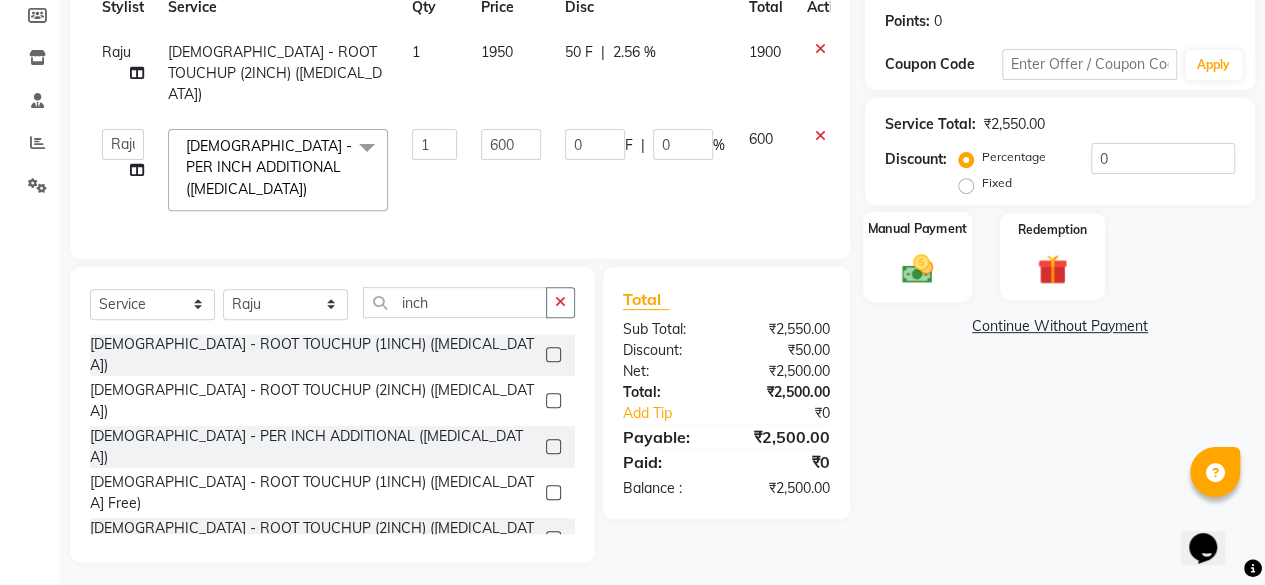 click on "Manual Payment" 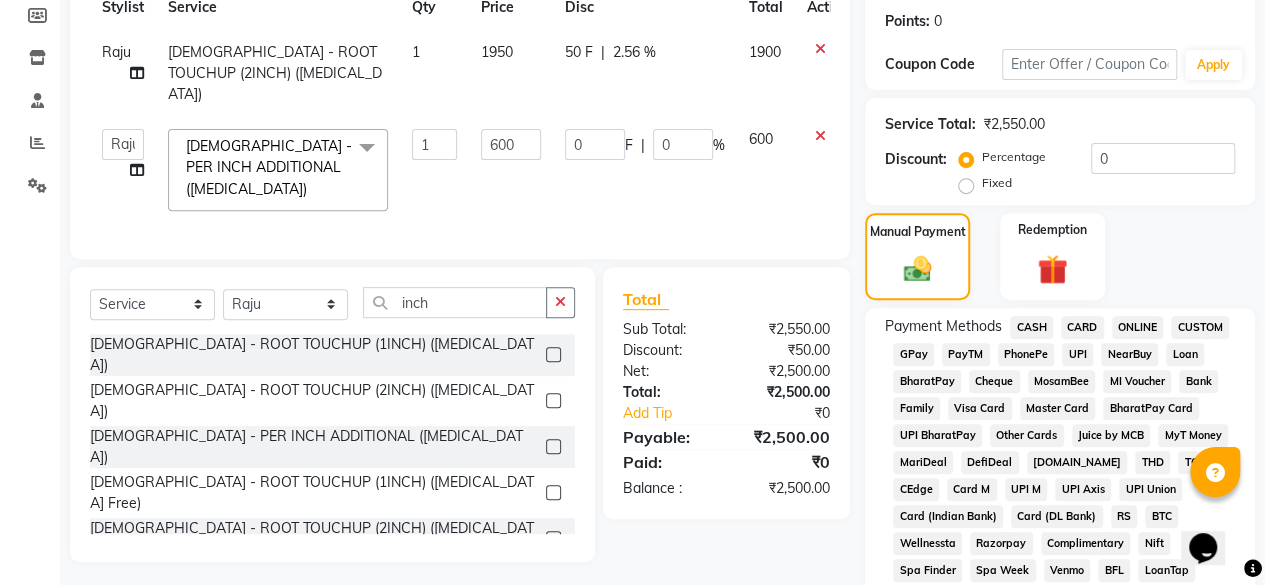click on "CASH" 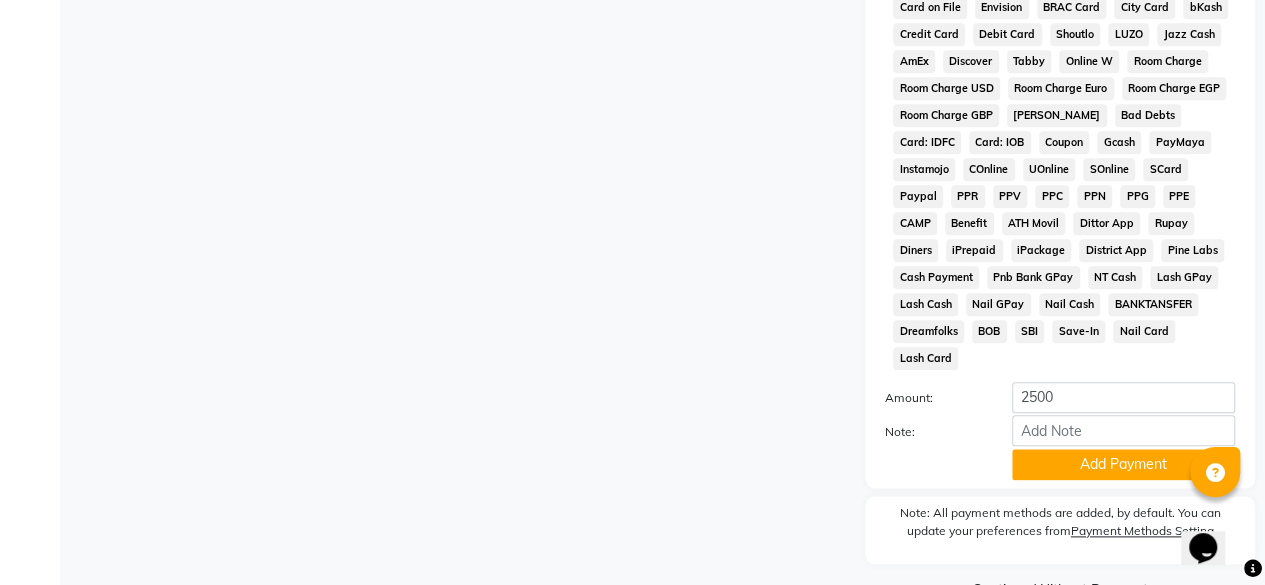 scroll, scrollTop: 972, scrollLeft: 0, axis: vertical 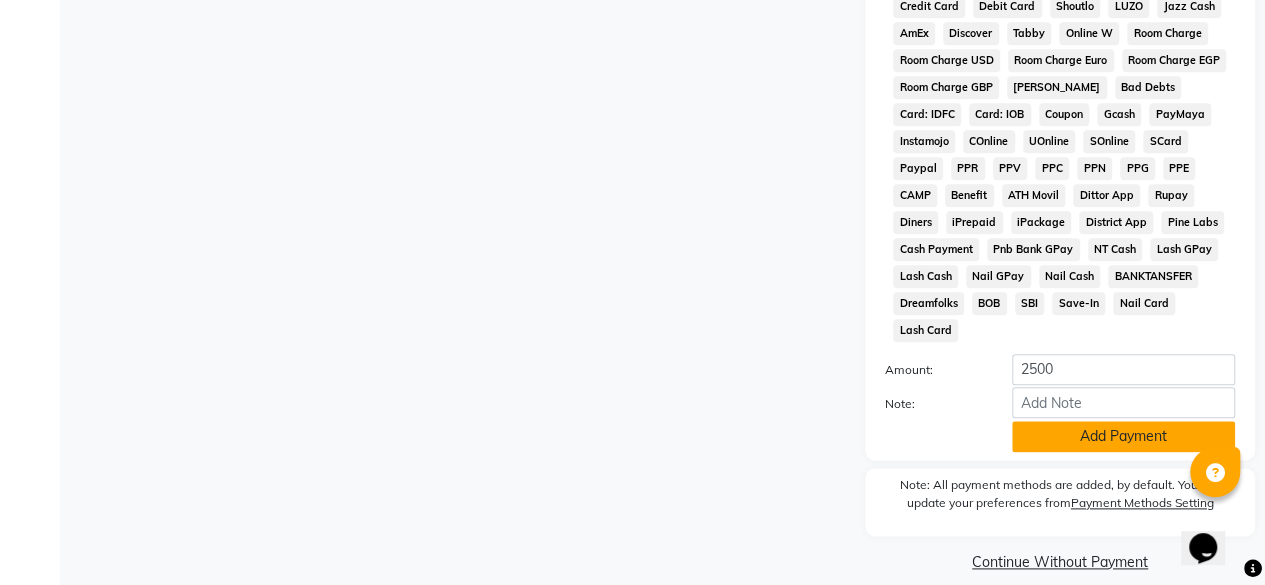 click on "Add Payment" 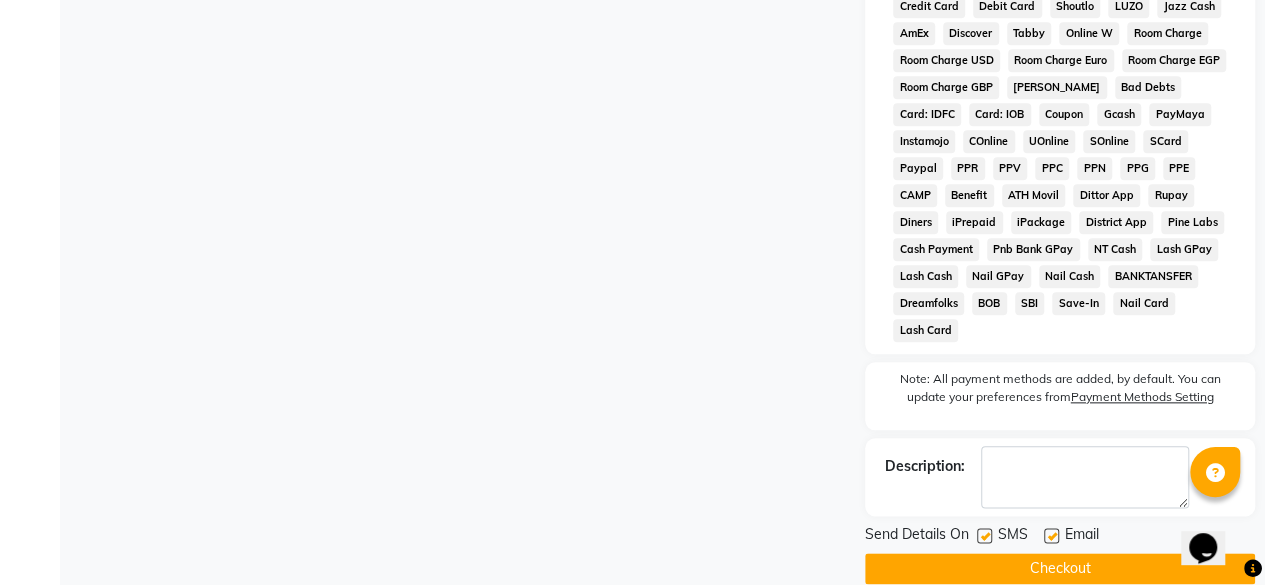 click on "Checkout" 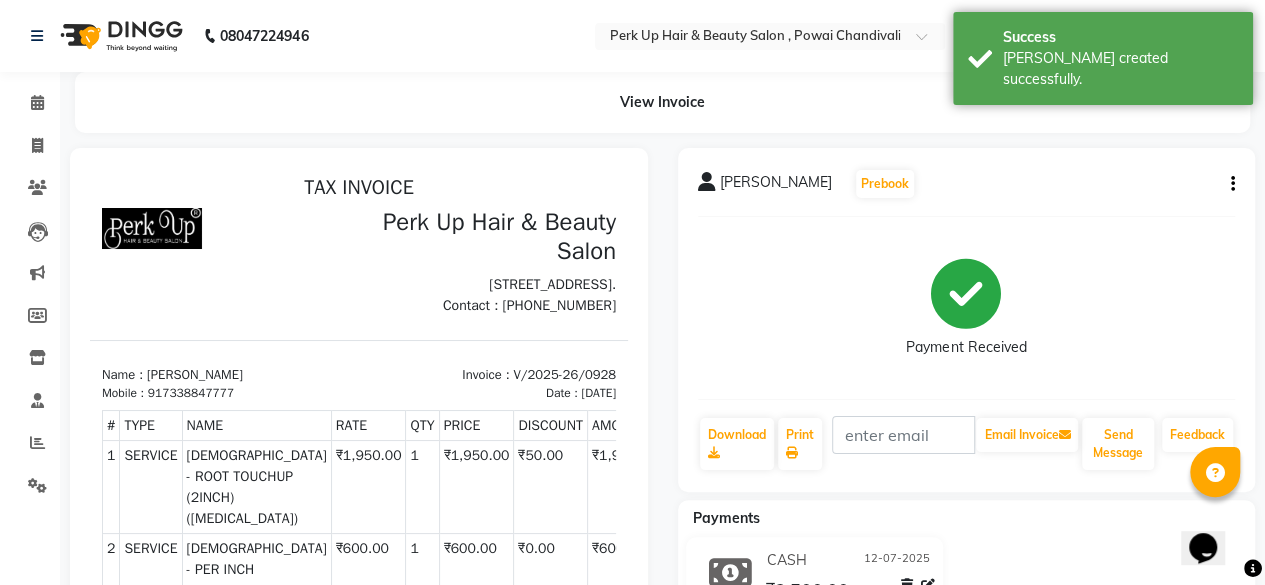 scroll, scrollTop: 0, scrollLeft: 0, axis: both 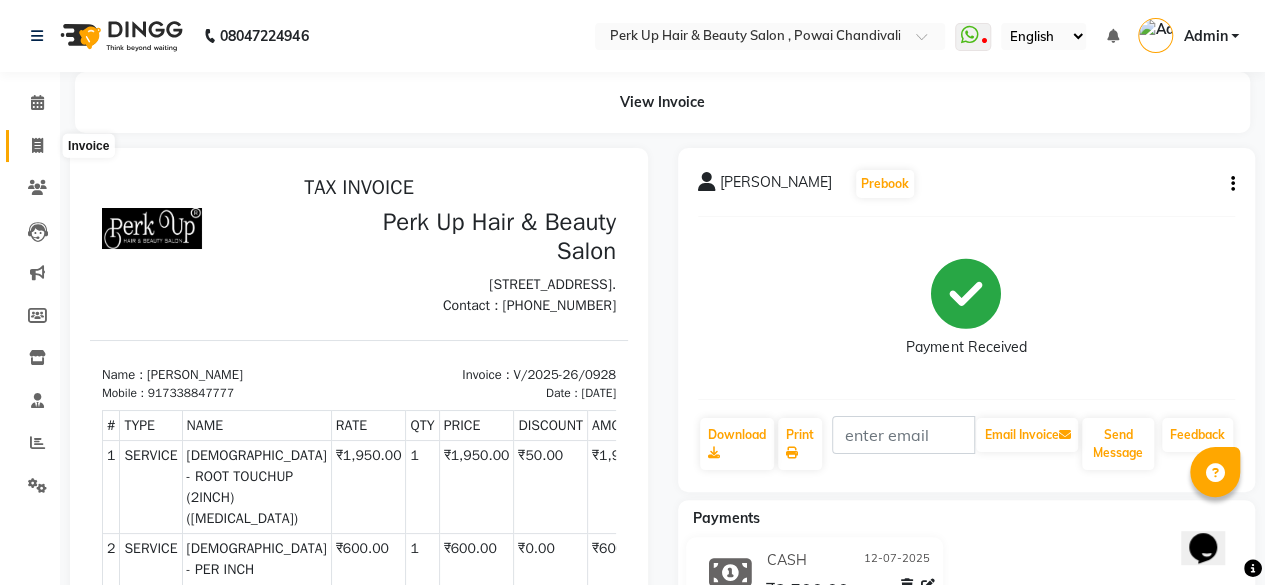 click 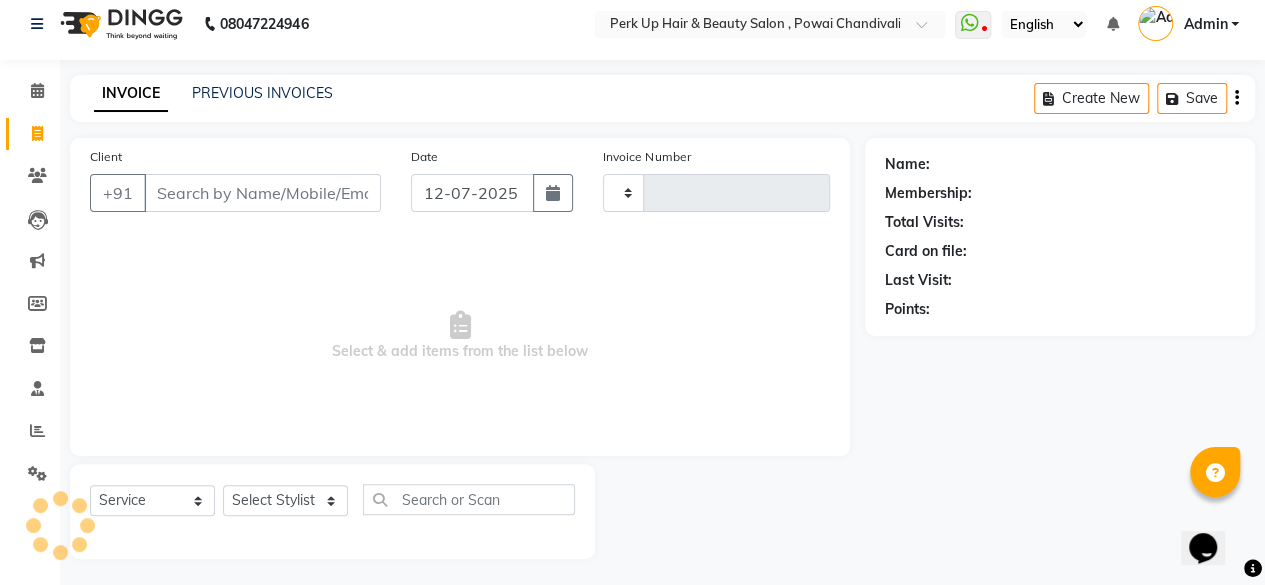 type on "0929" 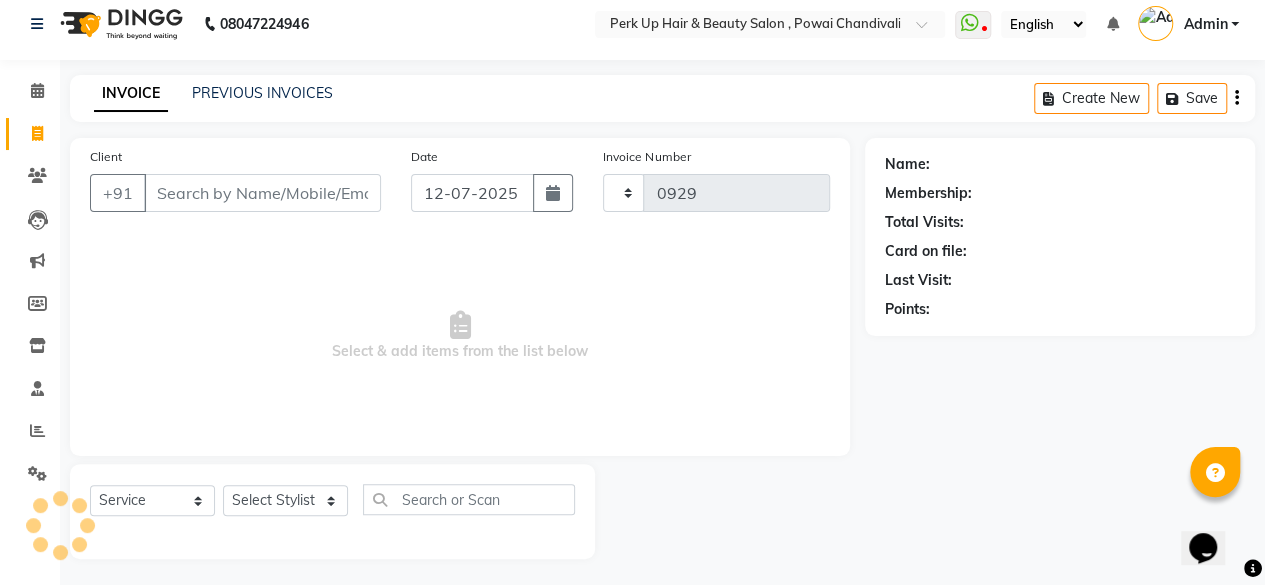 select on "5131" 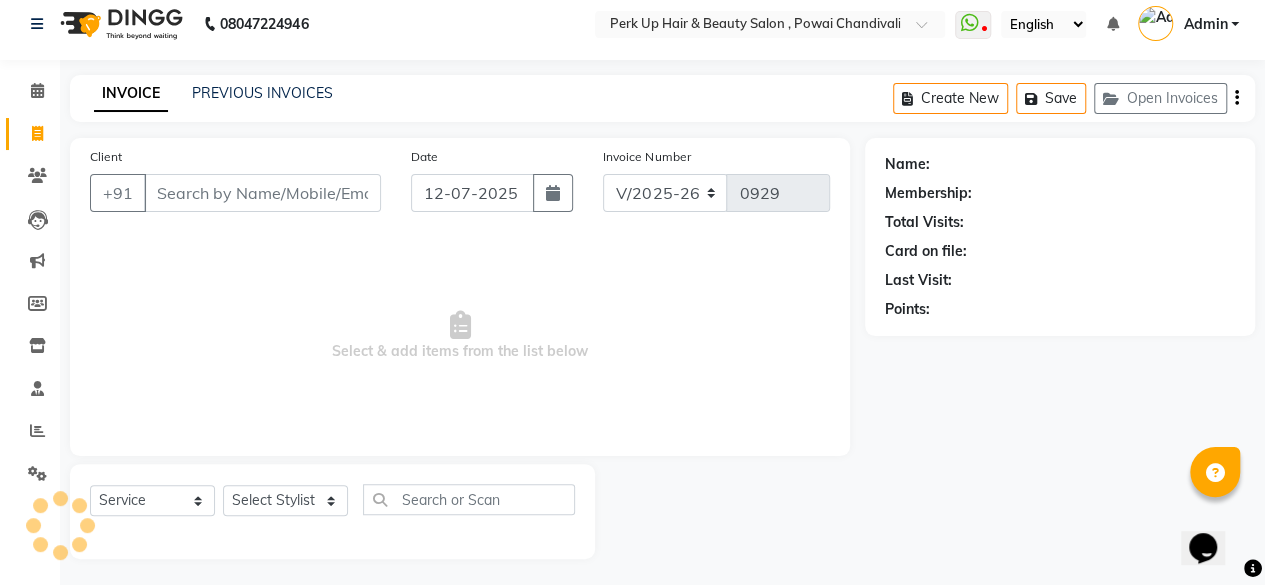 scroll, scrollTop: 15, scrollLeft: 0, axis: vertical 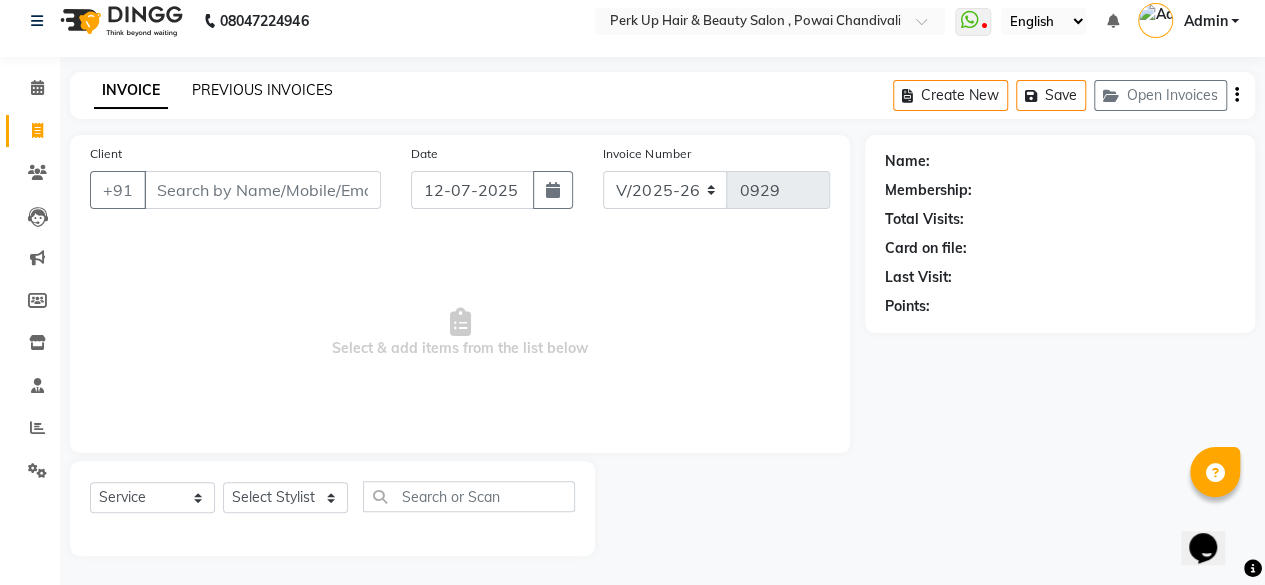 click on "PREVIOUS INVOICES" 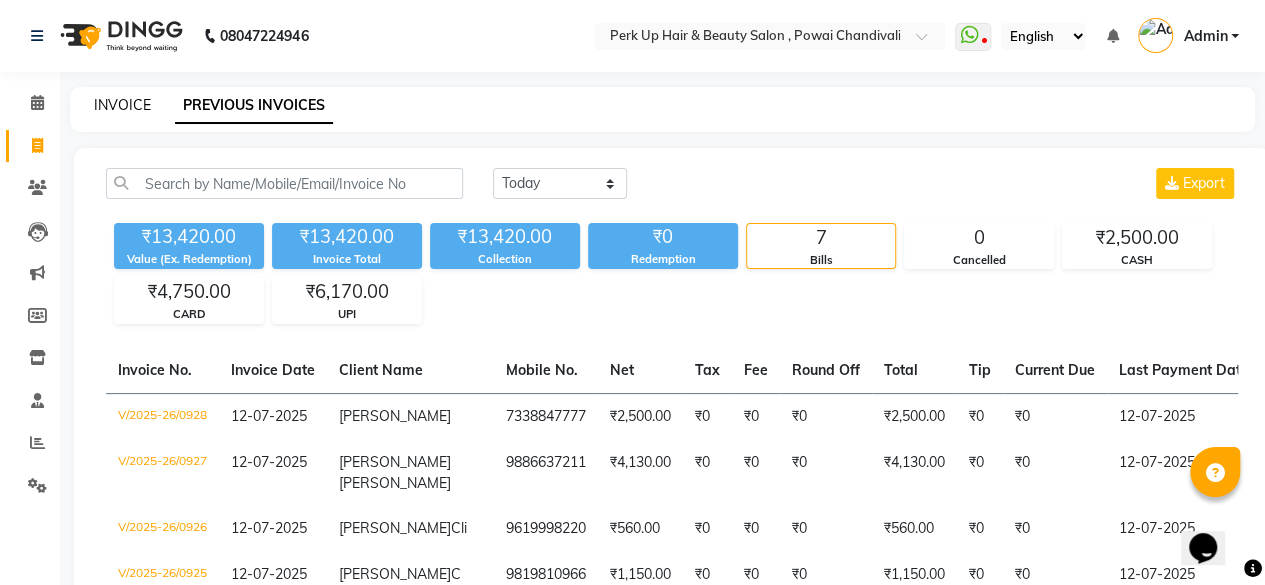 click on "INVOICE" 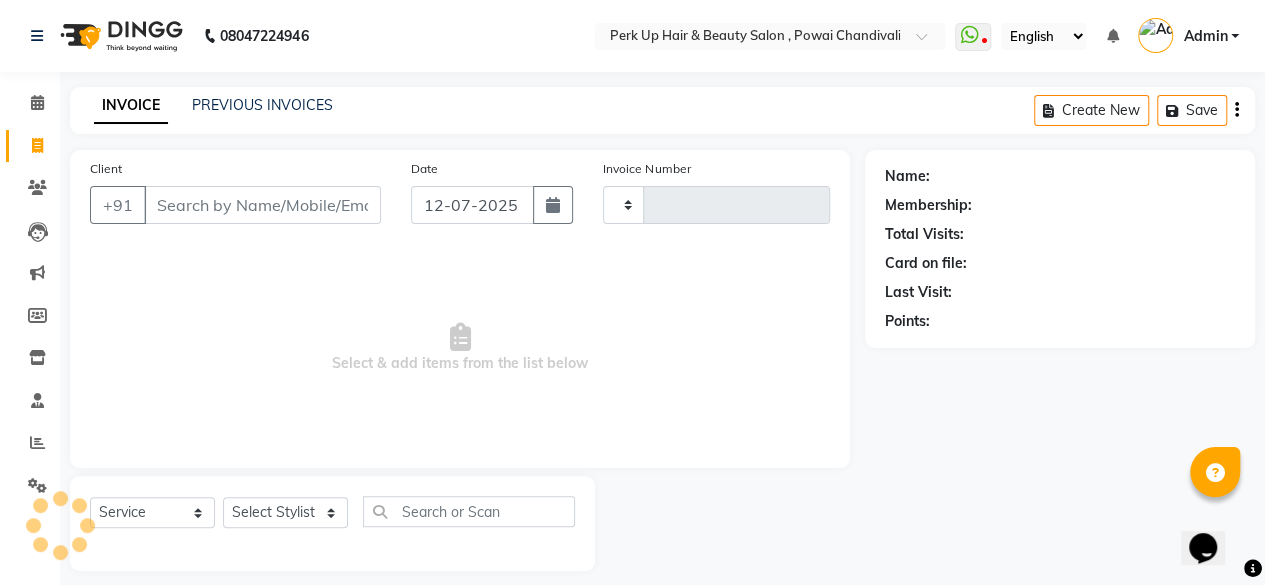 scroll, scrollTop: 15, scrollLeft: 0, axis: vertical 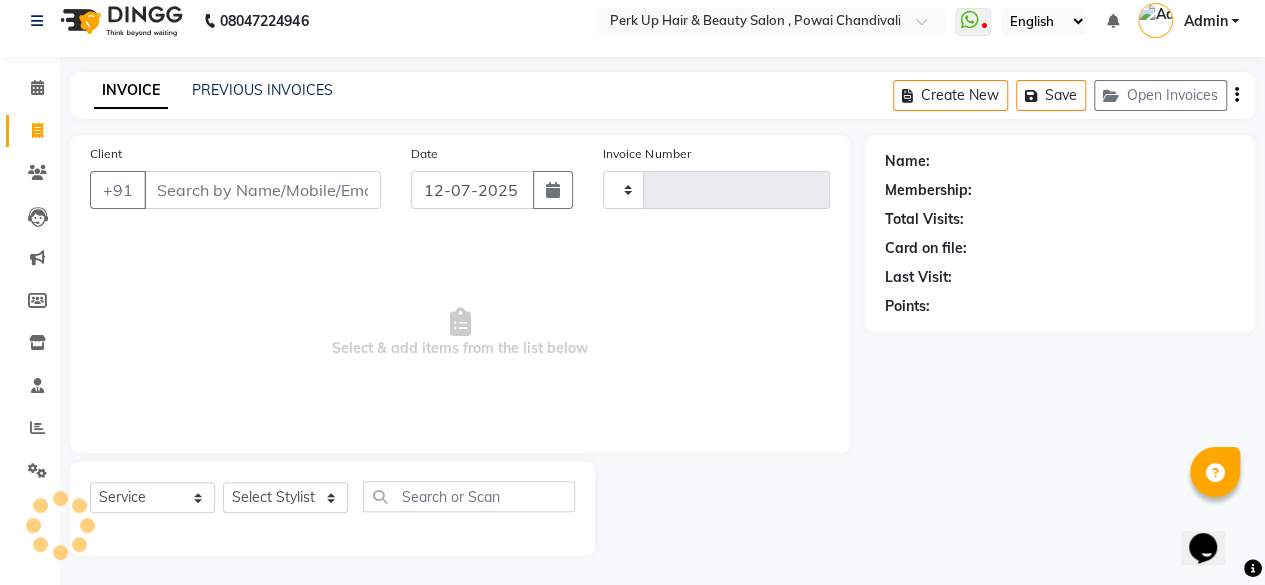 type on "0929" 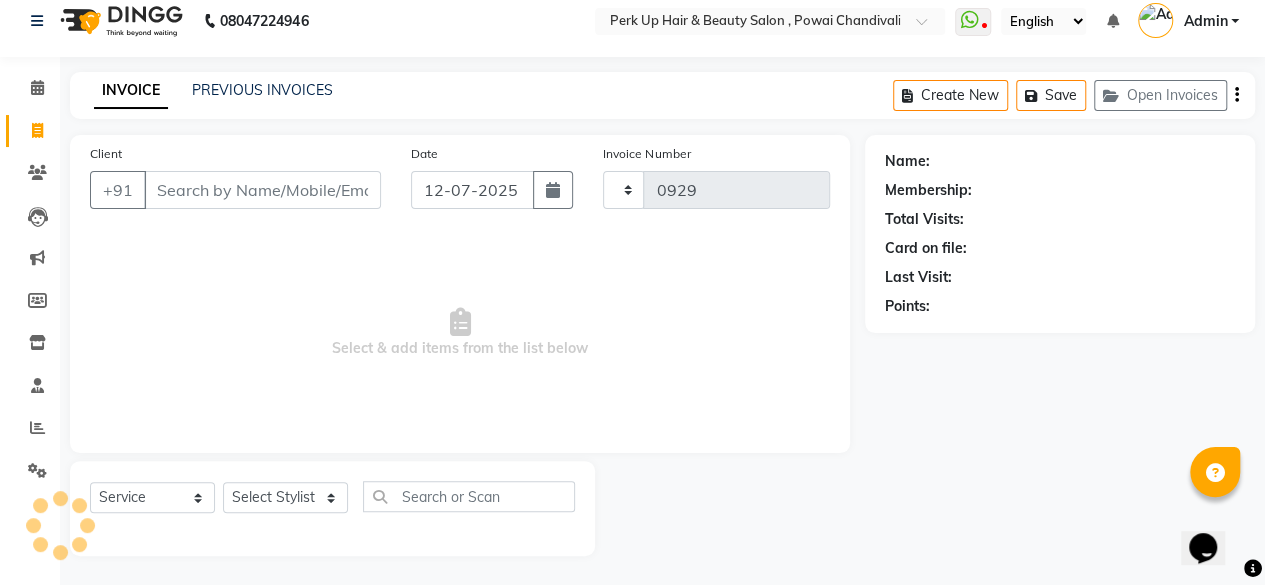 select on "5131" 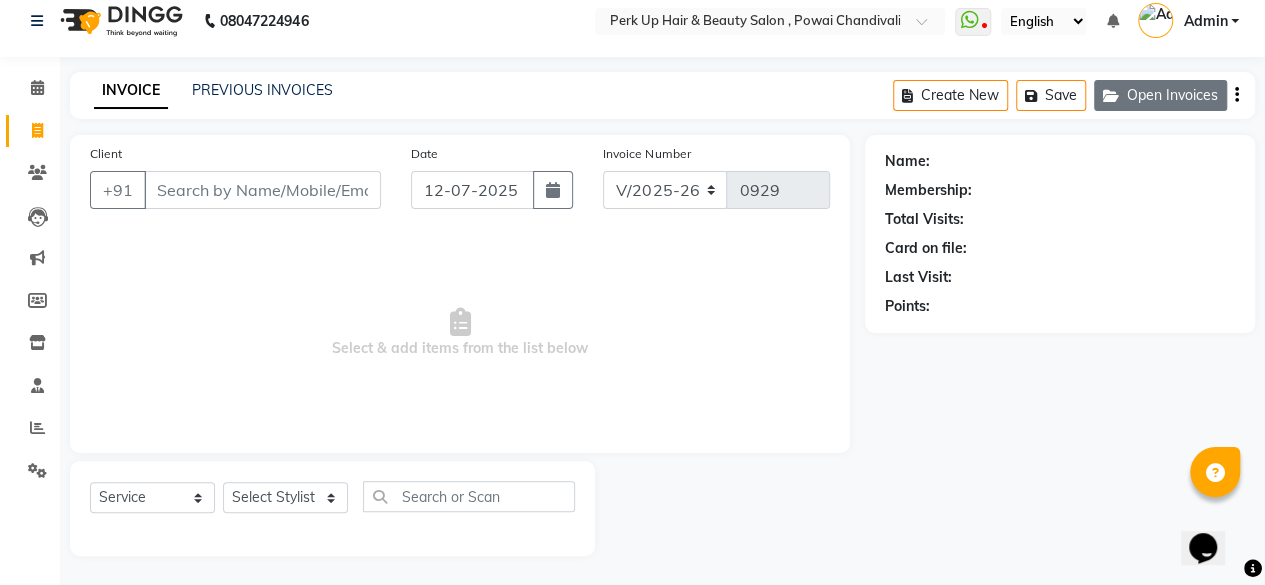 click on "Open Invoices" 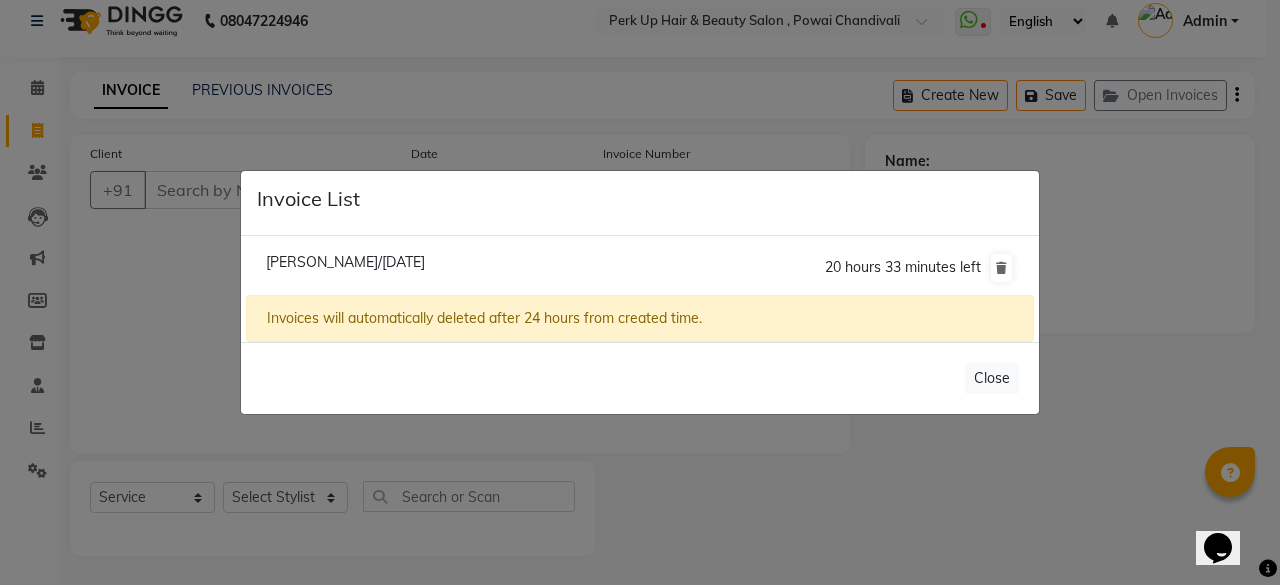 click on "[PERSON_NAME]/[DATE]" 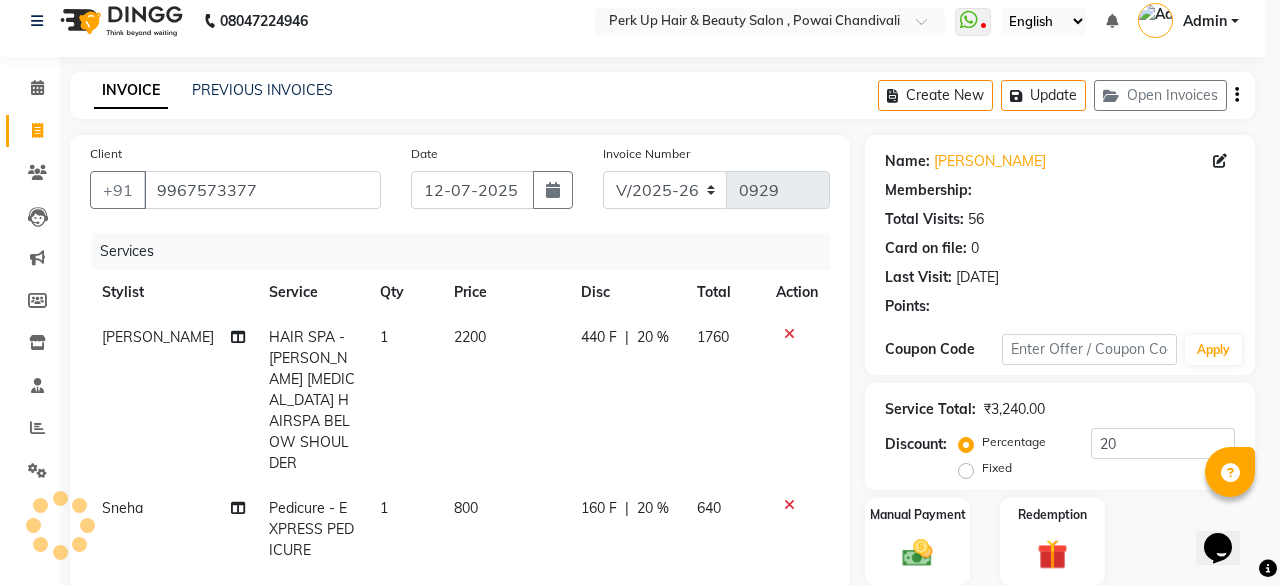 type on "0" 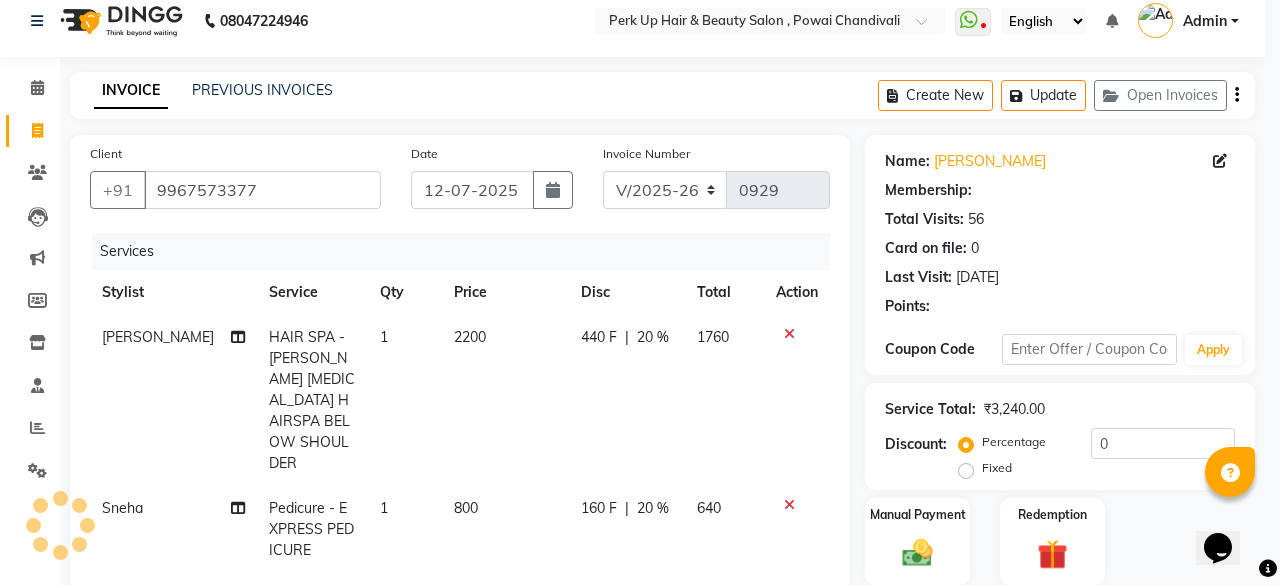 select on "1: Object" 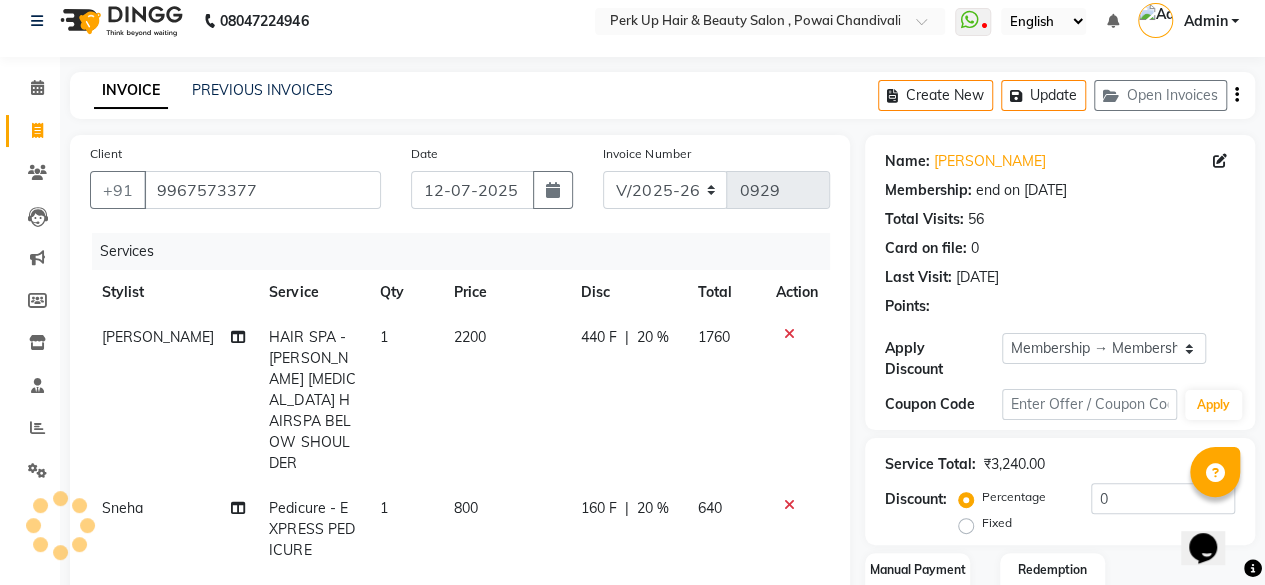 type on "20" 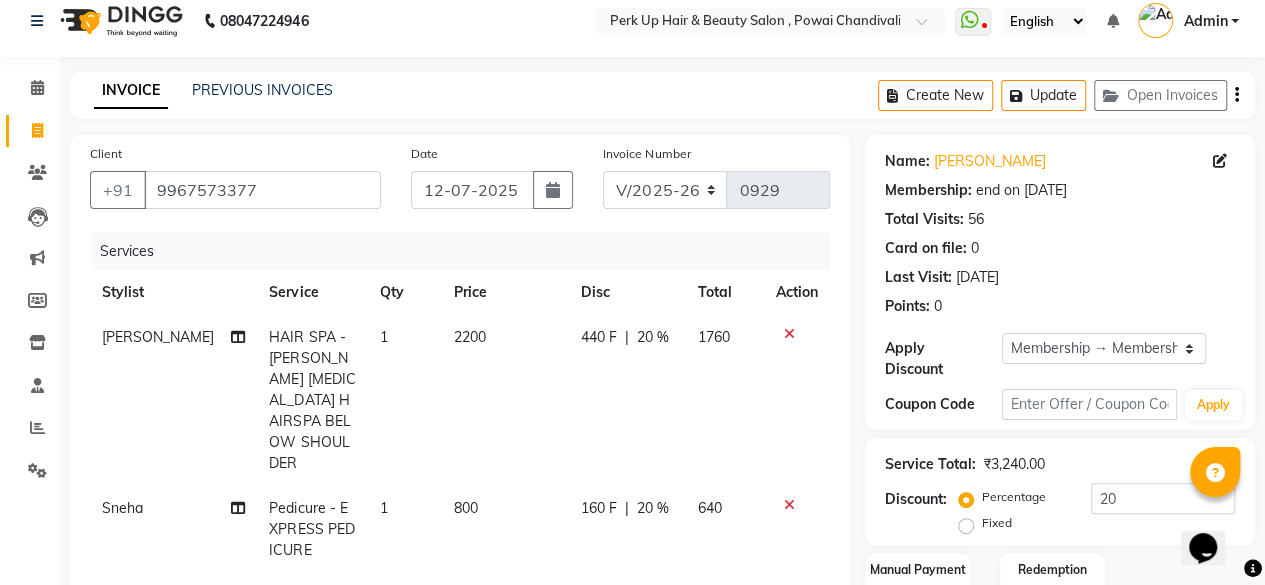 click on "HAIR SPA - [PERSON_NAME] [MEDICAL_DATA] HAIRSPA BELOW SHOULDER" 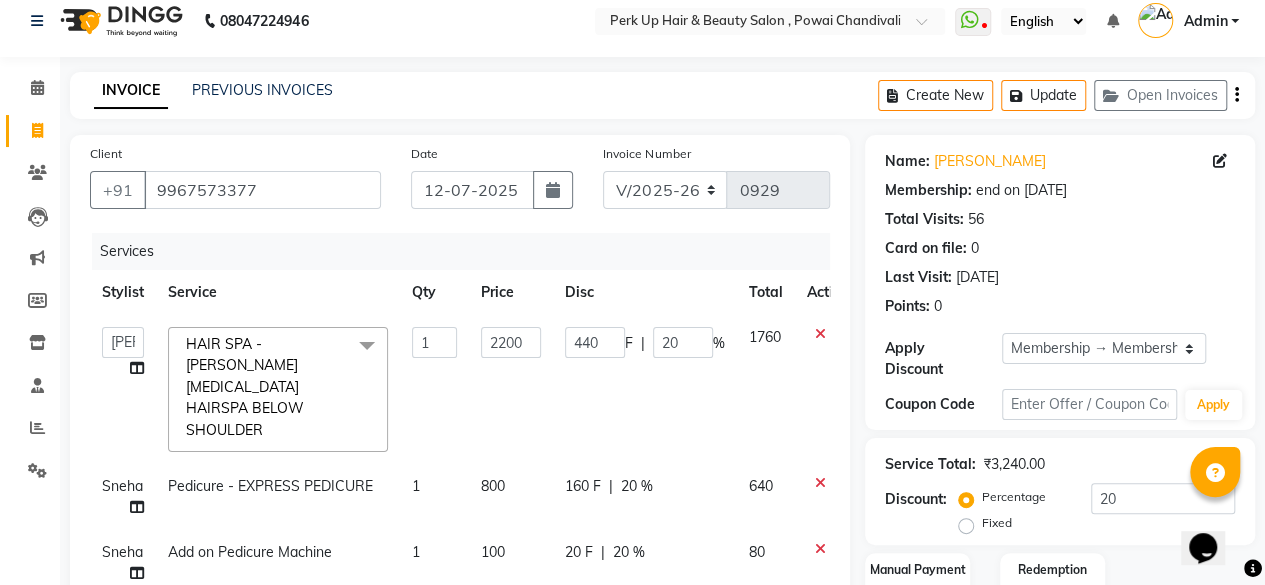 click 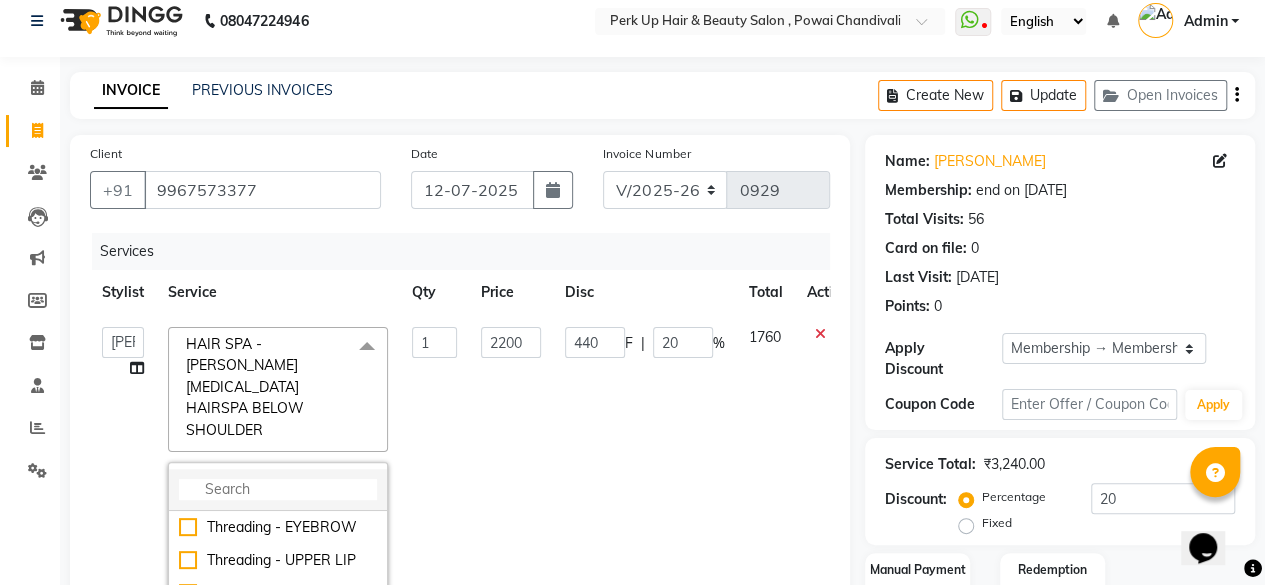 click 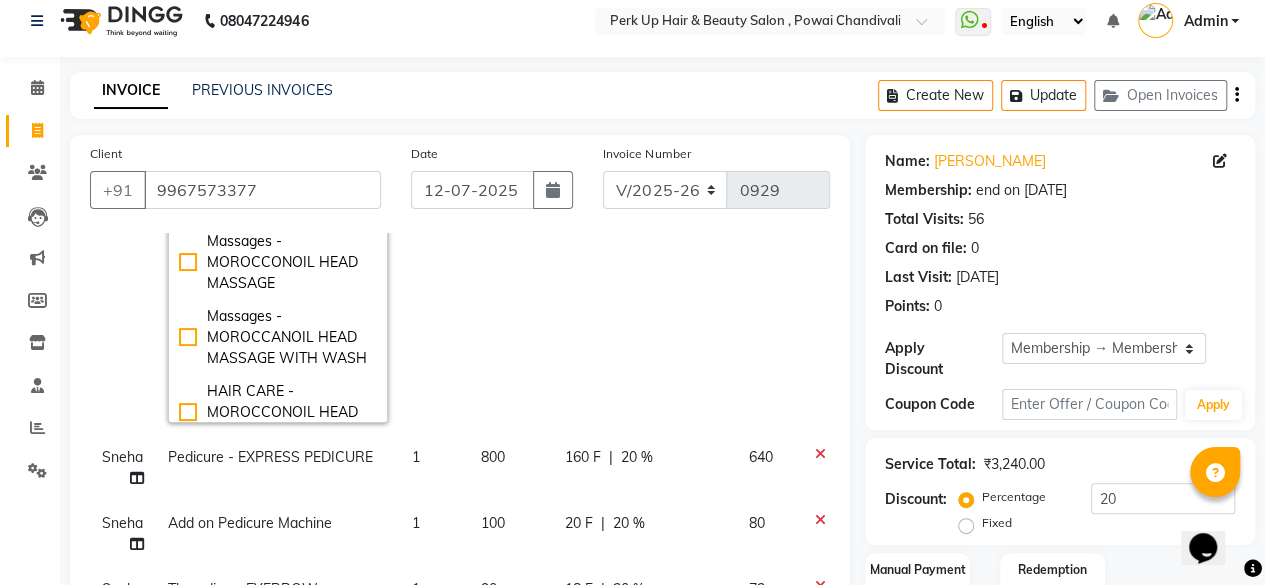 scroll, scrollTop: 272, scrollLeft: 0, axis: vertical 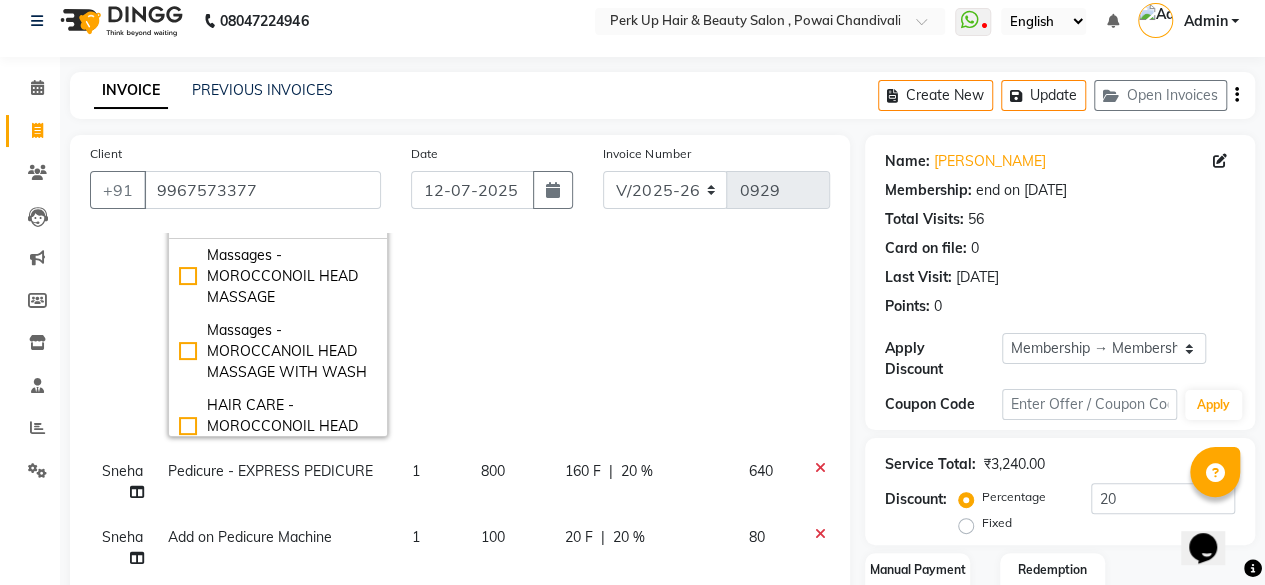 type on "moro" 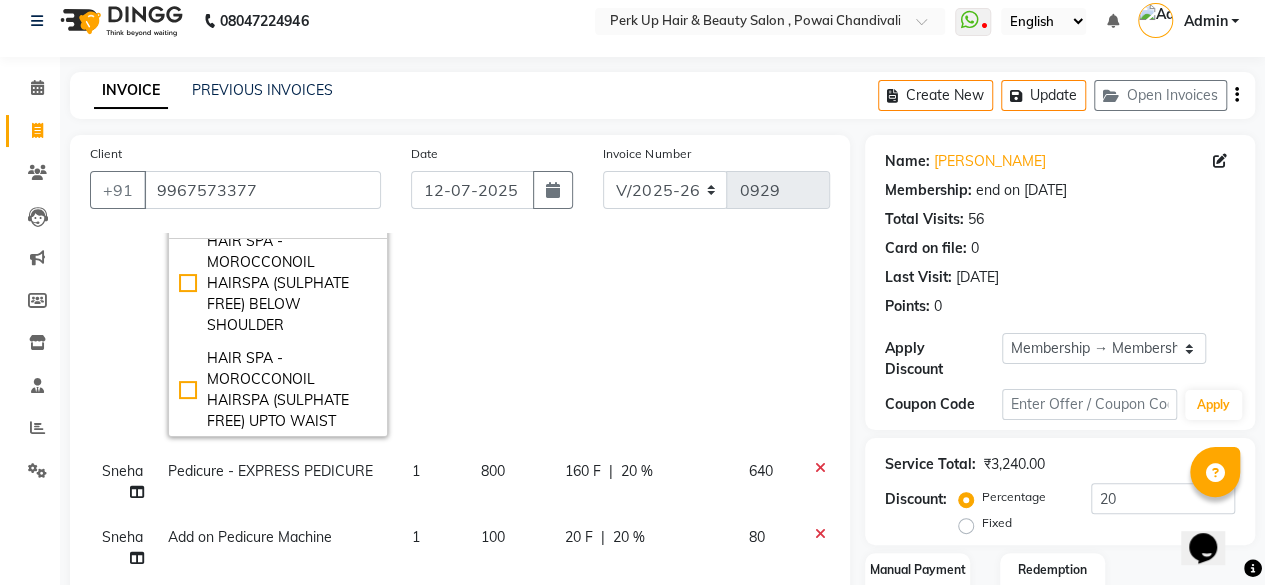 scroll, scrollTop: 346, scrollLeft: 0, axis: vertical 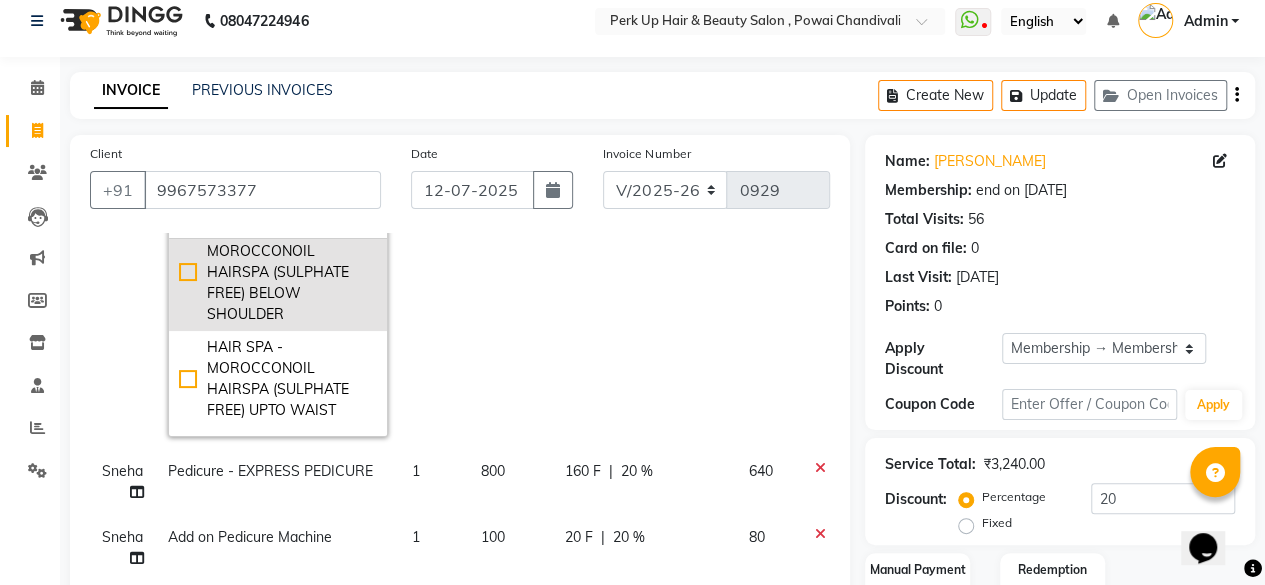 click on "HAIR SPA - MOROCCONOIL HAIRSPA (SULPHATE FREE) BELOW SHOULDER" 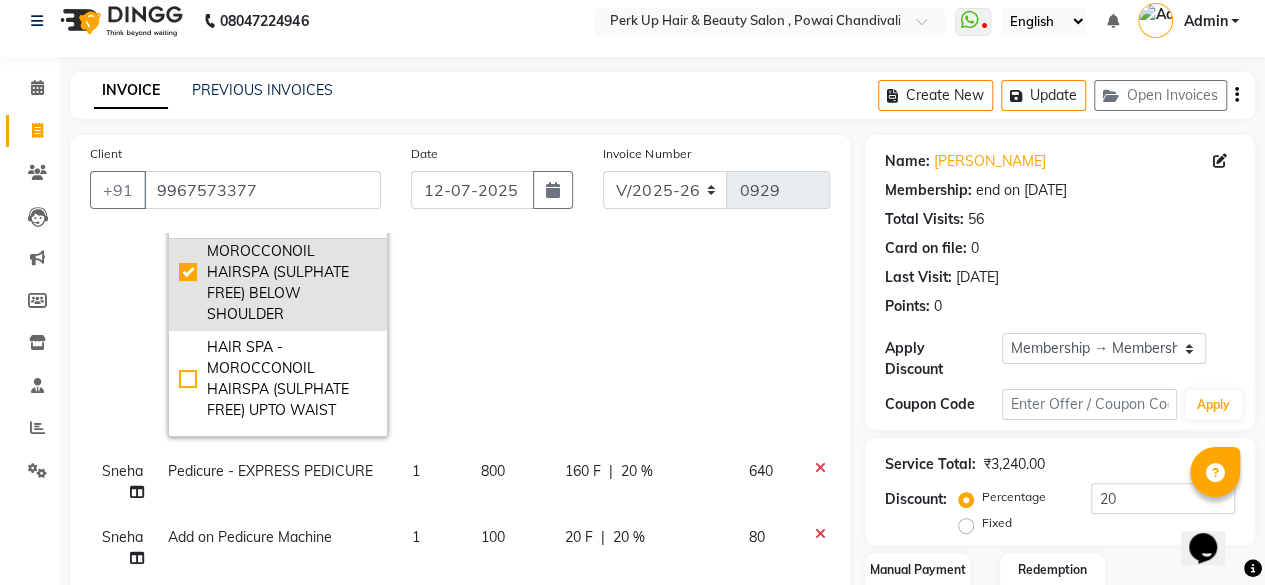 checkbox on "true" 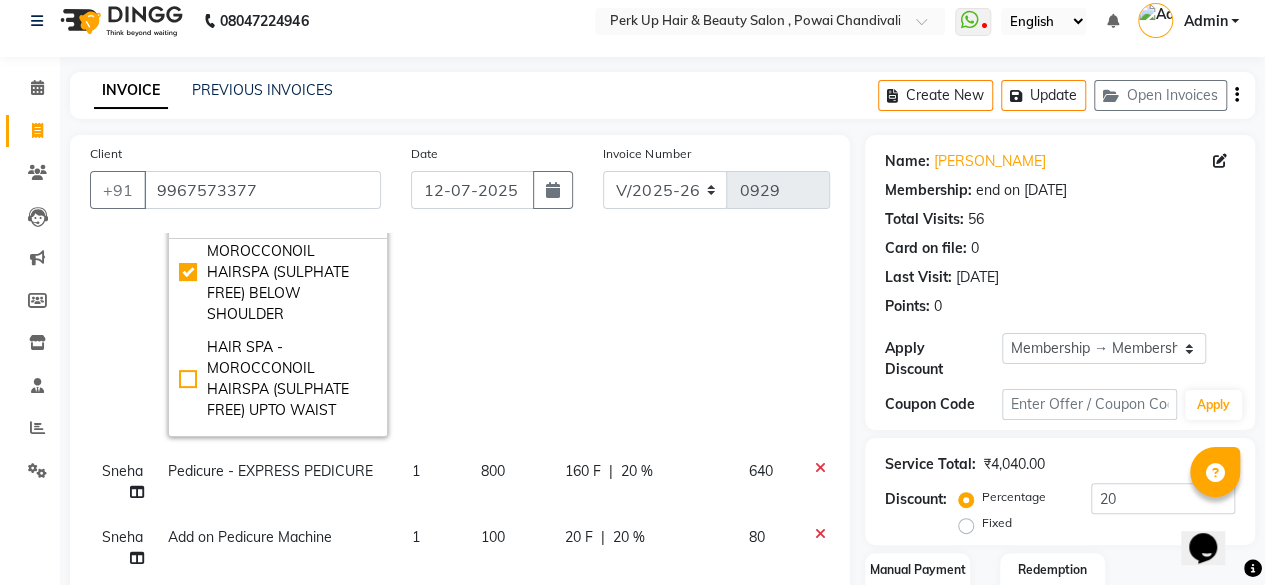 click on "600 F | 20 %" 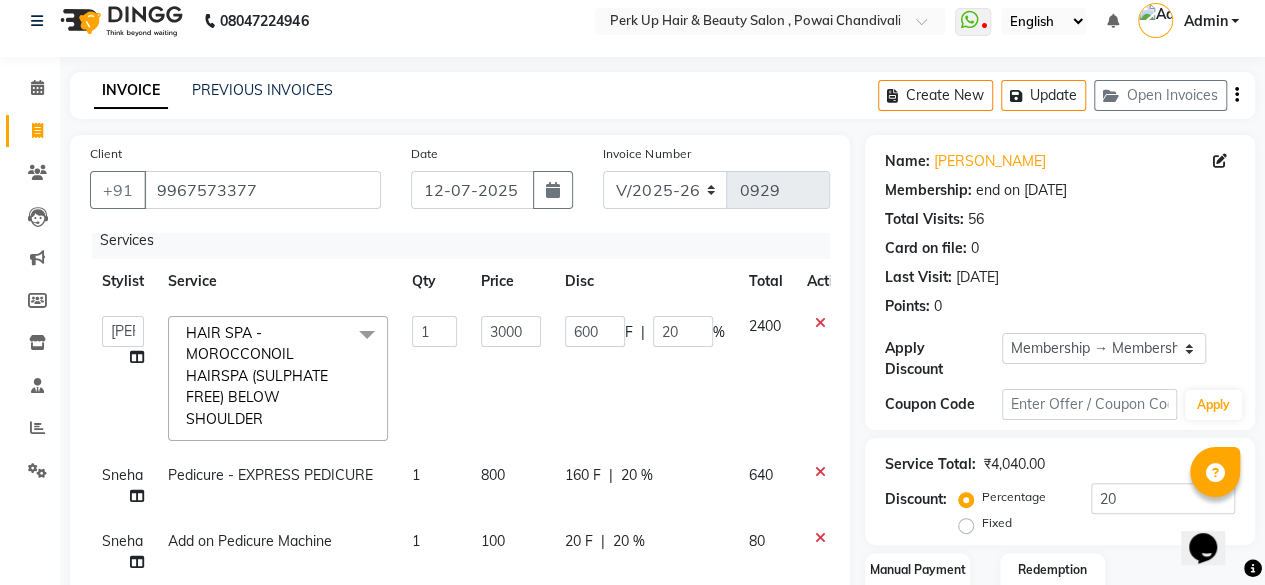 scroll, scrollTop: 25, scrollLeft: 0, axis: vertical 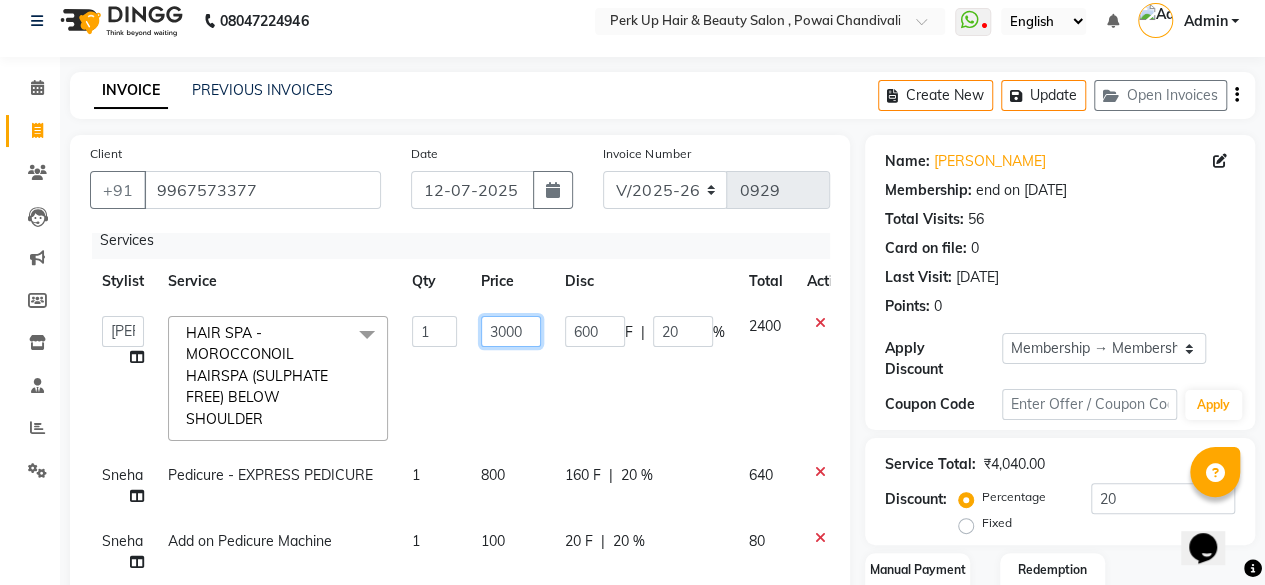 drag, startPoint x: 526, startPoint y: 318, endPoint x: 468, endPoint y: 319, distance: 58.00862 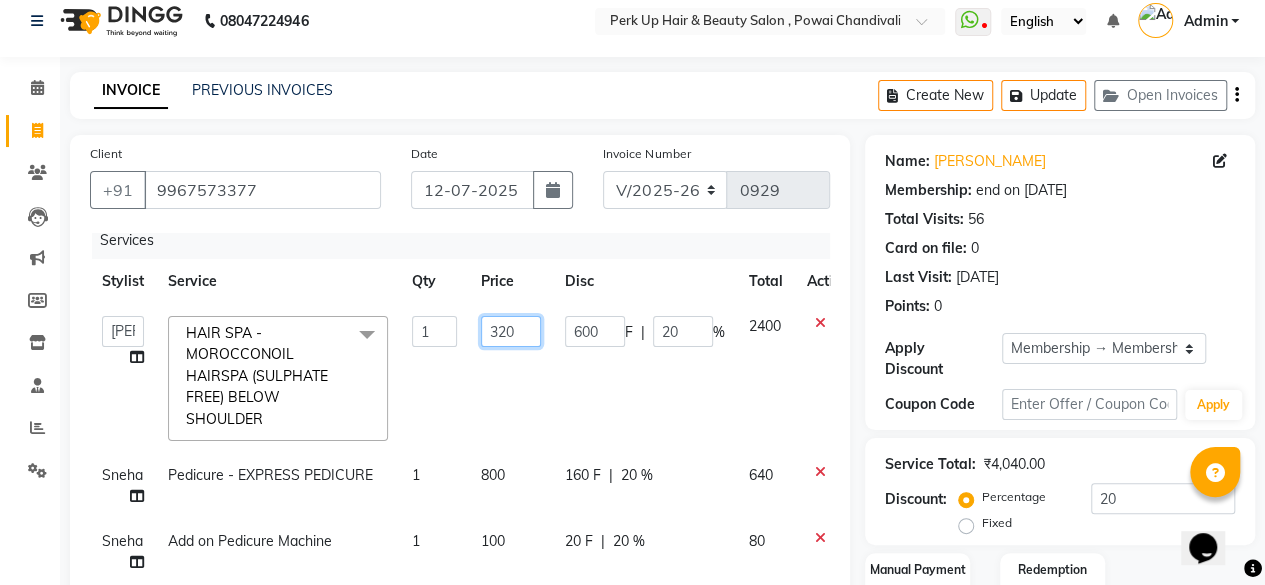 type on "3200" 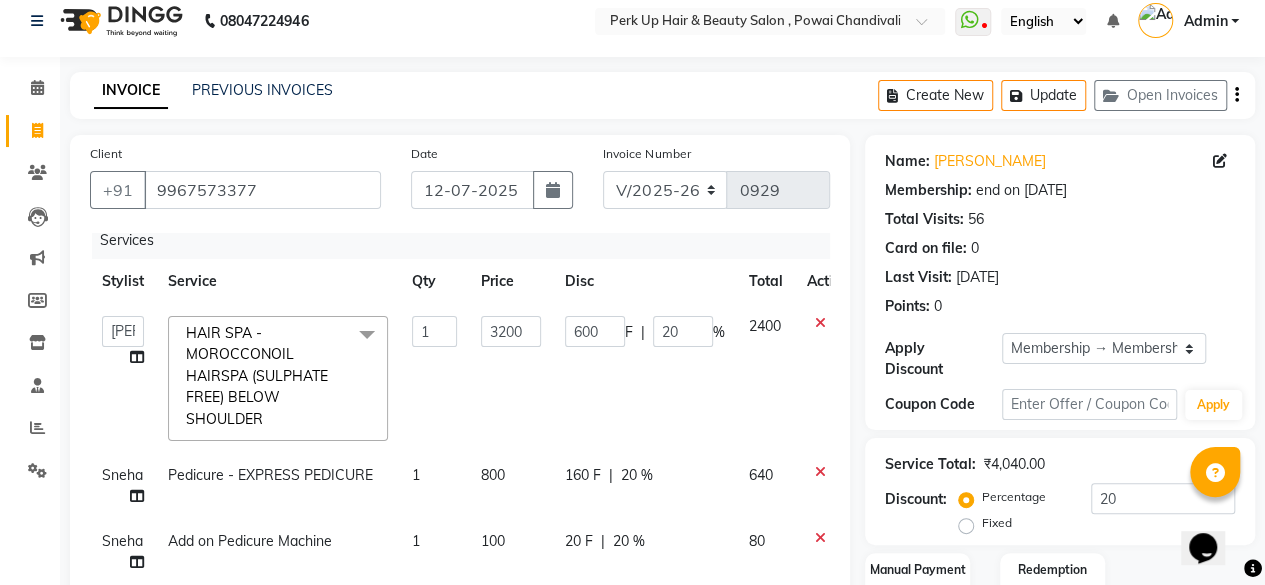 click on "3200" 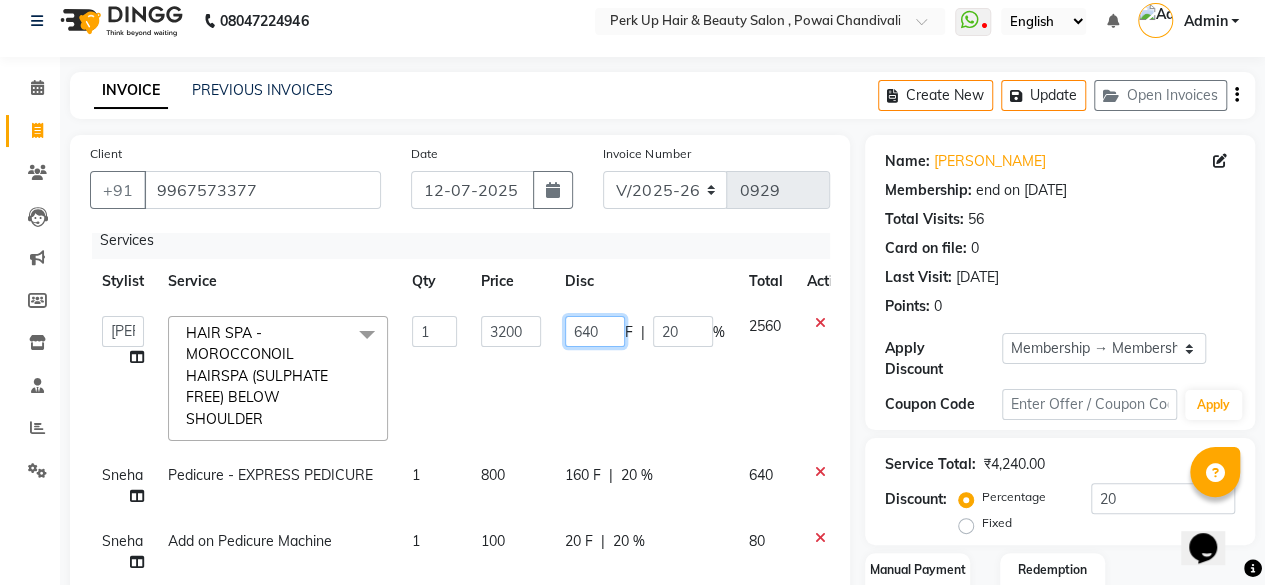 drag, startPoint x: 610, startPoint y: 315, endPoint x: 552, endPoint y: 317, distance: 58.034473 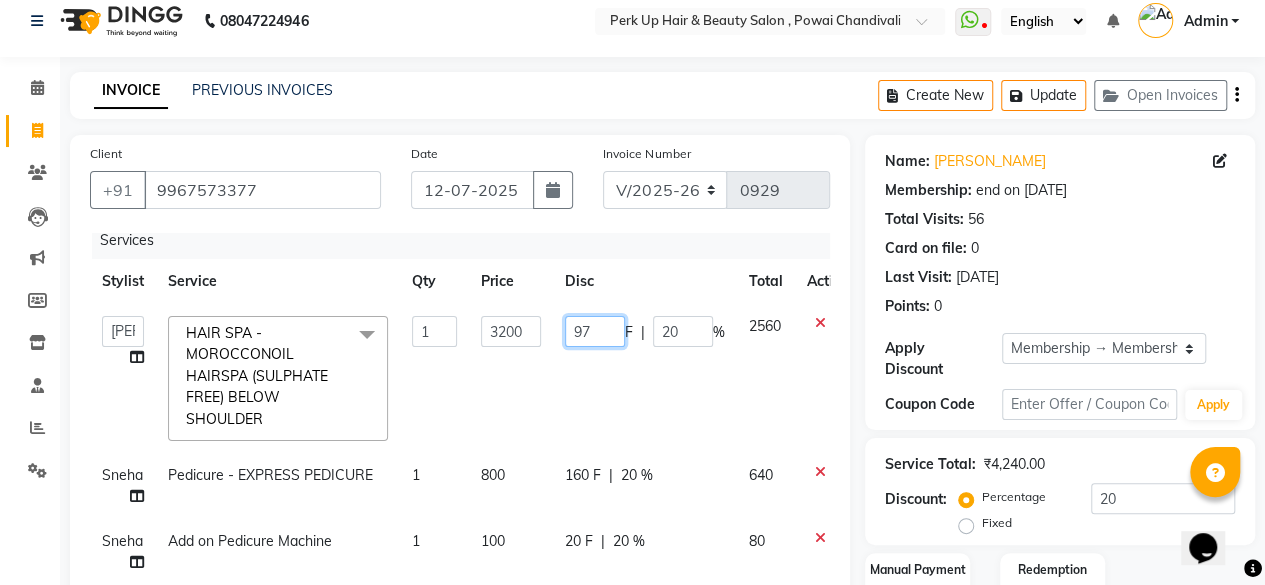 type on "978" 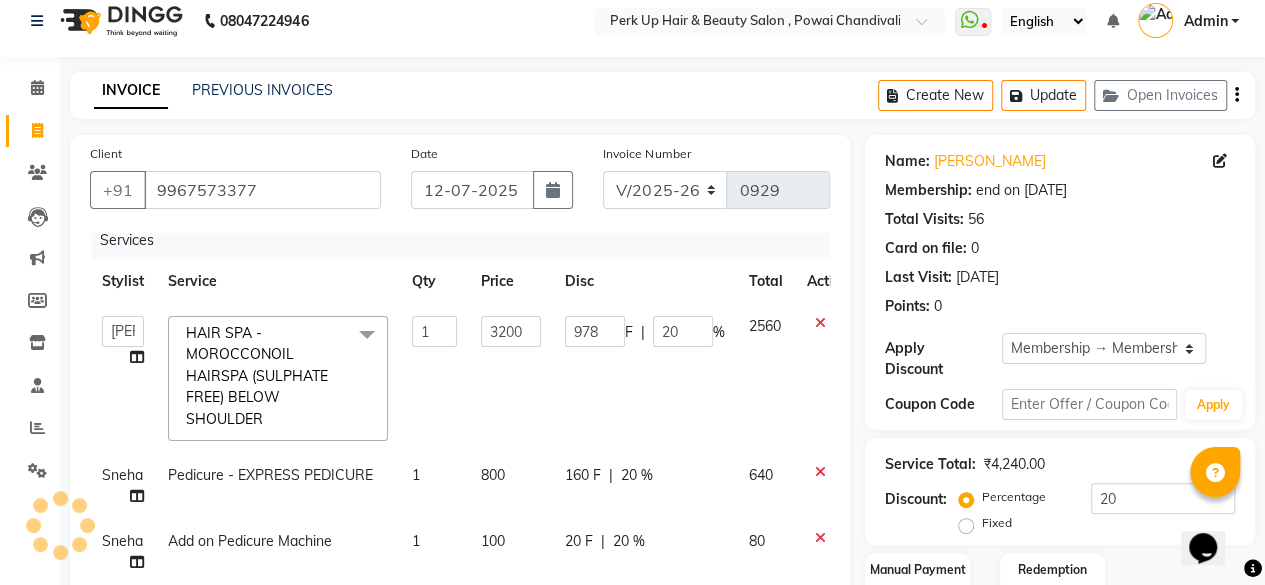 click on "978 F | 20 %" 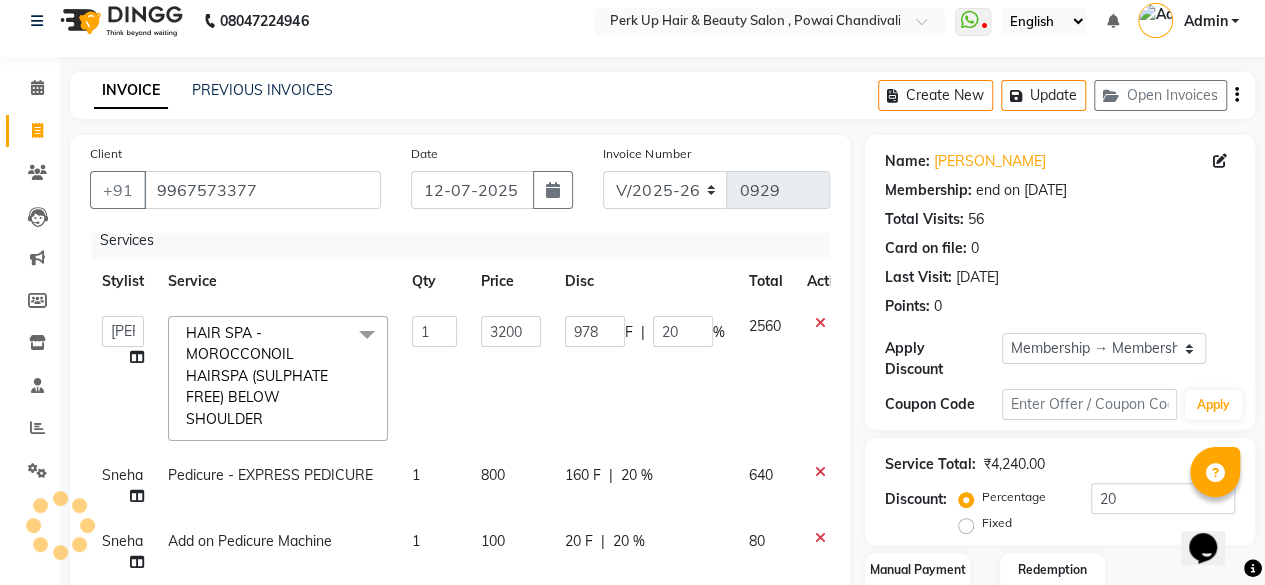 select on "32903" 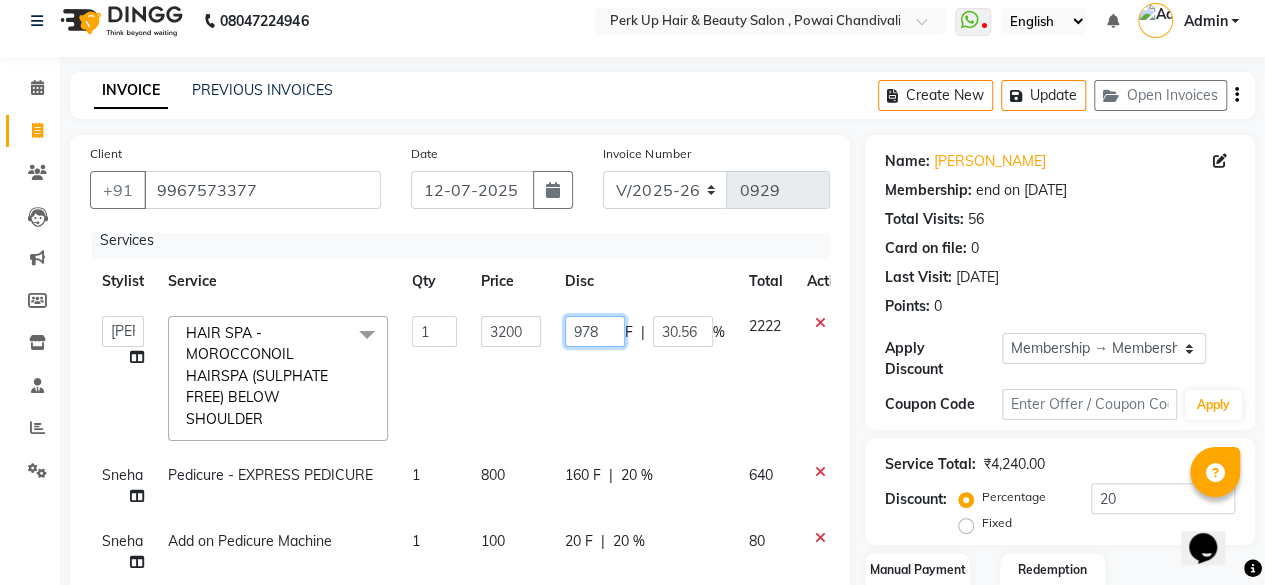 drag, startPoint x: 606, startPoint y: 311, endPoint x: 560, endPoint y: 327, distance: 48.703182 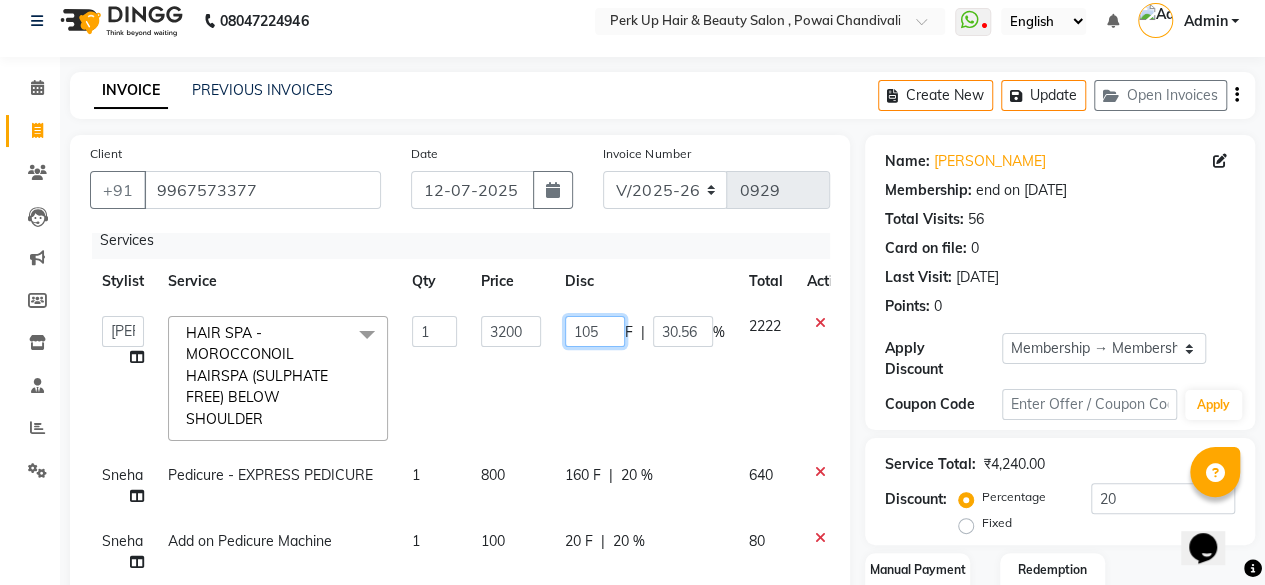 type on "1056" 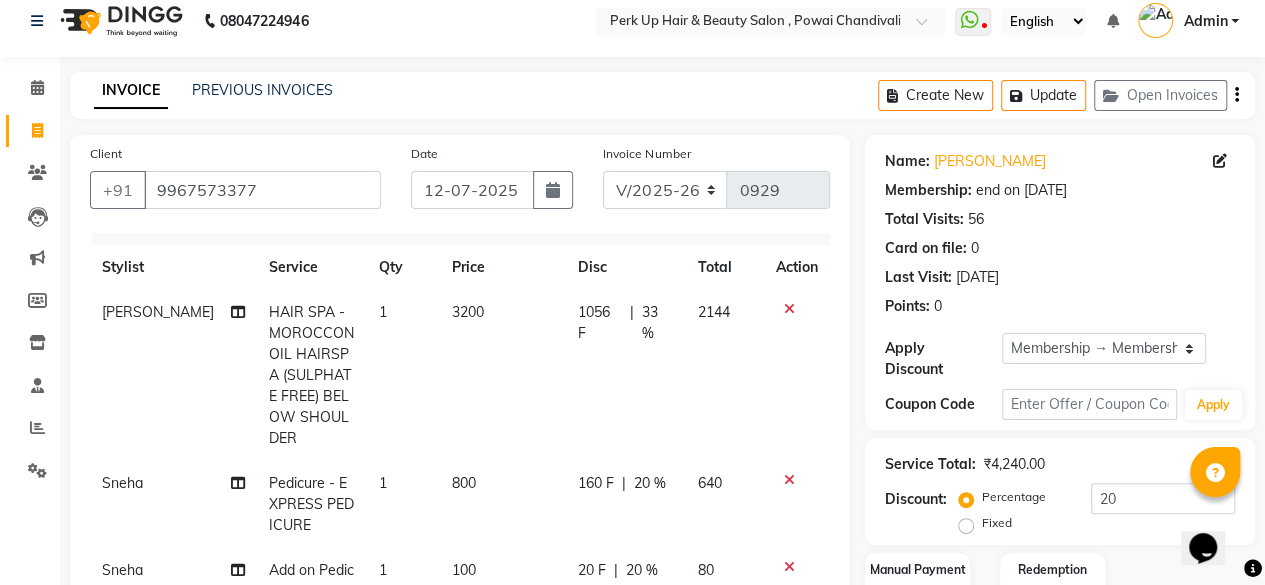 click on "1056 F | 33 %" 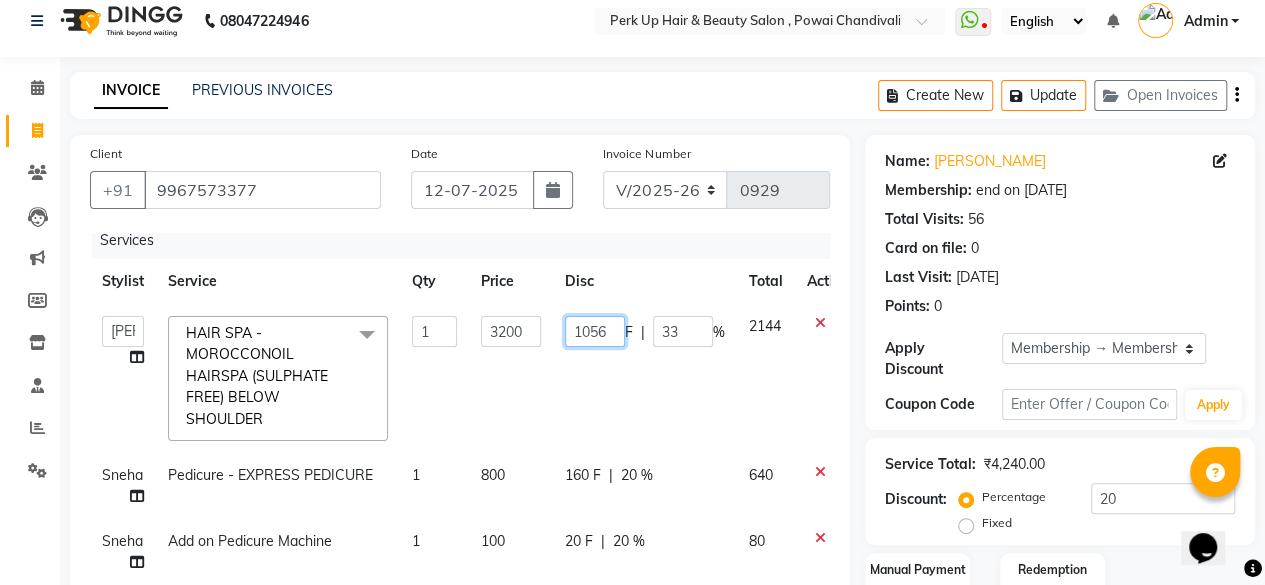 drag, startPoint x: 592, startPoint y: 317, endPoint x: 570, endPoint y: 325, distance: 23.409399 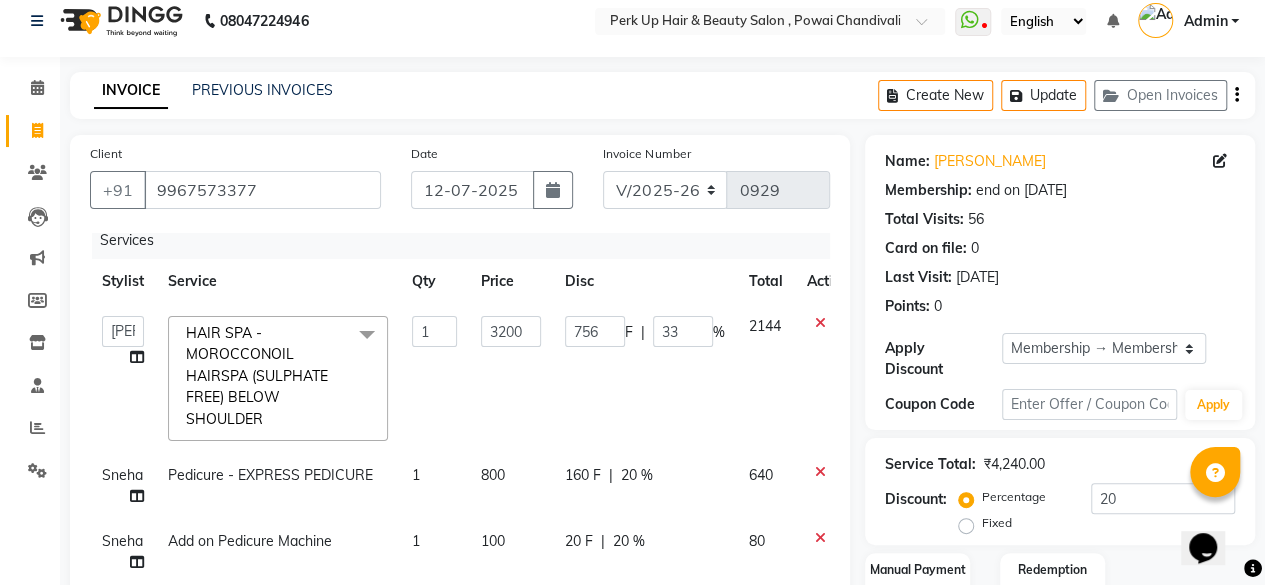 click on "756 F | 33 %" 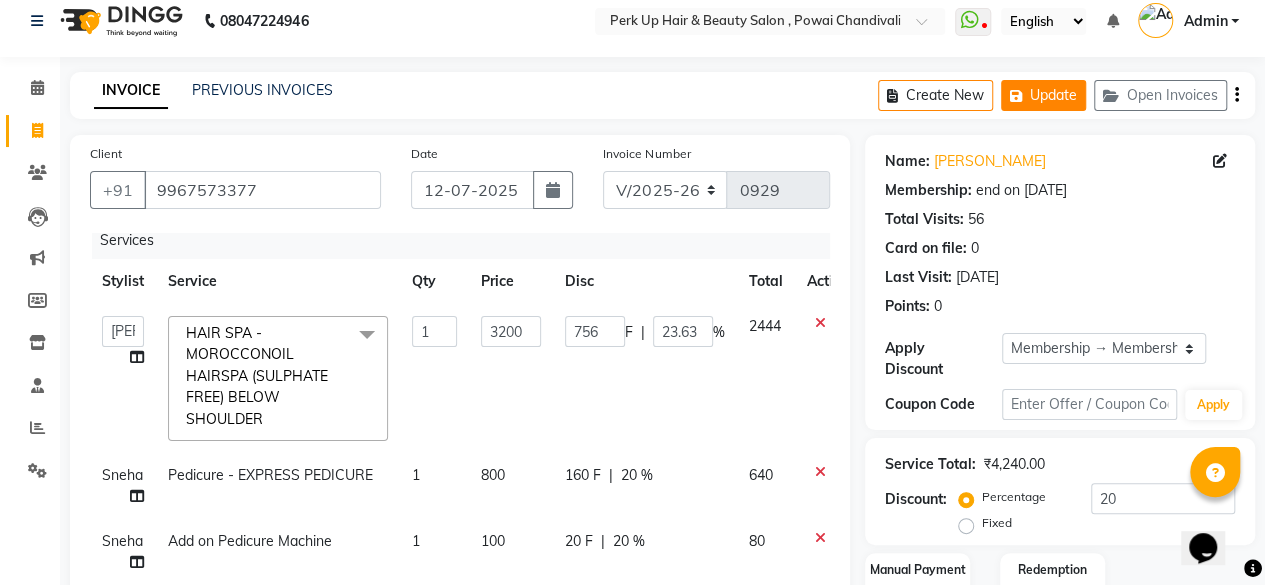 click on "Update" 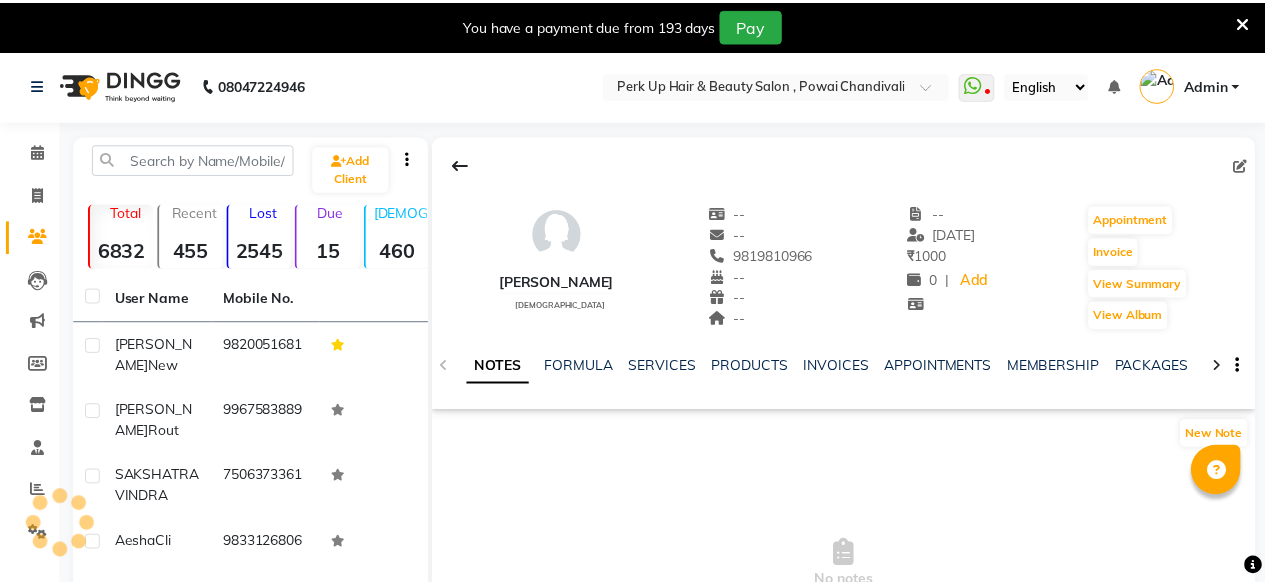scroll, scrollTop: 0, scrollLeft: 0, axis: both 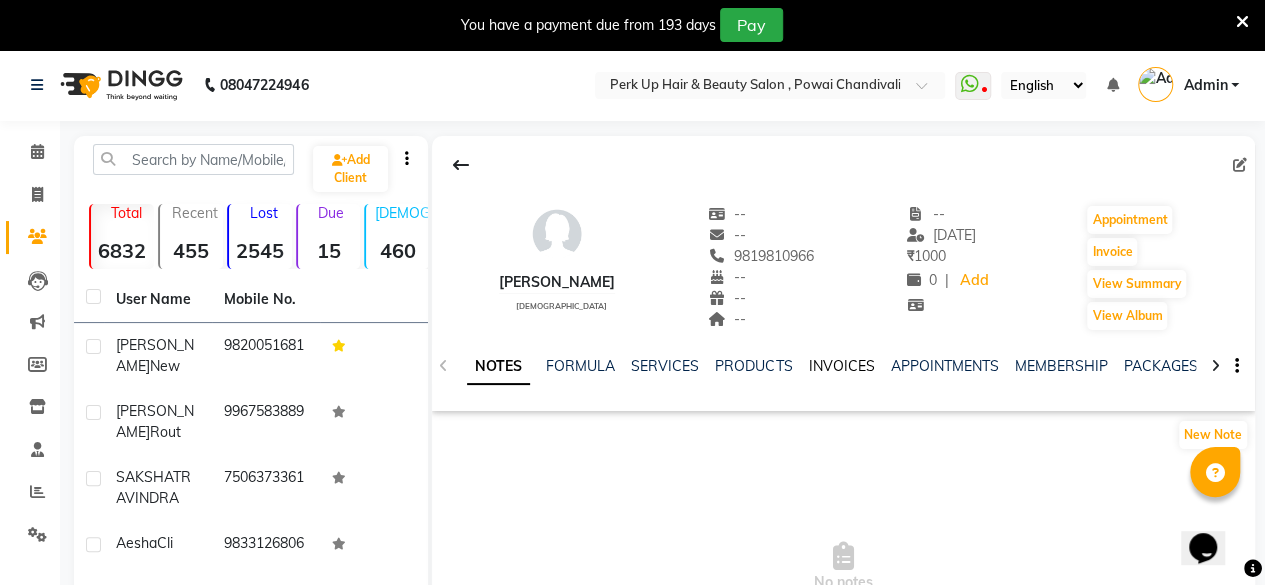 click on "INVOICES" 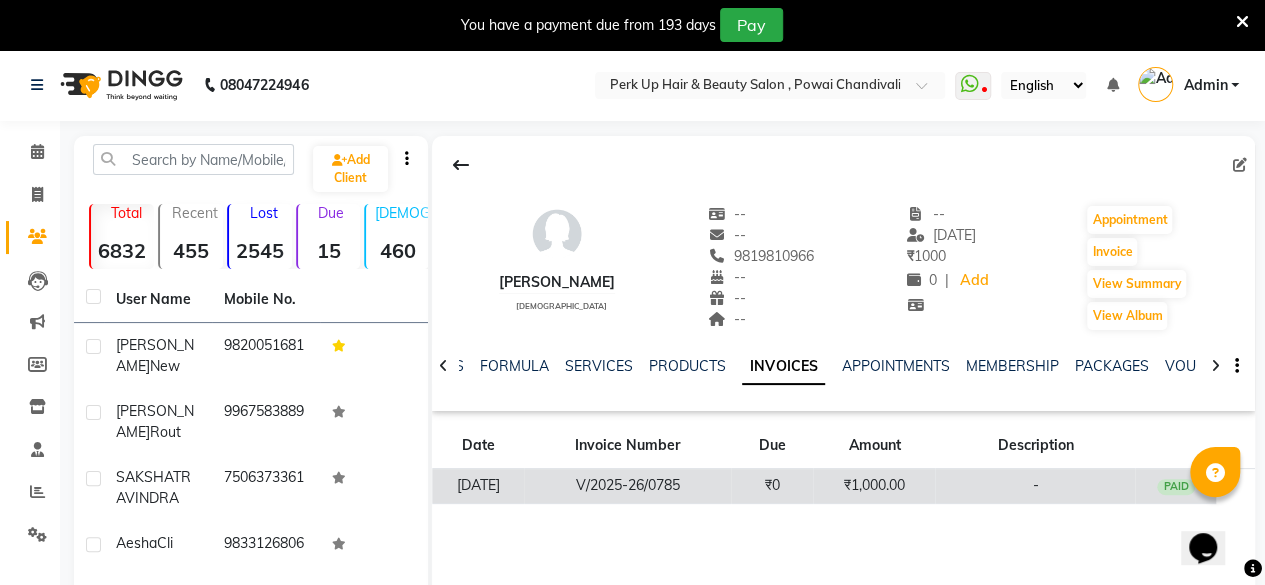 click on "₹1,000.00" 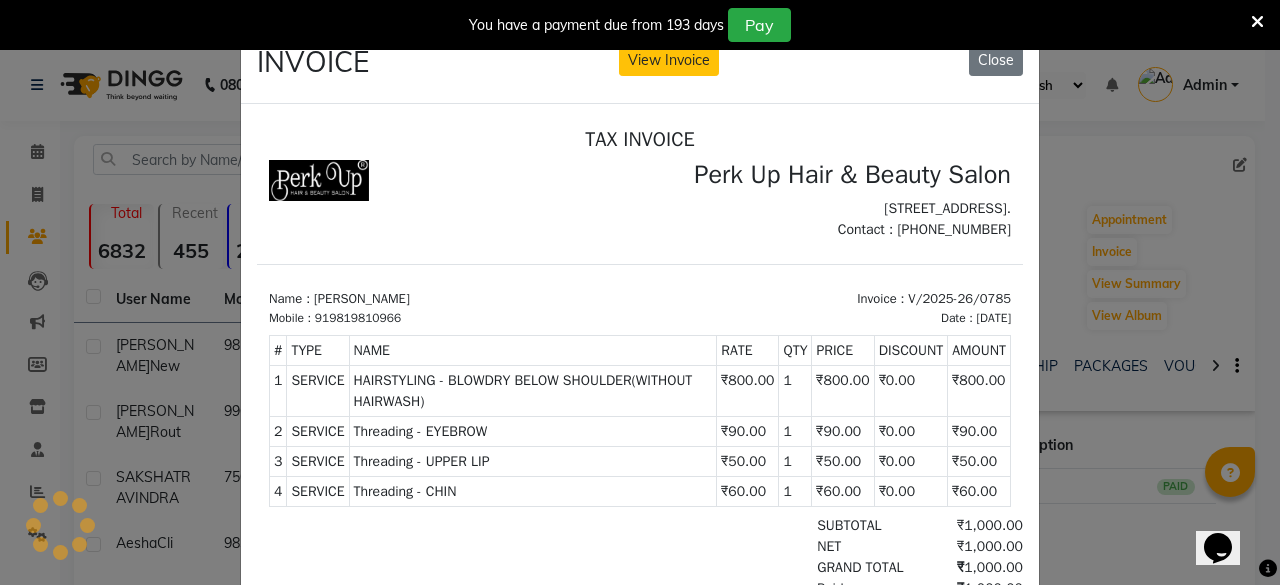 scroll, scrollTop: 0, scrollLeft: 0, axis: both 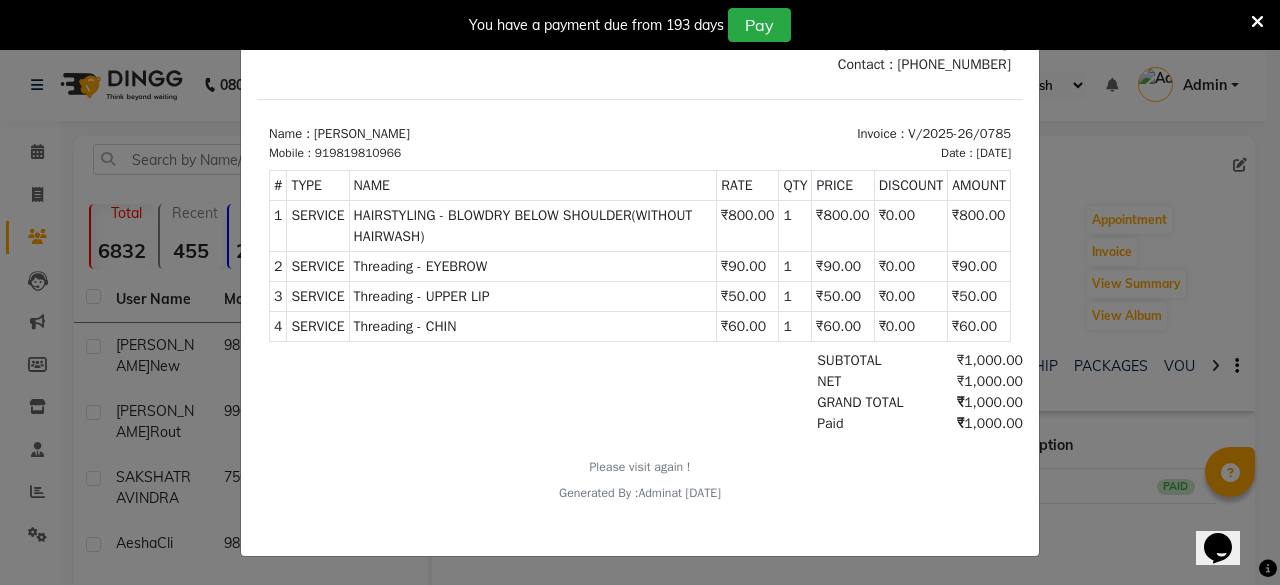 click on "INVOICE View Invoice Close" 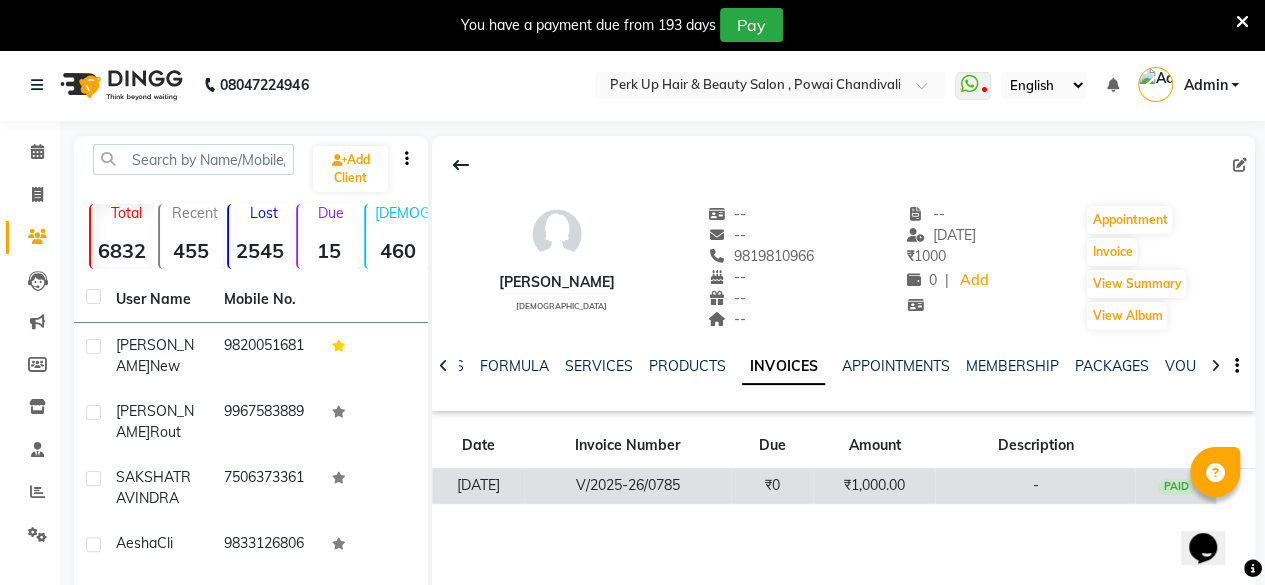 click on "₹1,000.00" 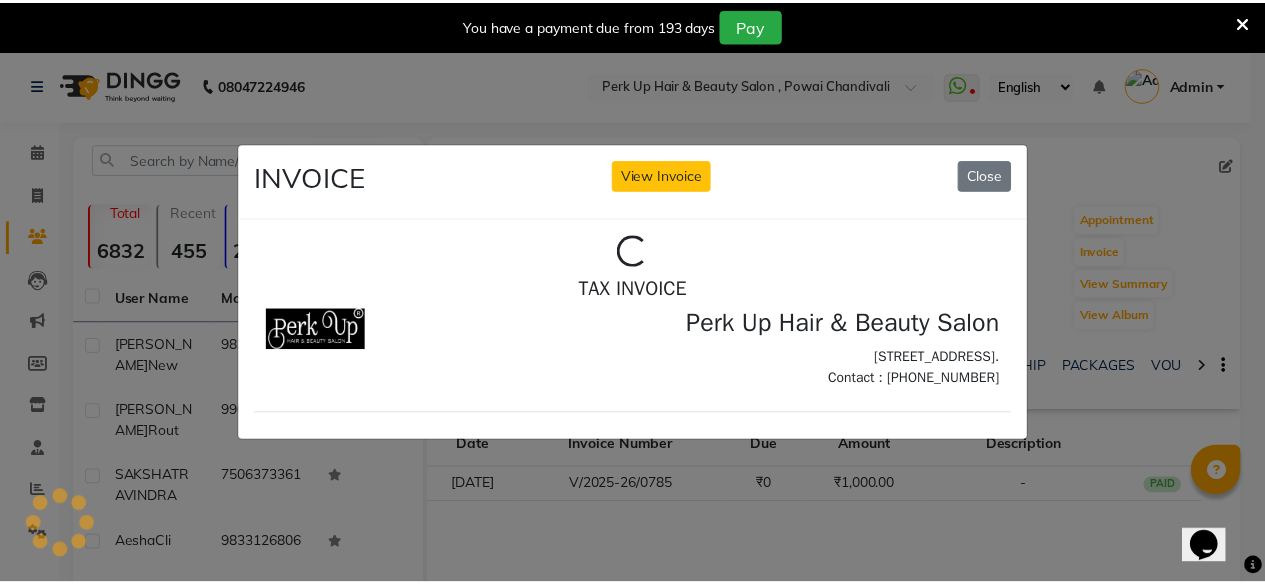 scroll, scrollTop: 0, scrollLeft: 0, axis: both 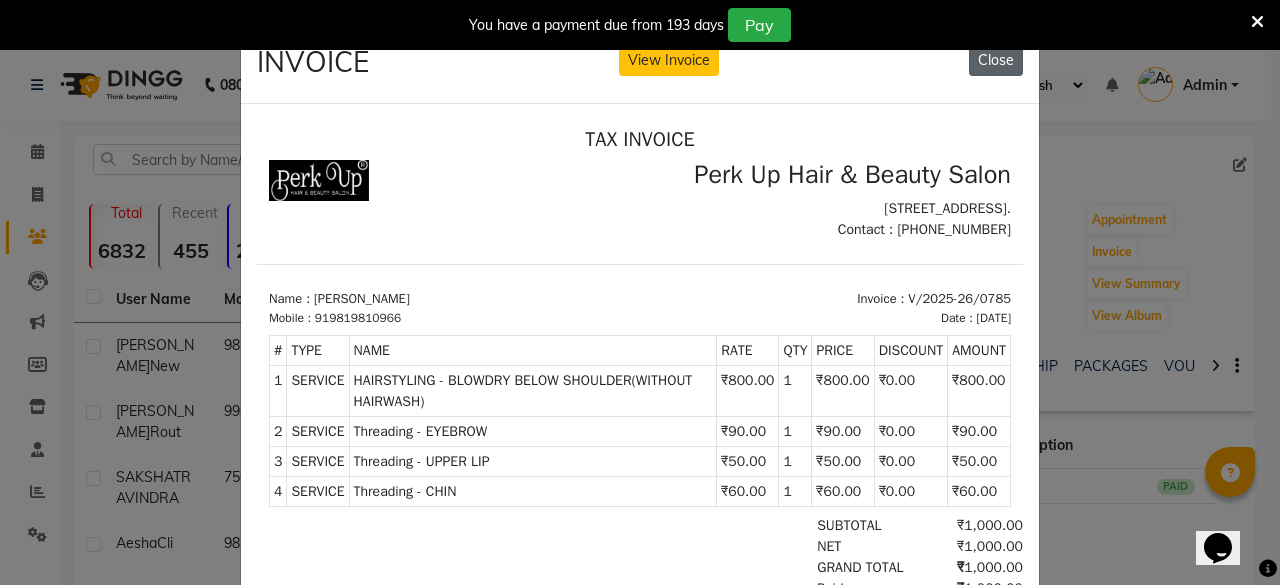 click on "Close" 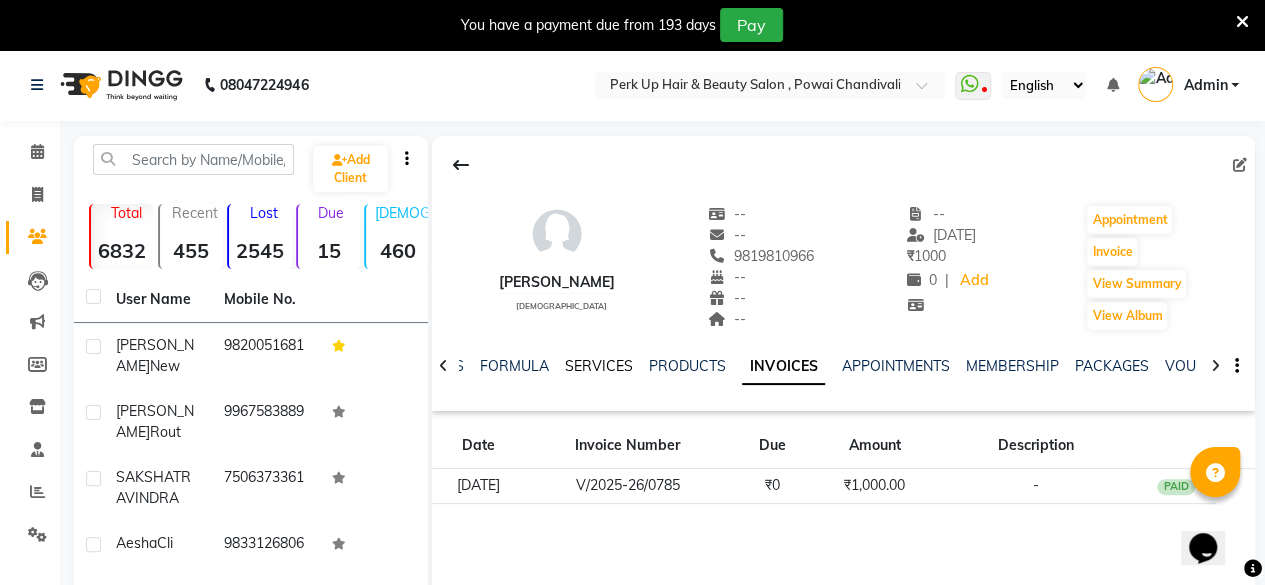 click on "SERVICES" 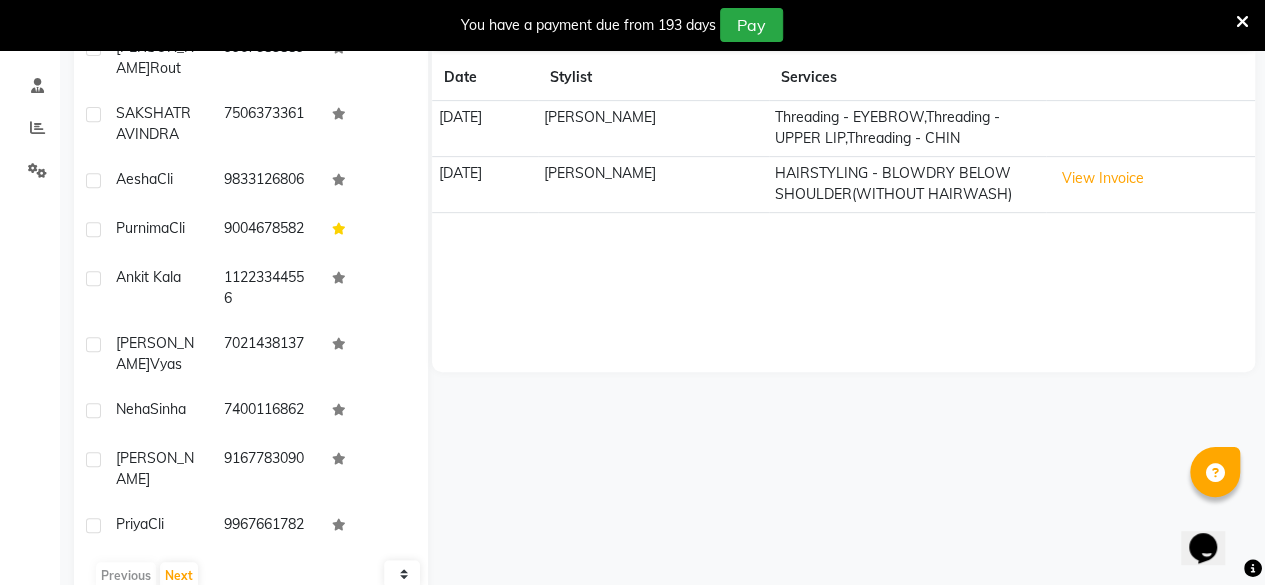 scroll, scrollTop: 0, scrollLeft: 0, axis: both 